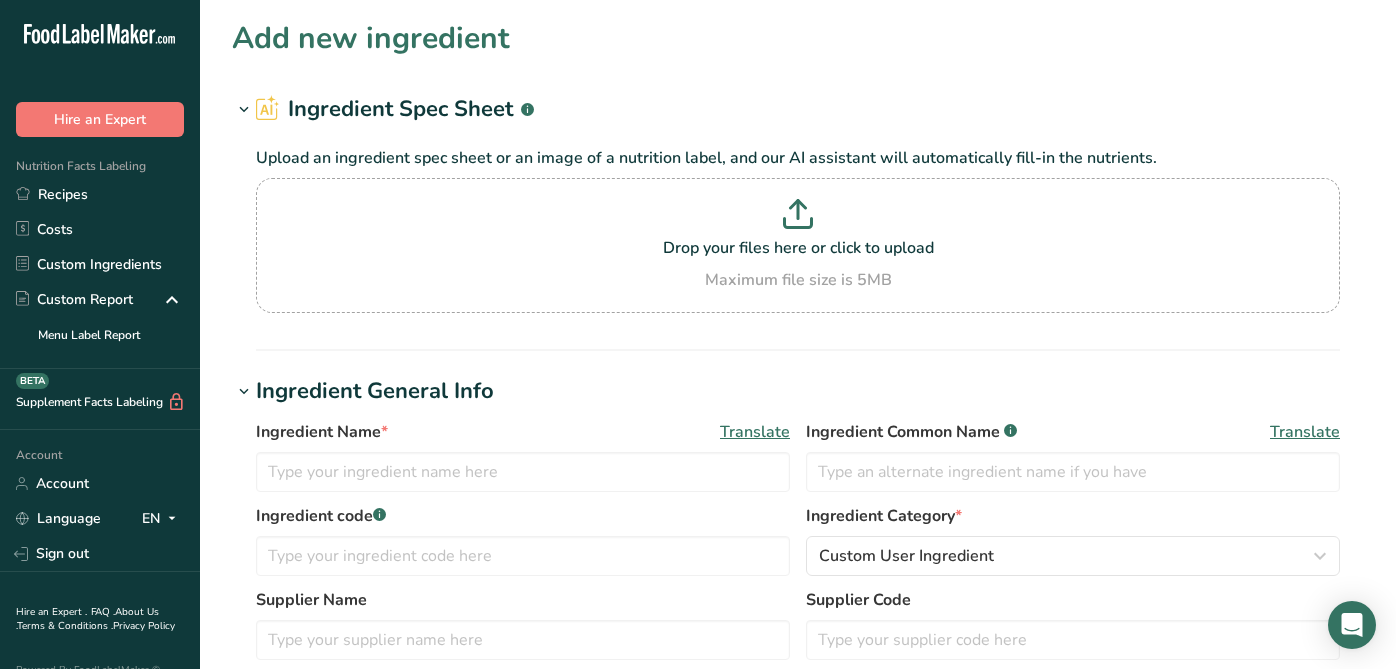 scroll, scrollTop: 111, scrollLeft: 0, axis: vertical 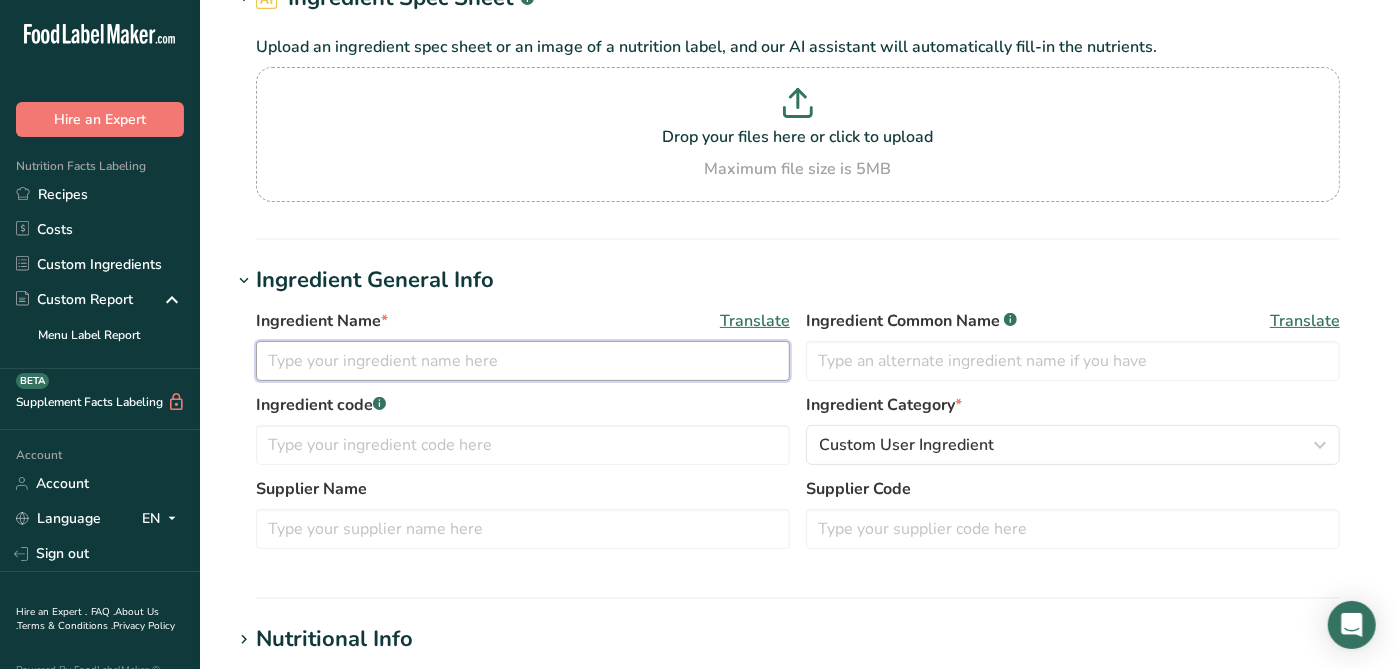 click at bounding box center [523, 361] 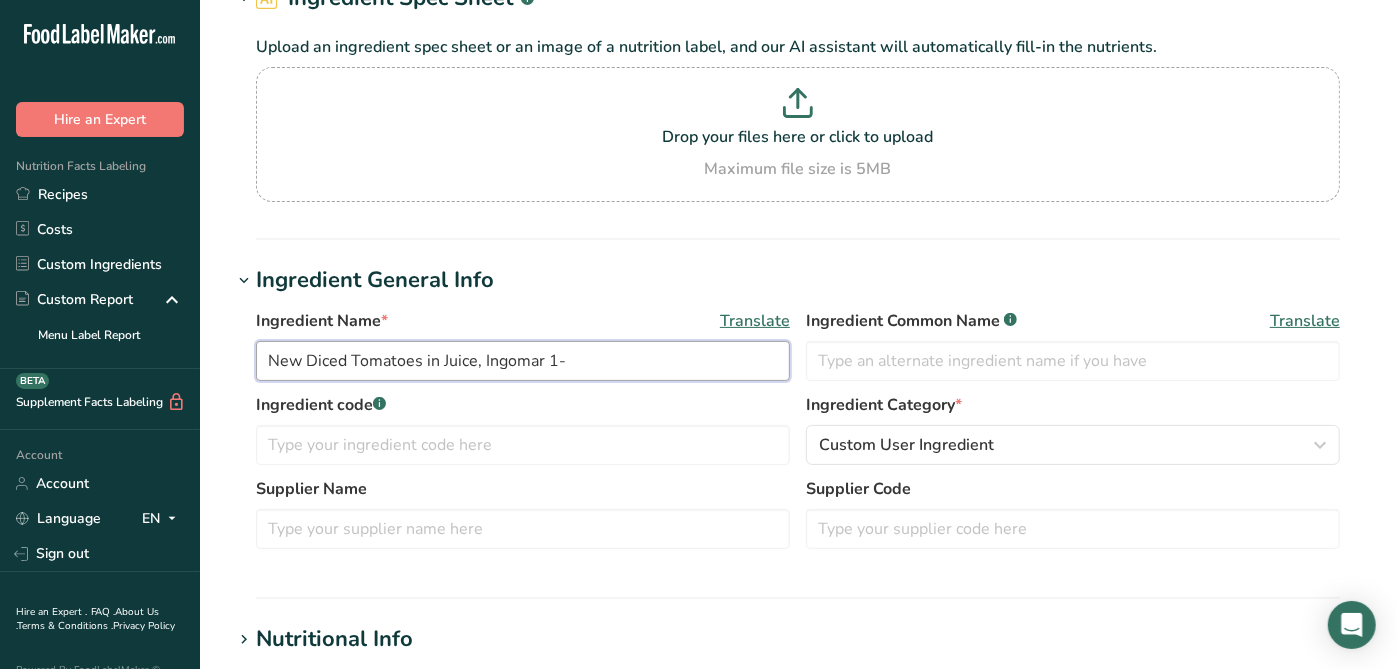 click on "New Diced Tomatoes in Juice, Ingomar 1-" at bounding box center [523, 361] 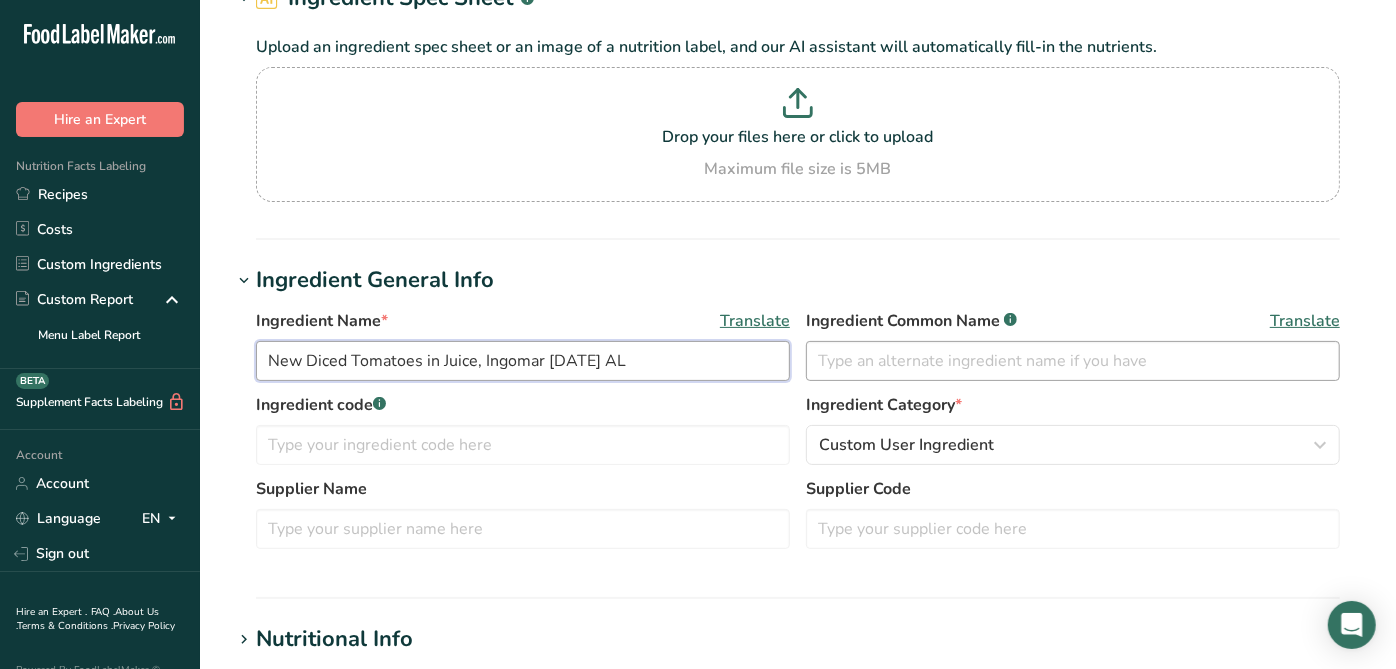 type on "New Diced Tomatoes in Juice, Ingomar [DATE] AL" 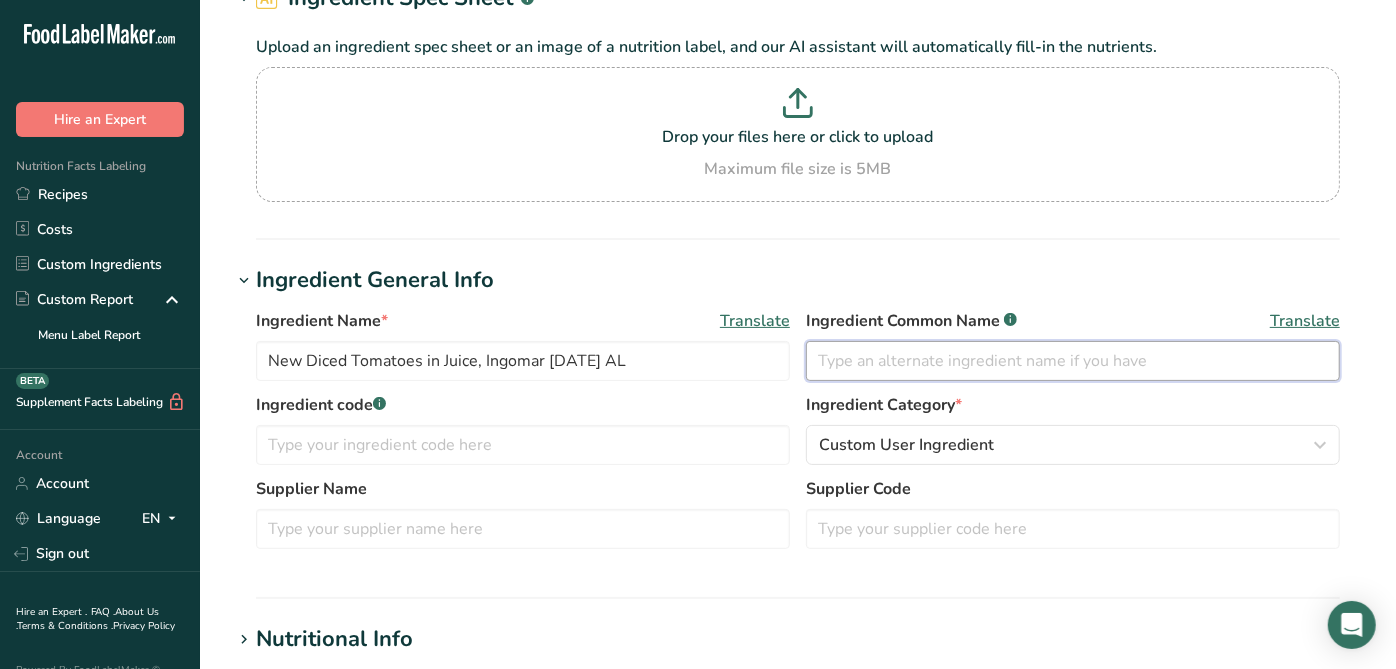 click at bounding box center [1073, 361] 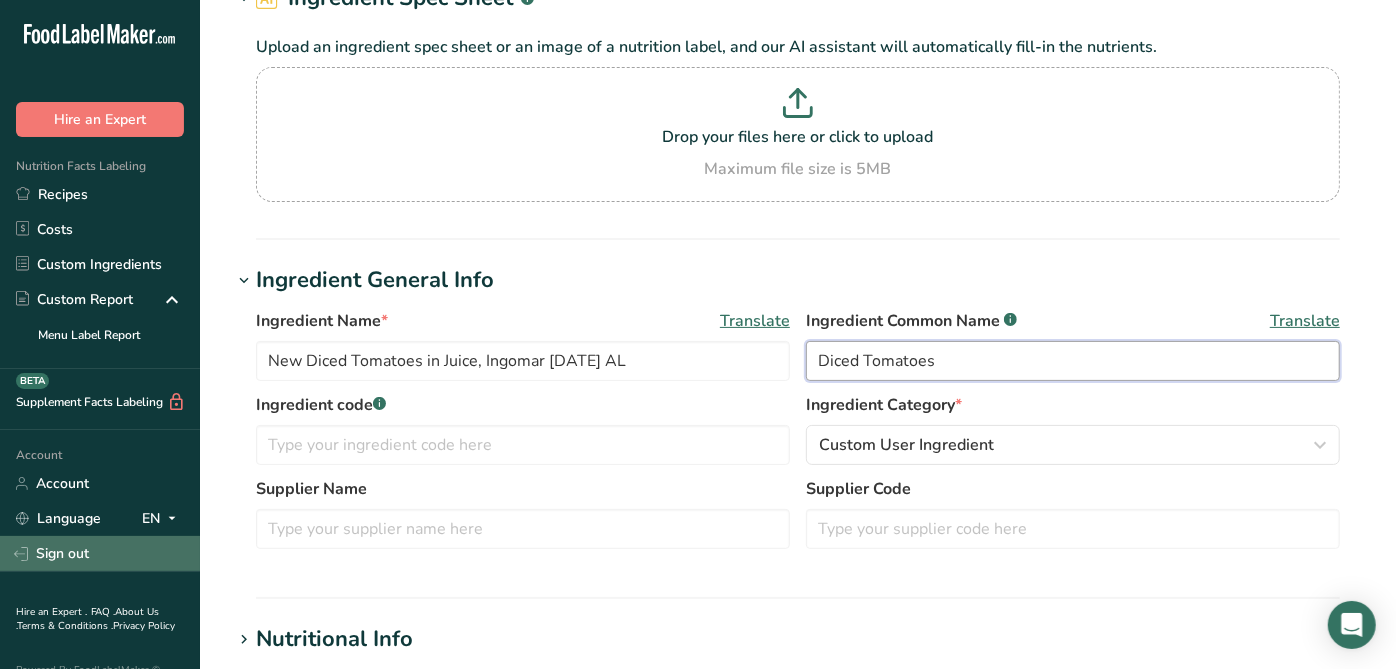 type on "Diced Tomatoes" 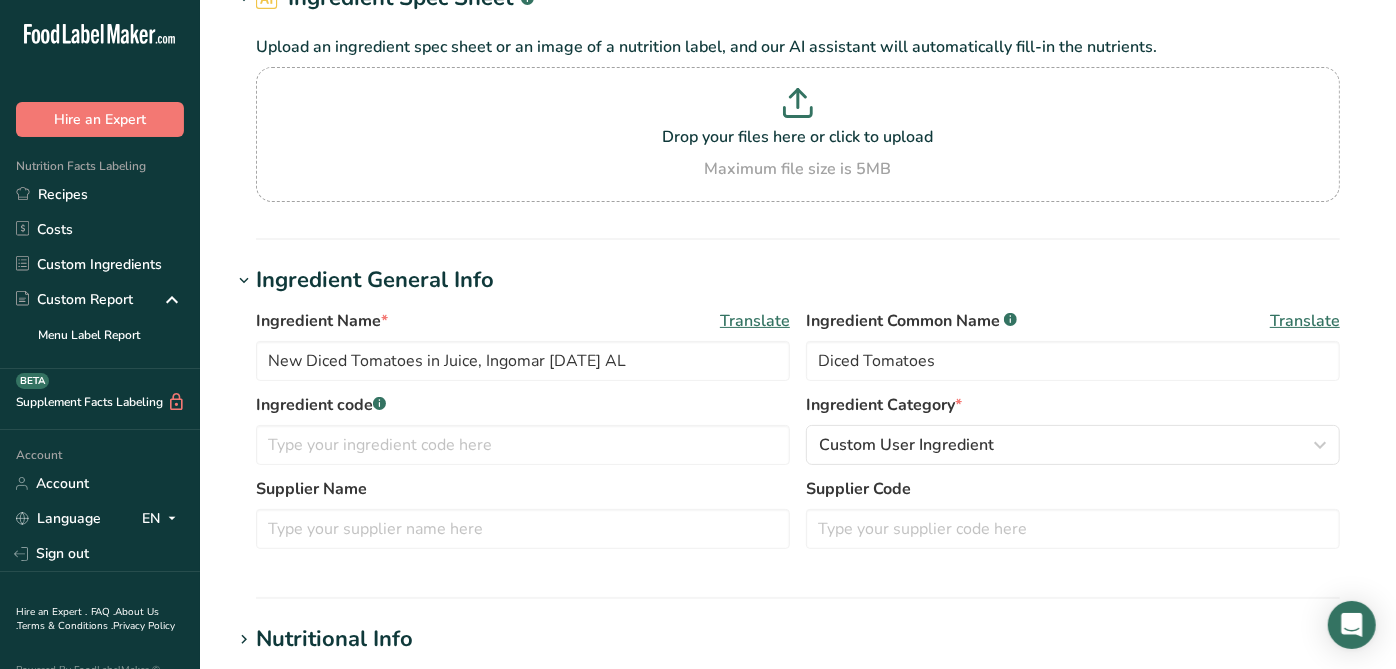 click on "Supplier Name" at bounding box center [523, 489] 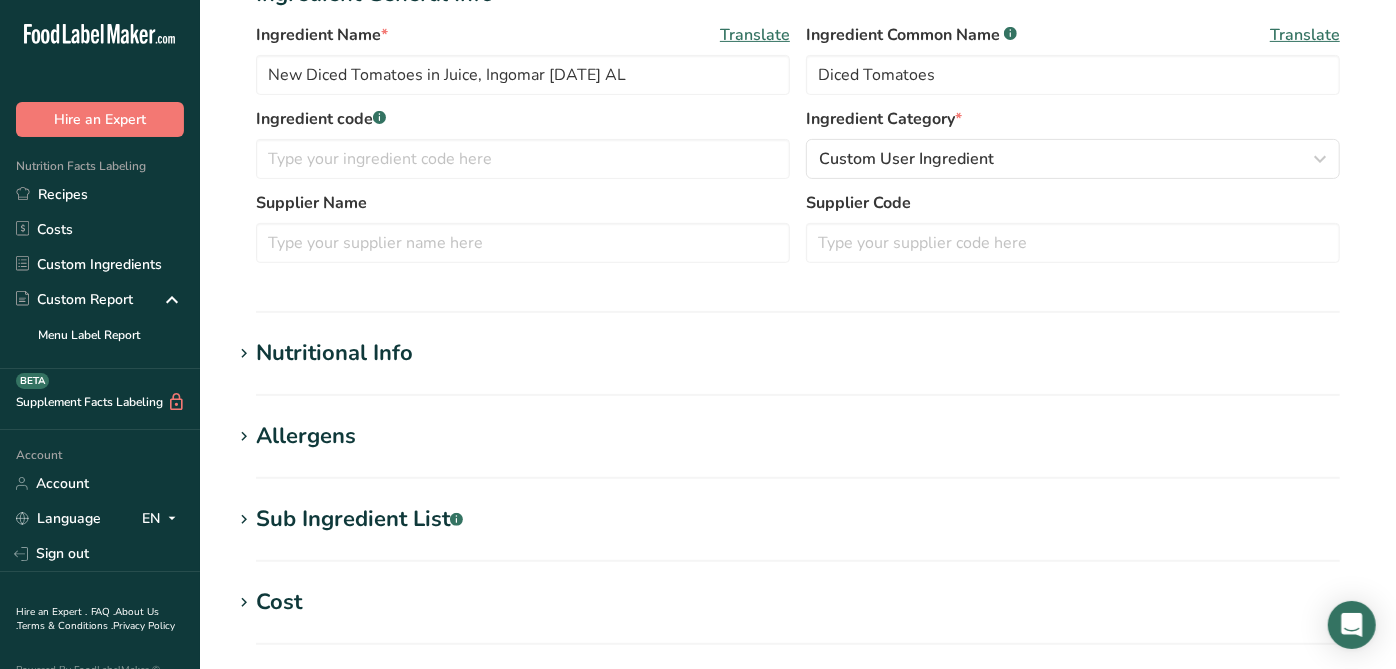 scroll, scrollTop: 444, scrollLeft: 0, axis: vertical 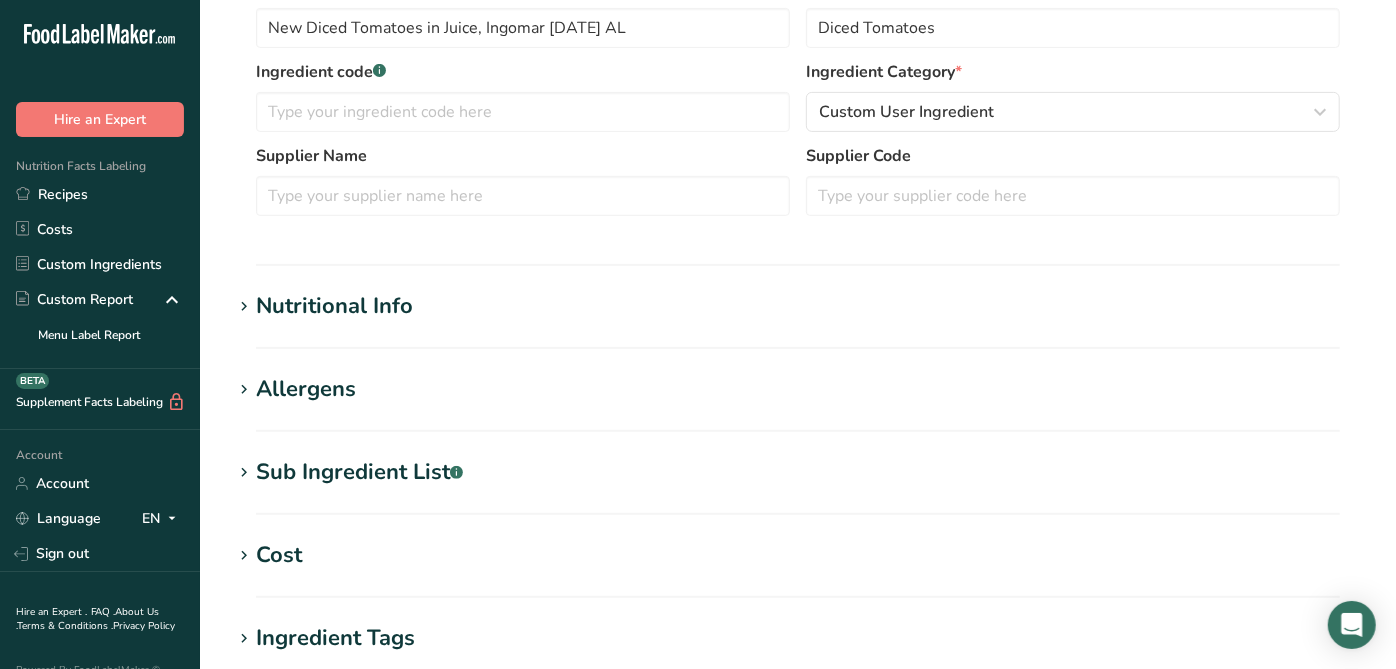 click on "Nutritional Info" at bounding box center [798, 306] 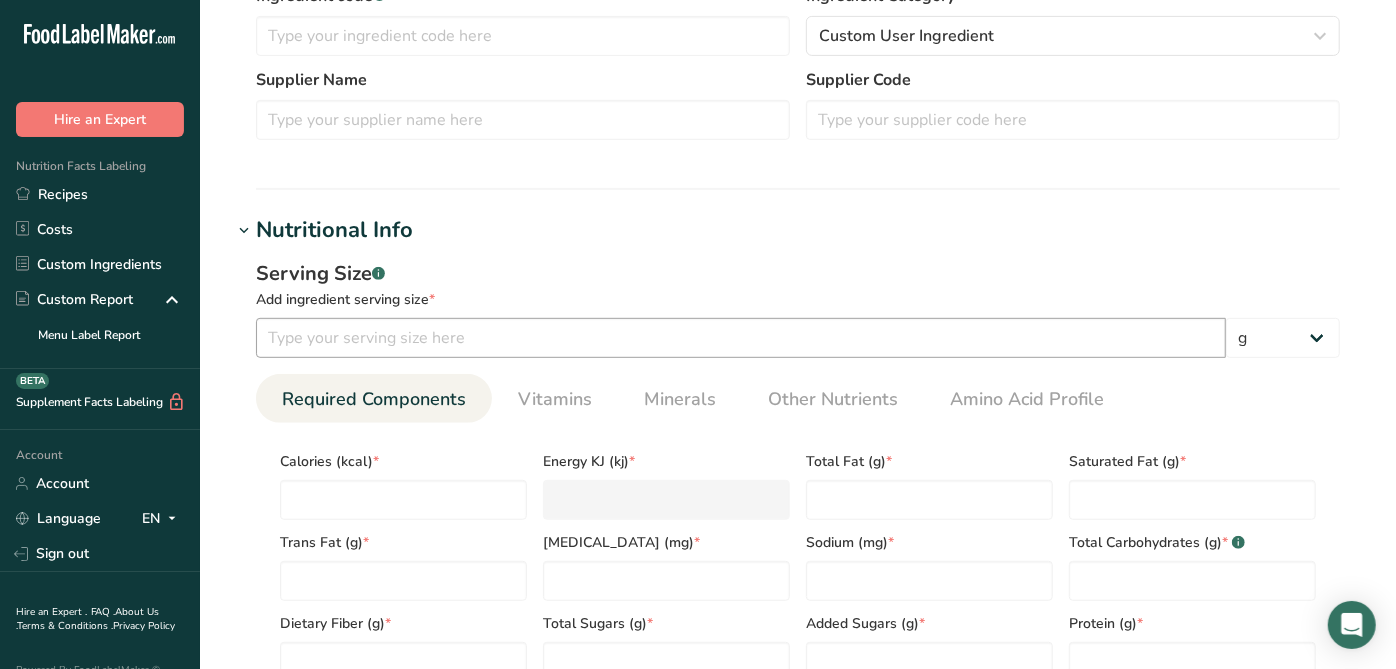 scroll, scrollTop: 555, scrollLeft: 0, axis: vertical 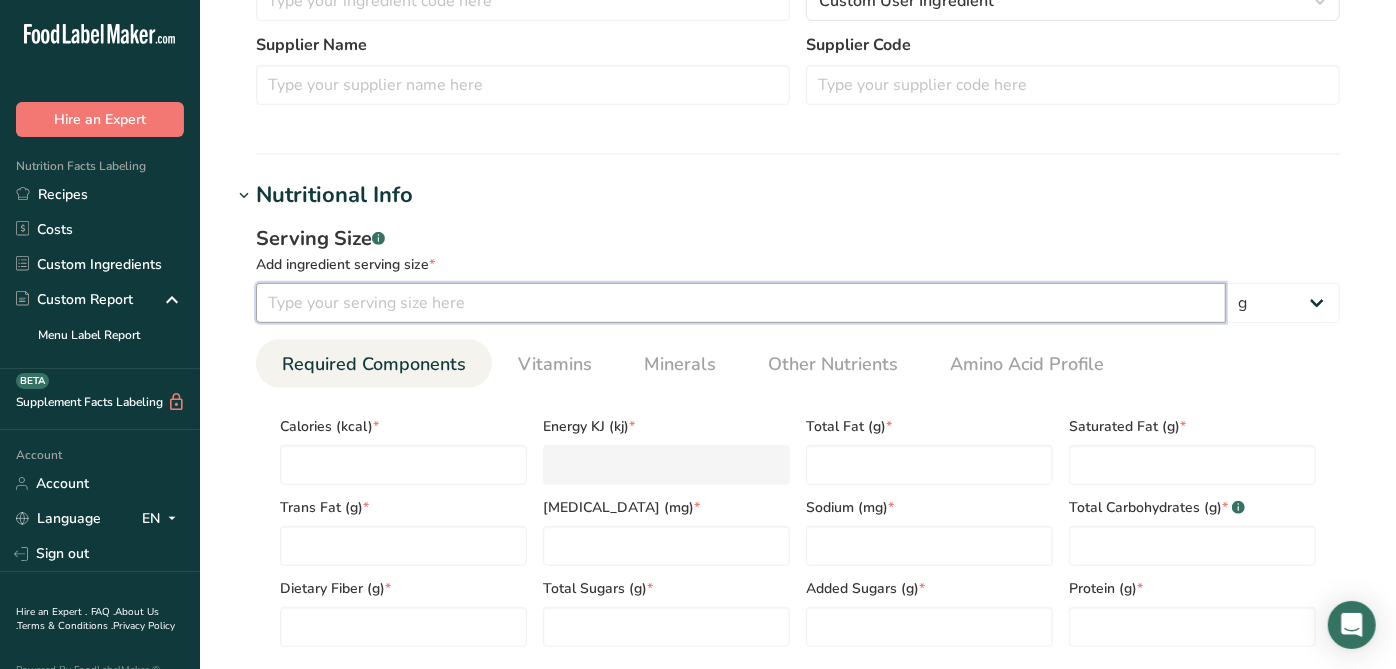 click at bounding box center (741, 303) 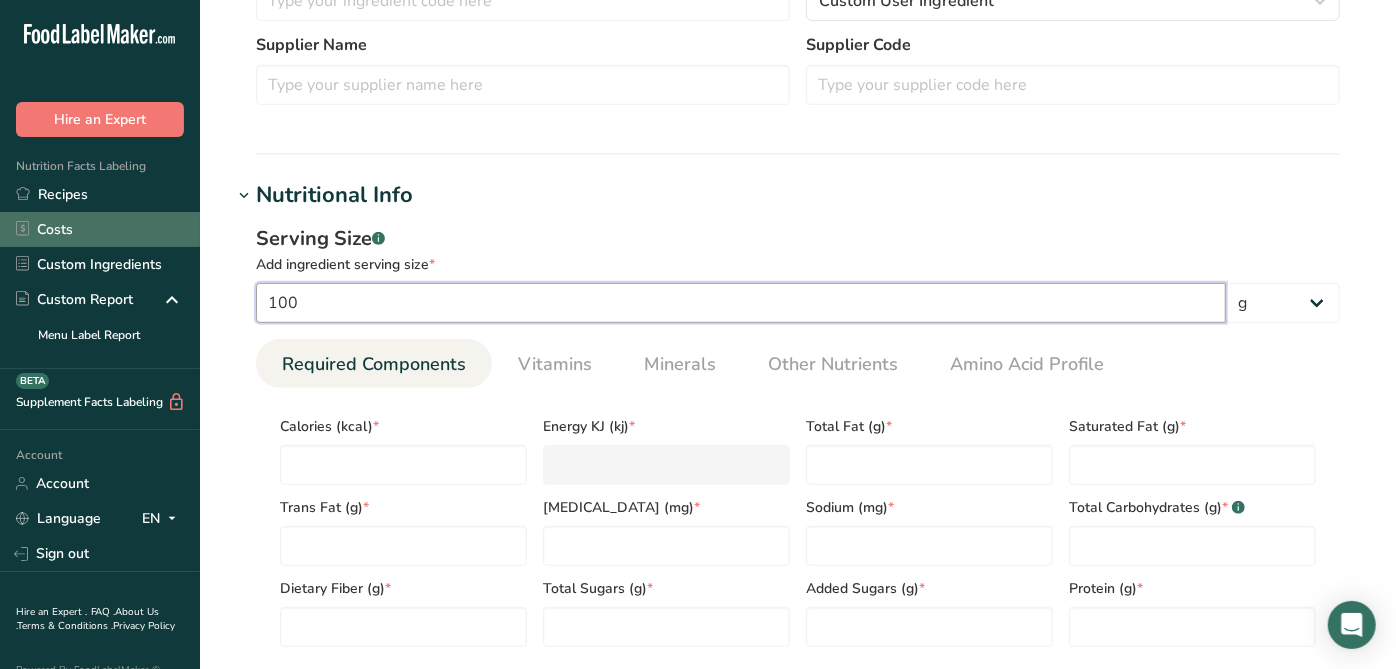 type on "100" 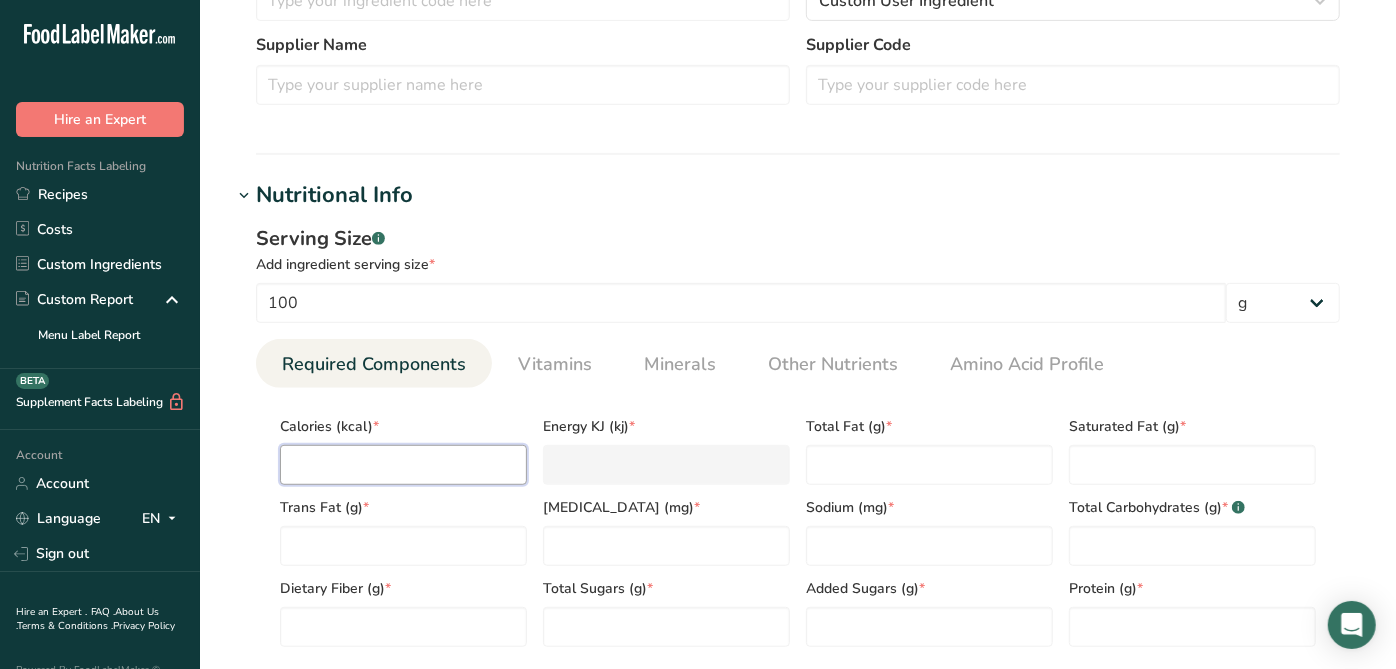 click at bounding box center (403, 465) 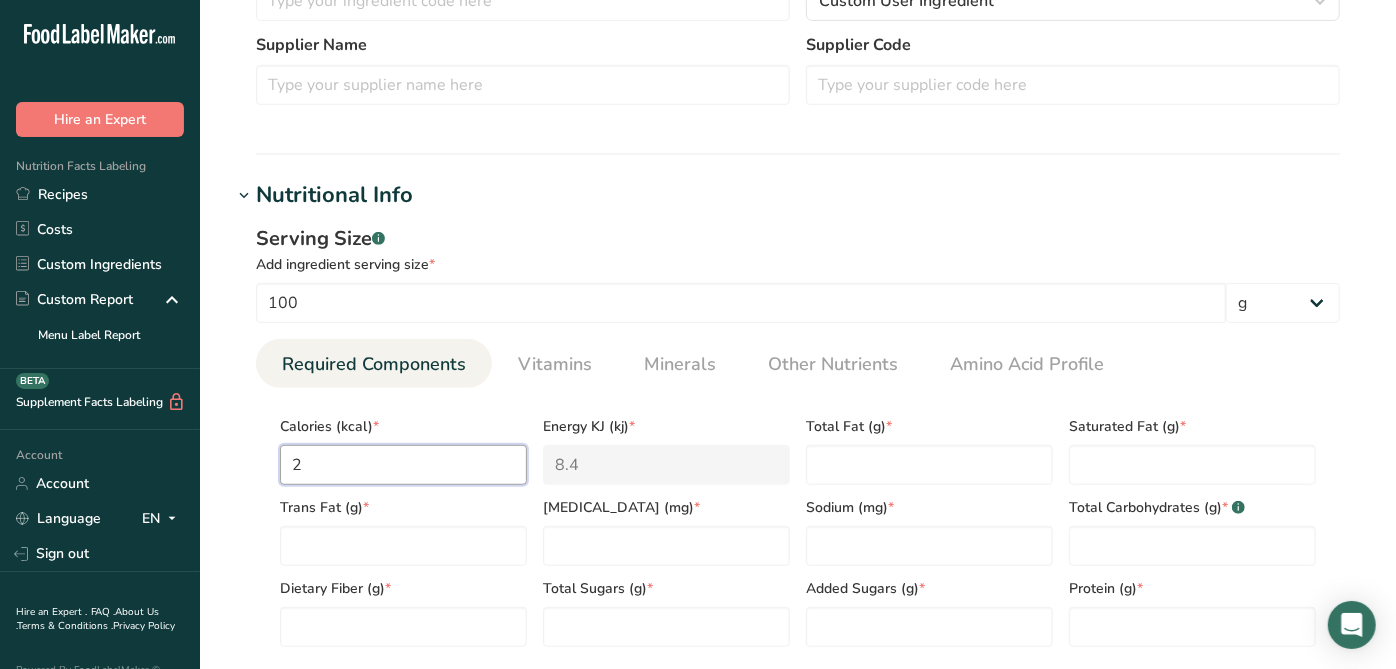 type on "21" 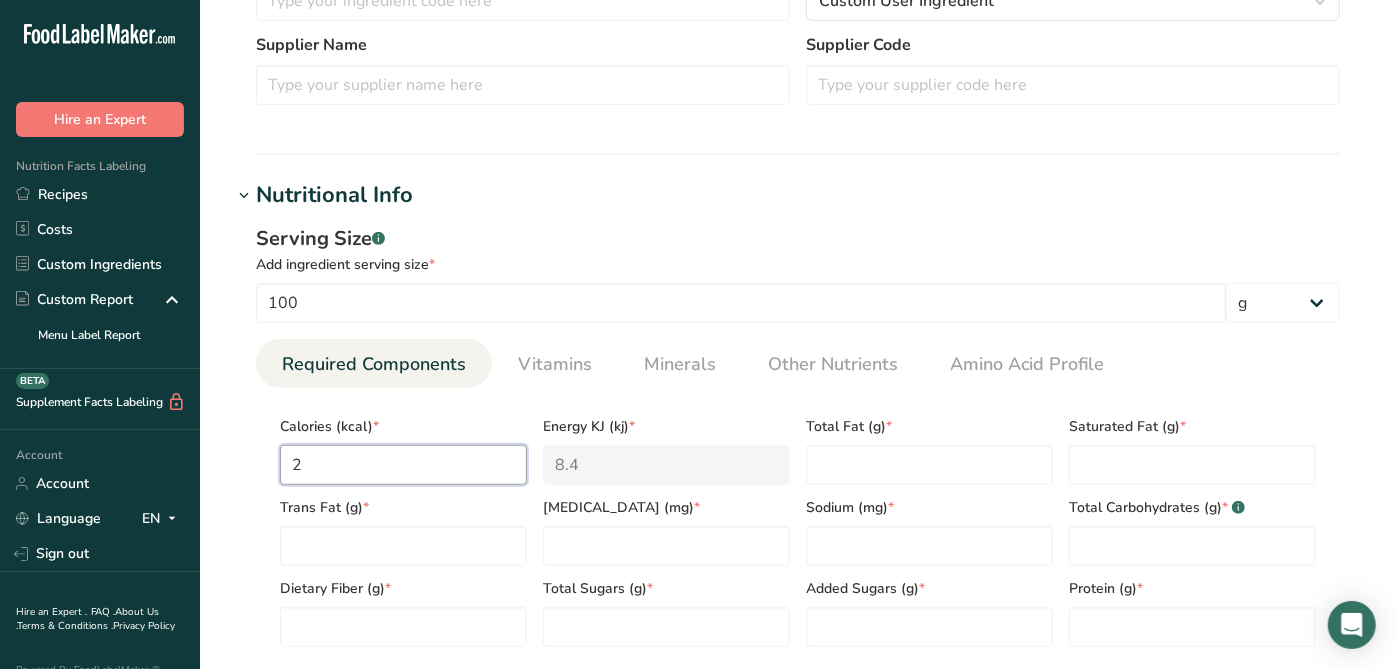 type on "87.9" 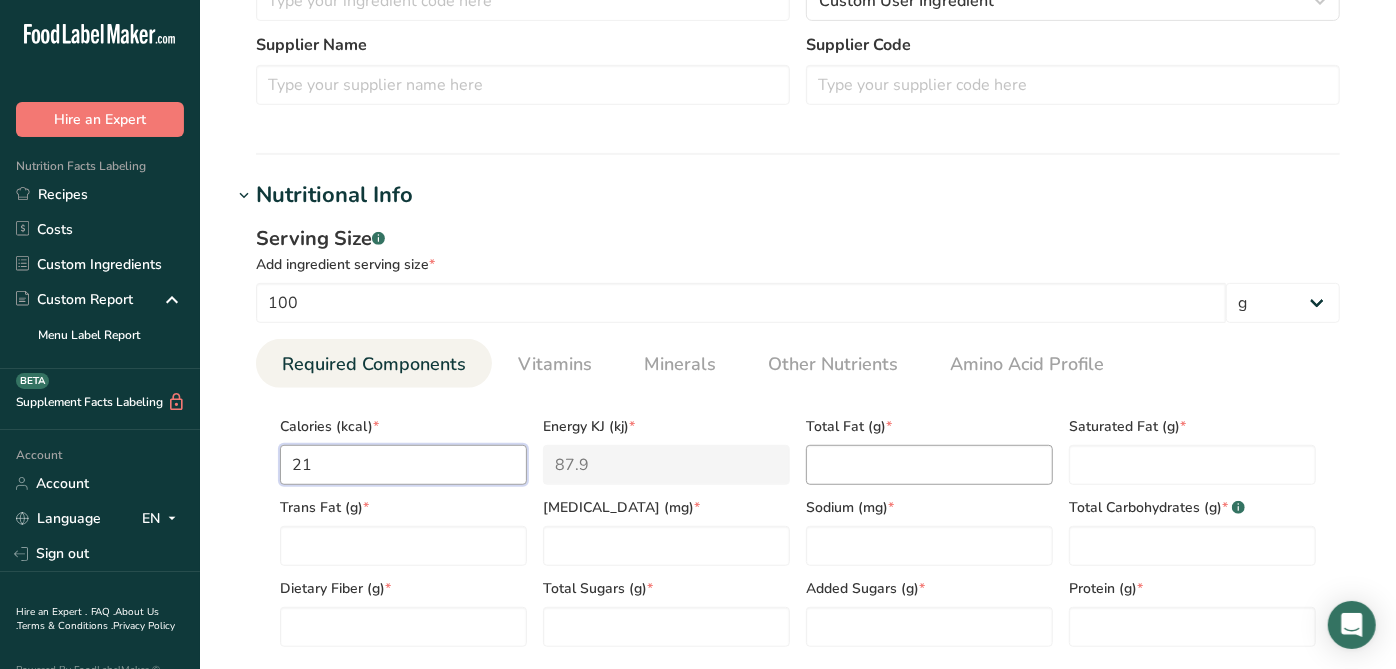 type on "21" 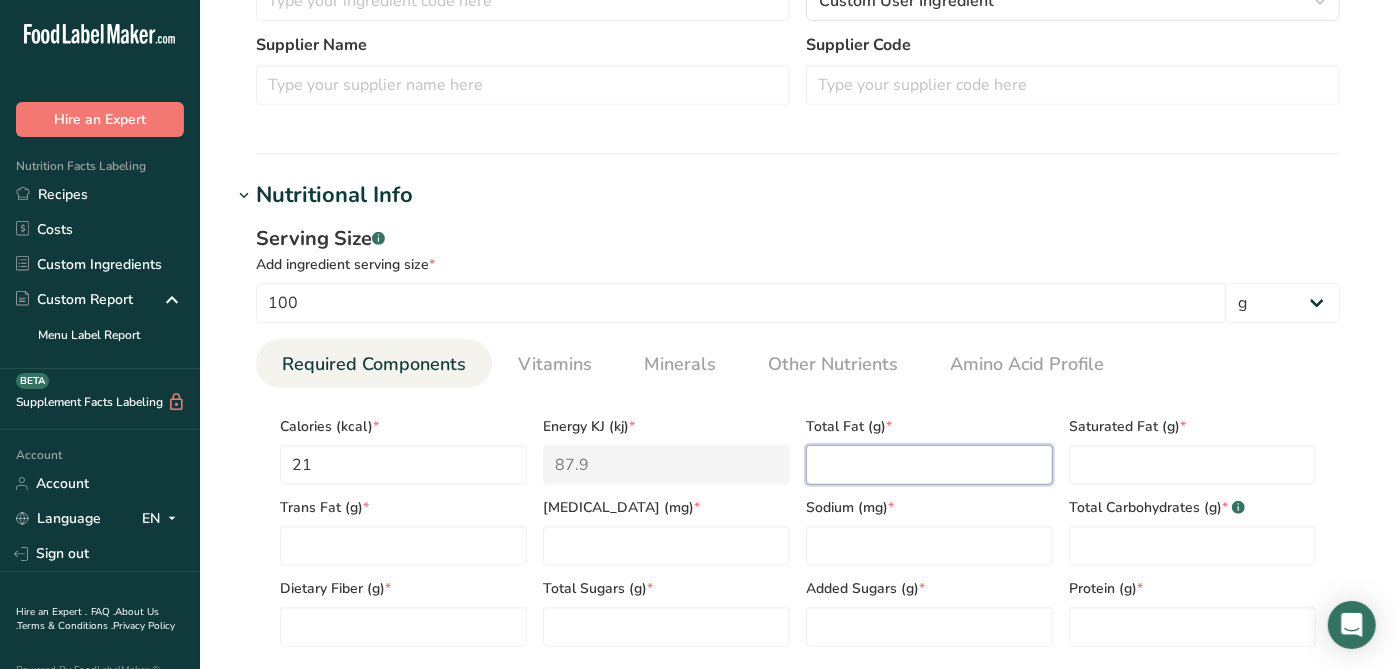 click at bounding box center (929, 465) 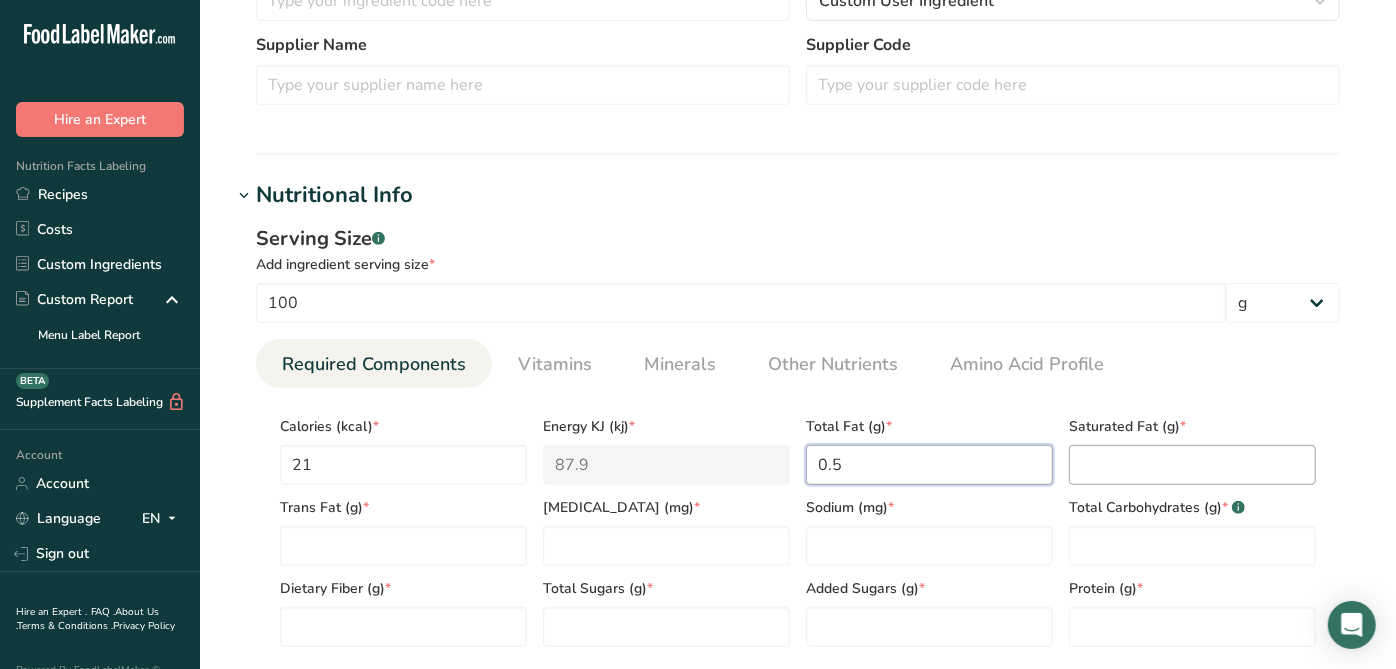 type on "0.5" 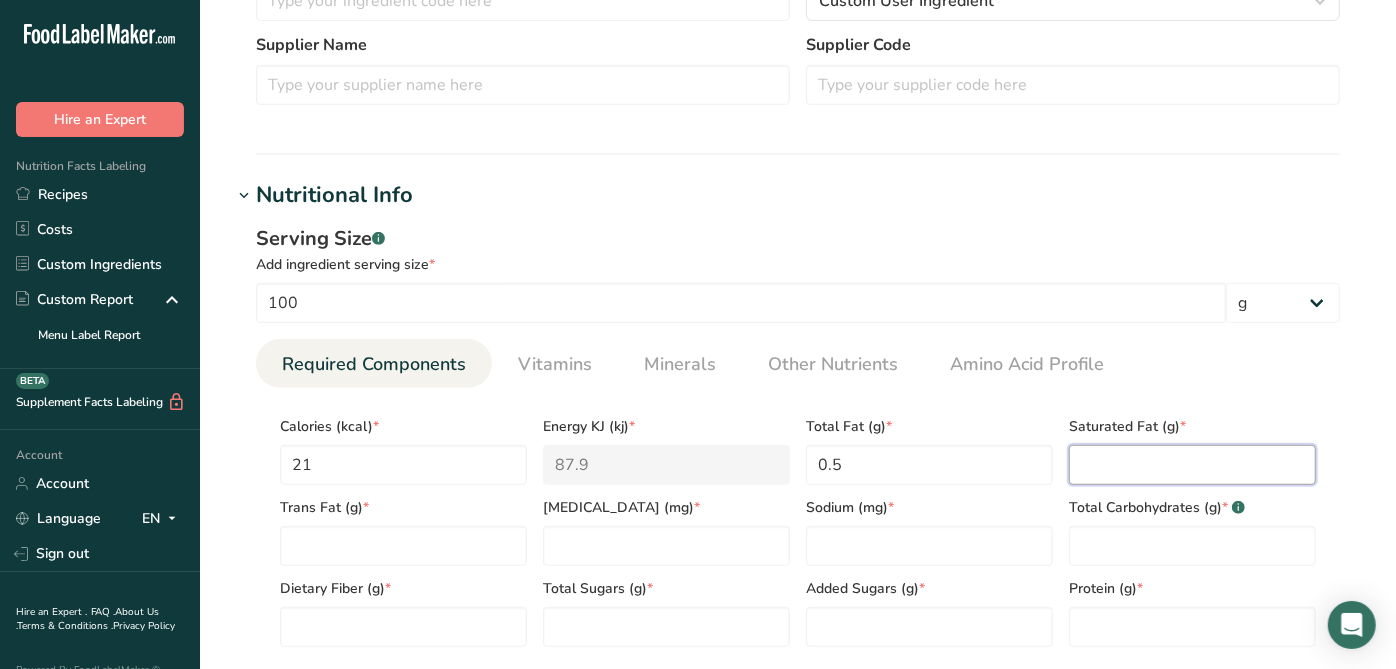click at bounding box center (1192, 465) 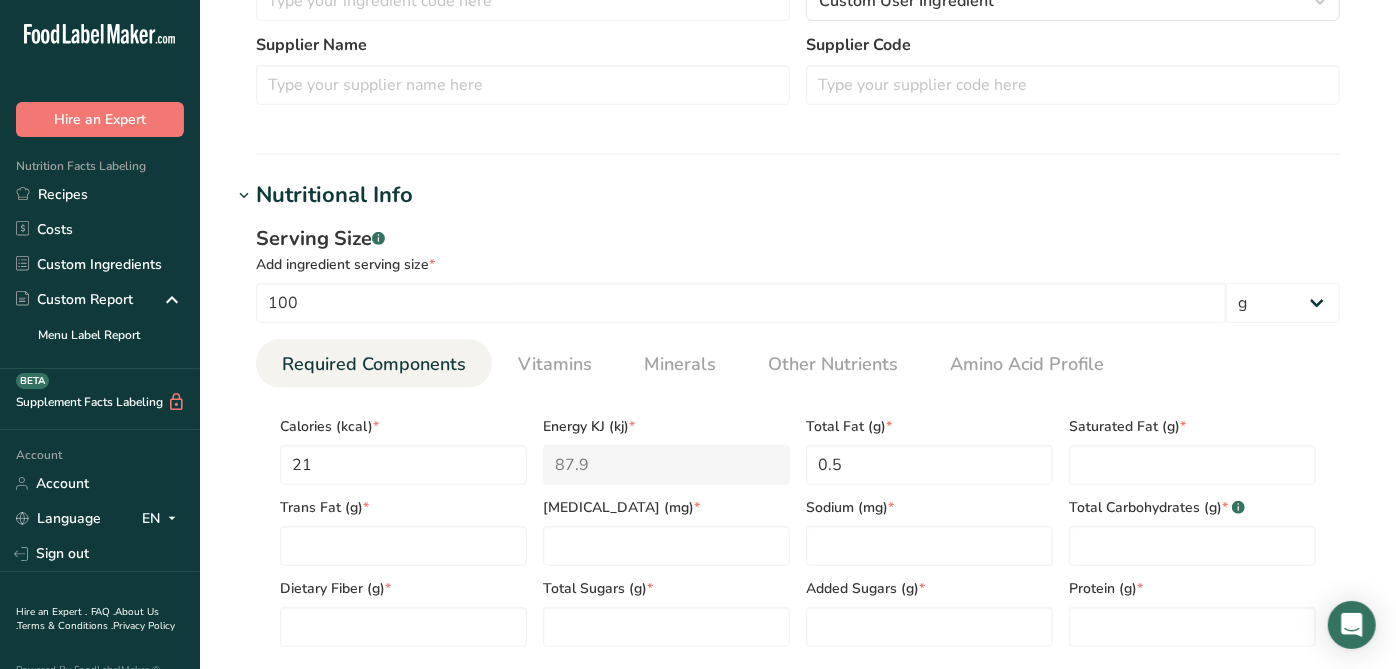 click on "Nutritional Info" at bounding box center (798, 195) 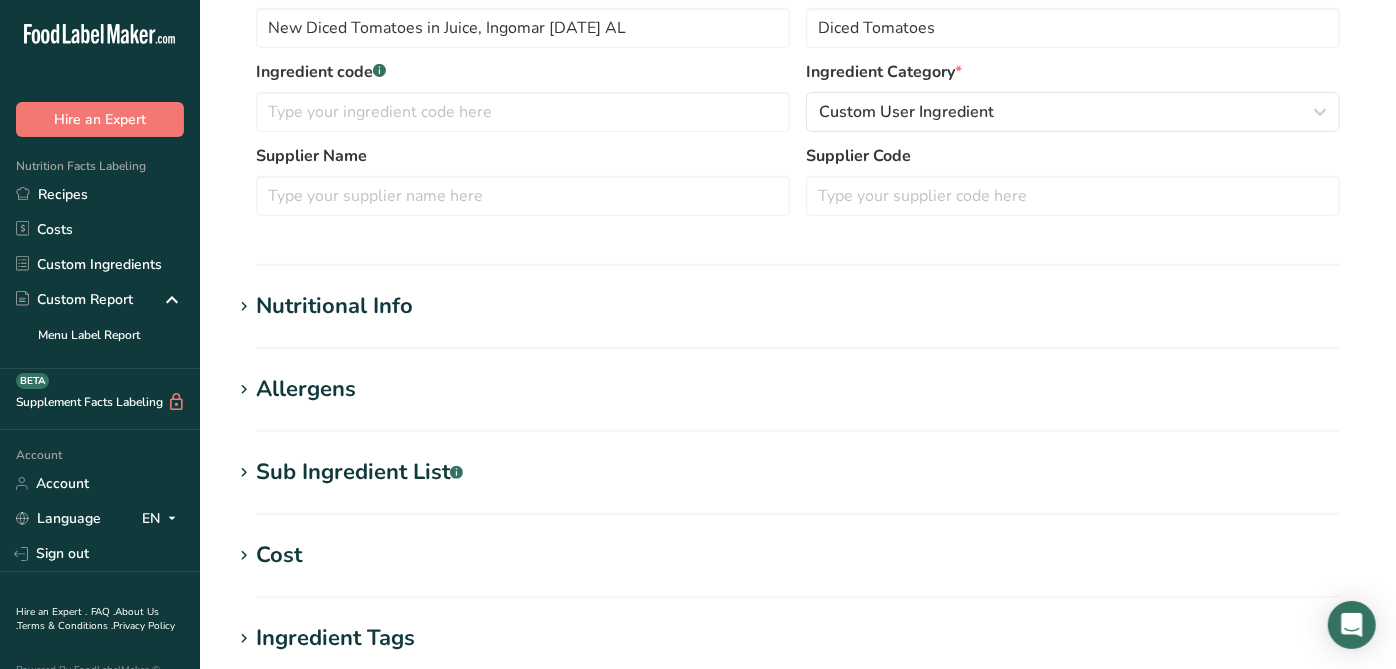 click on "Nutritional Info" at bounding box center [334, 306] 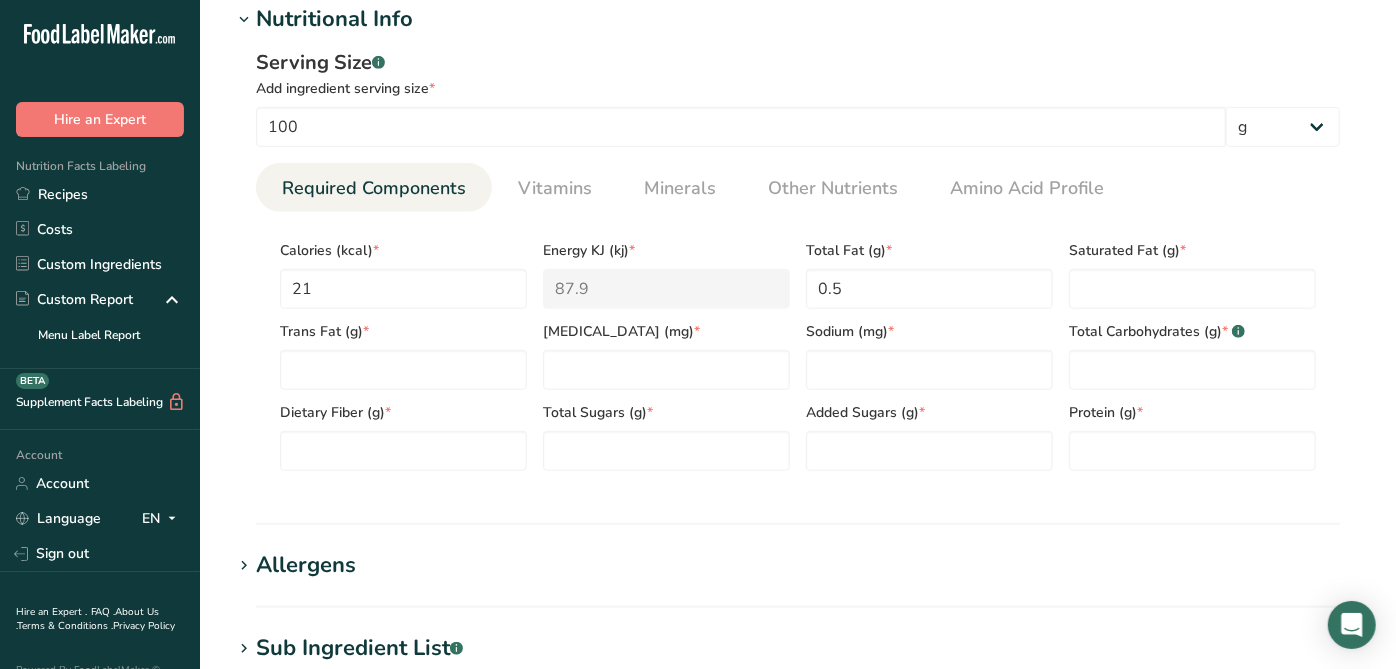 scroll, scrollTop: 777, scrollLeft: 0, axis: vertical 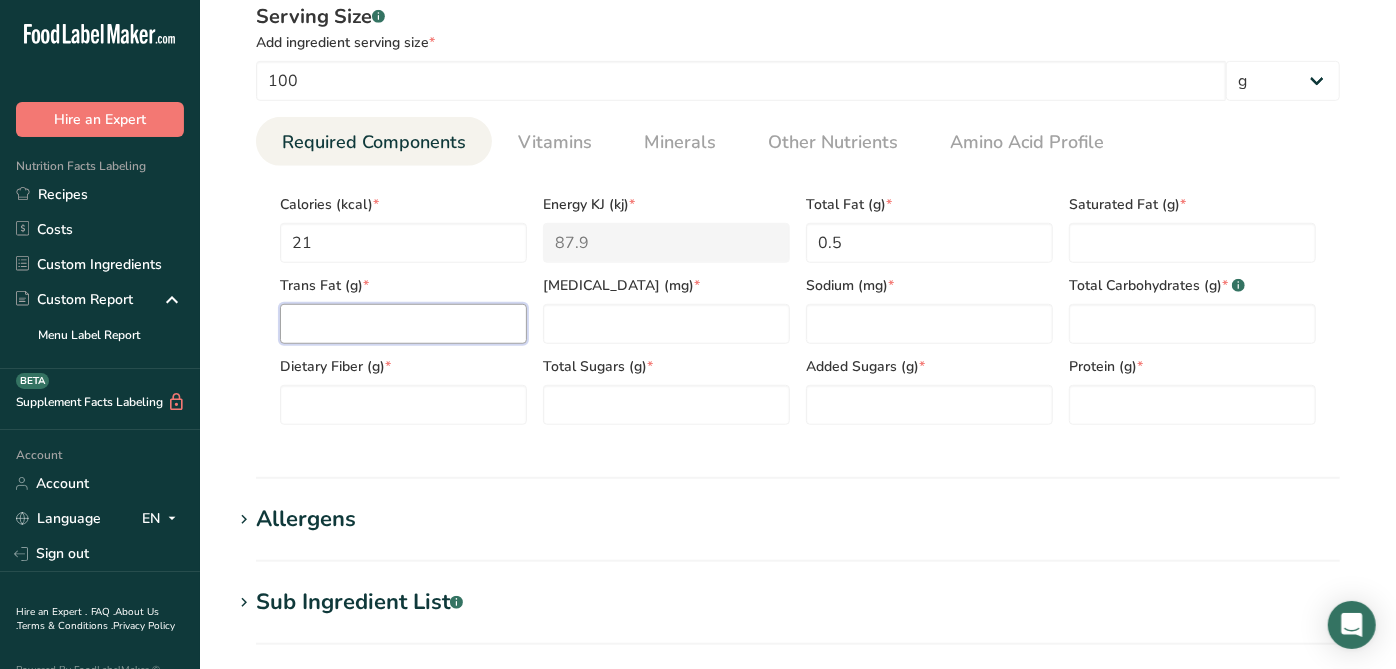 click at bounding box center [403, 324] 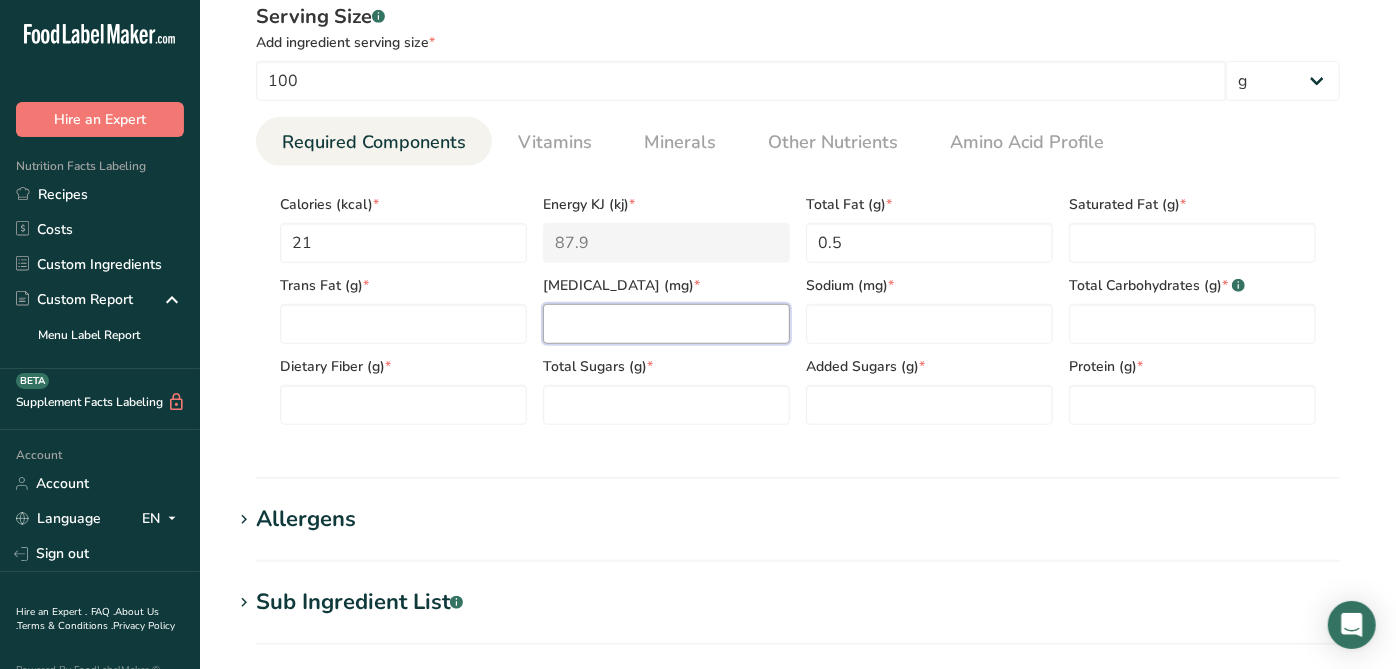 click at bounding box center [666, 324] 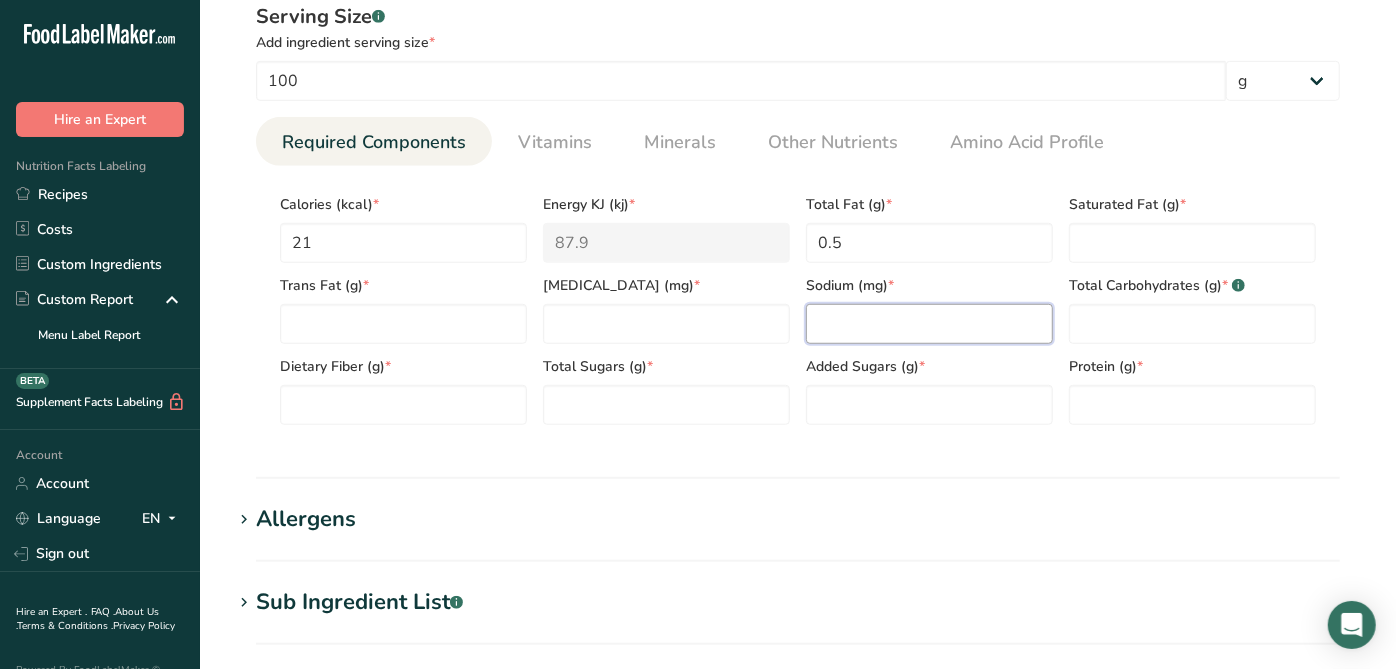 click at bounding box center [929, 324] 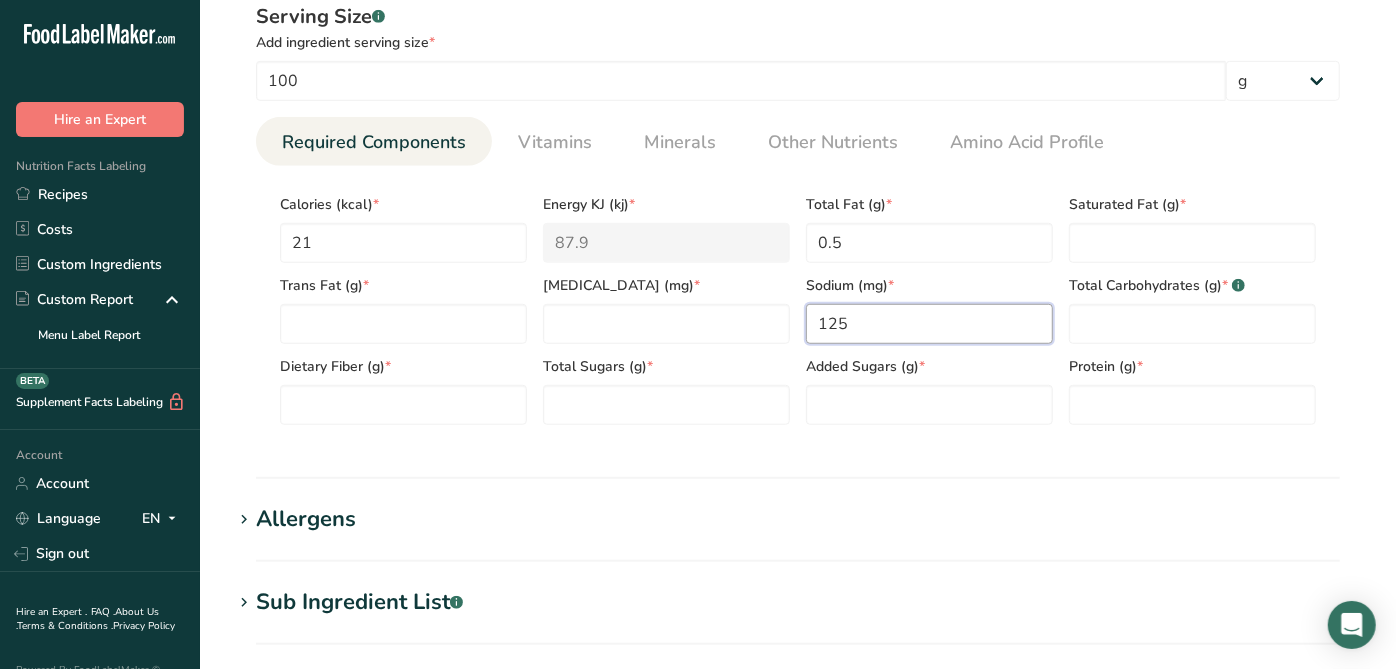 type on "125" 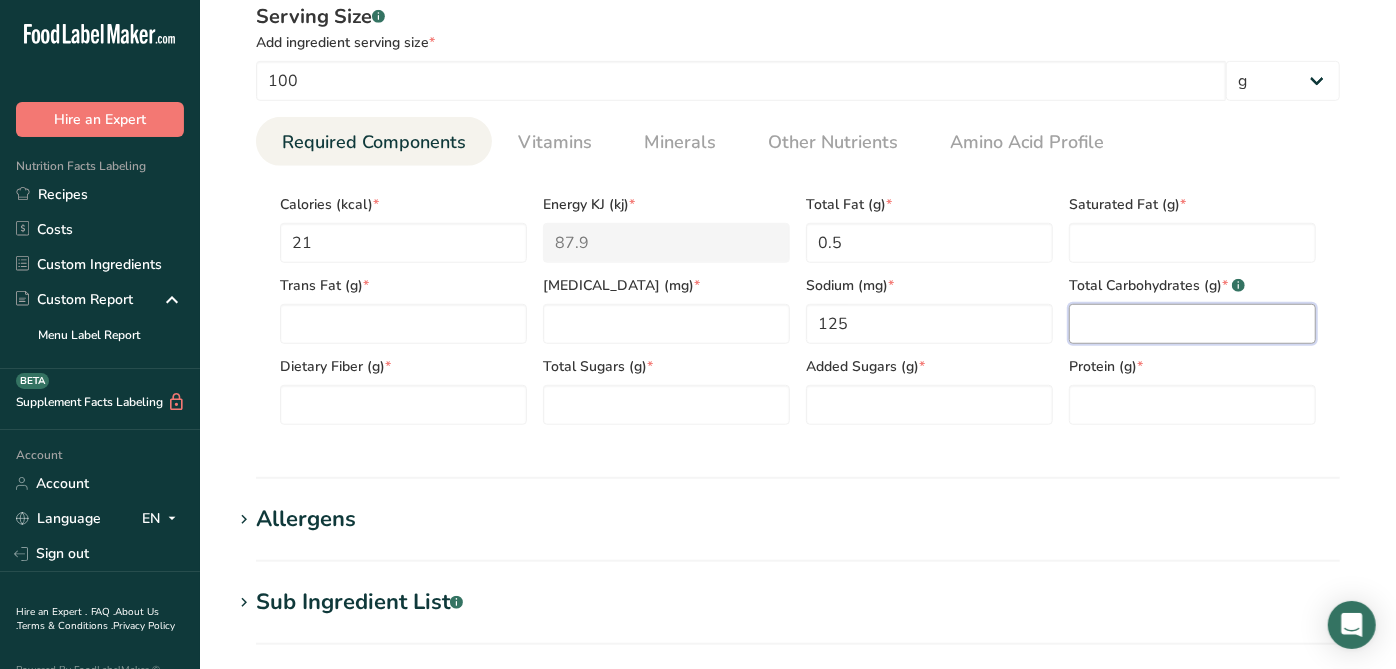 click at bounding box center (1192, 324) 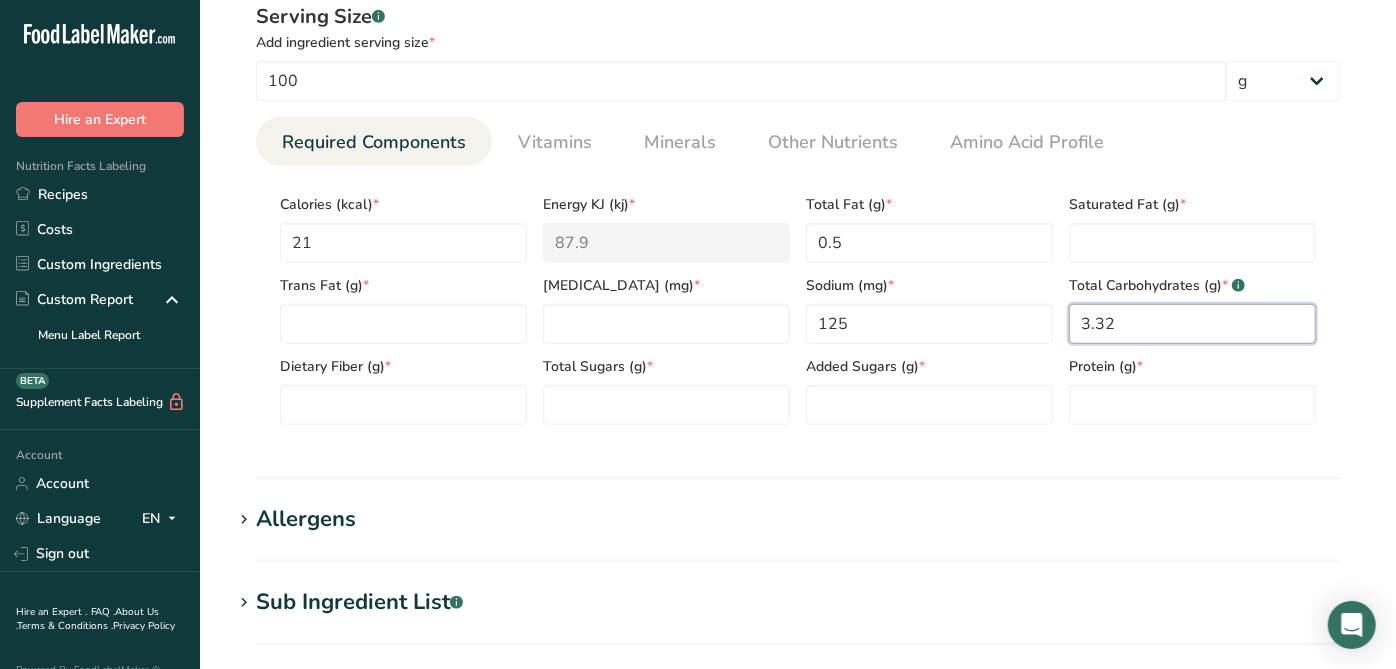 type on "3.32" 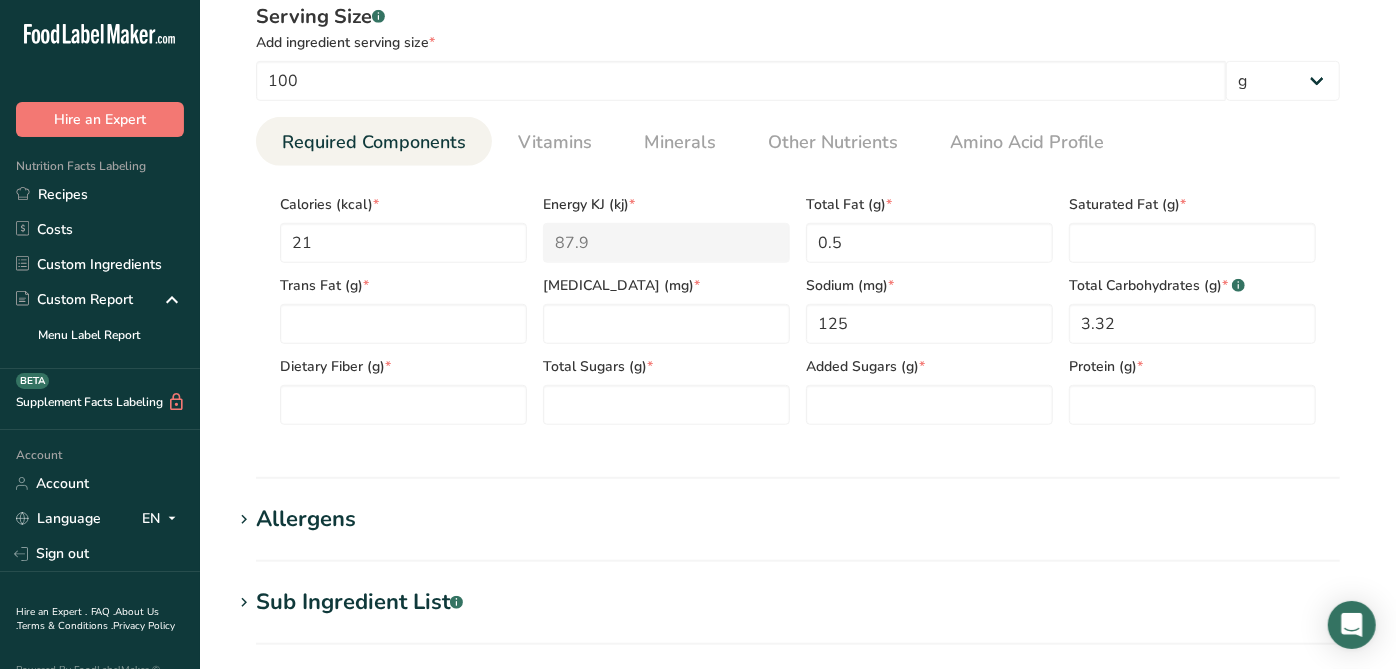 click on "Dietary Fiber
(g) *" at bounding box center [403, 366] 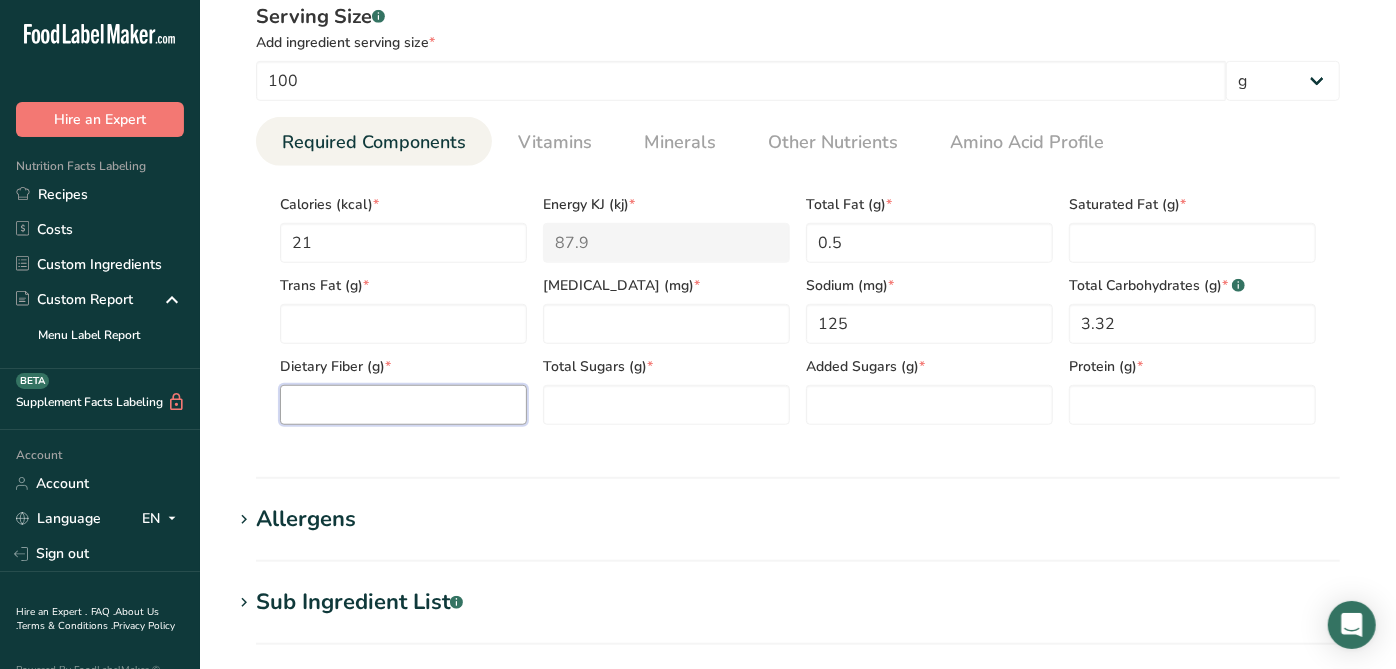 click at bounding box center [403, 405] 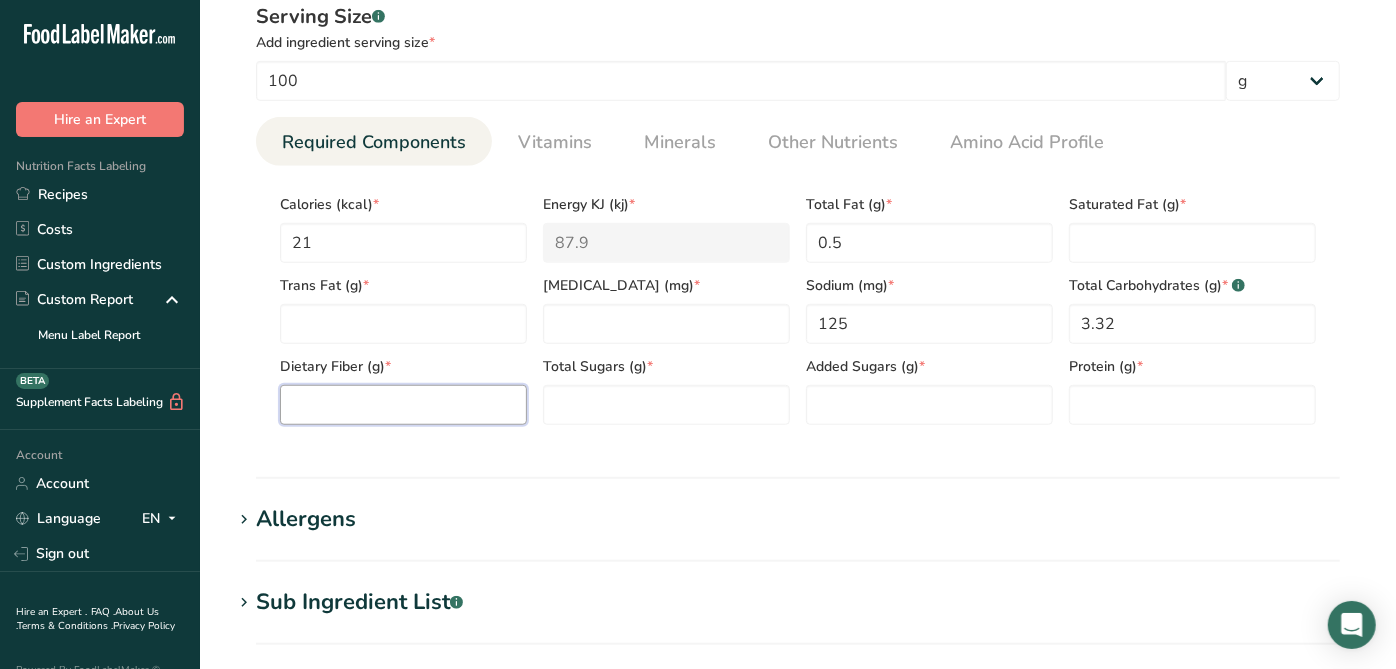 click at bounding box center (403, 405) 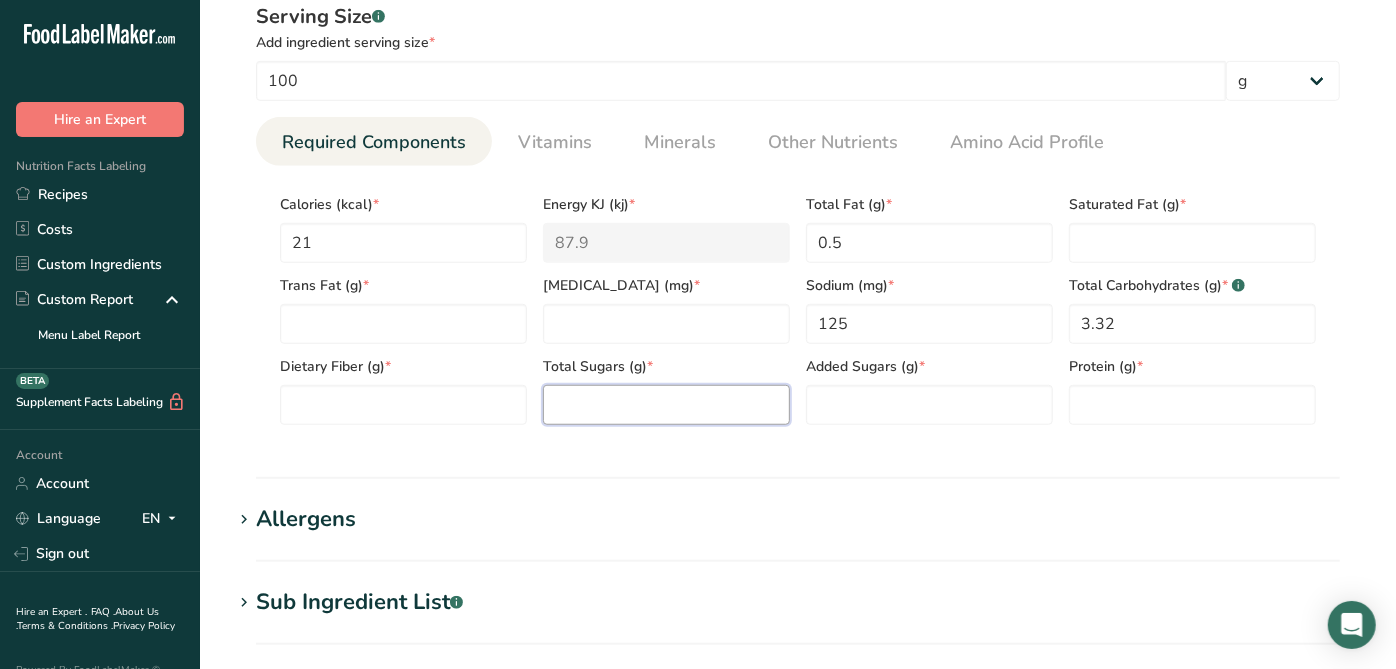 click at bounding box center (666, 405) 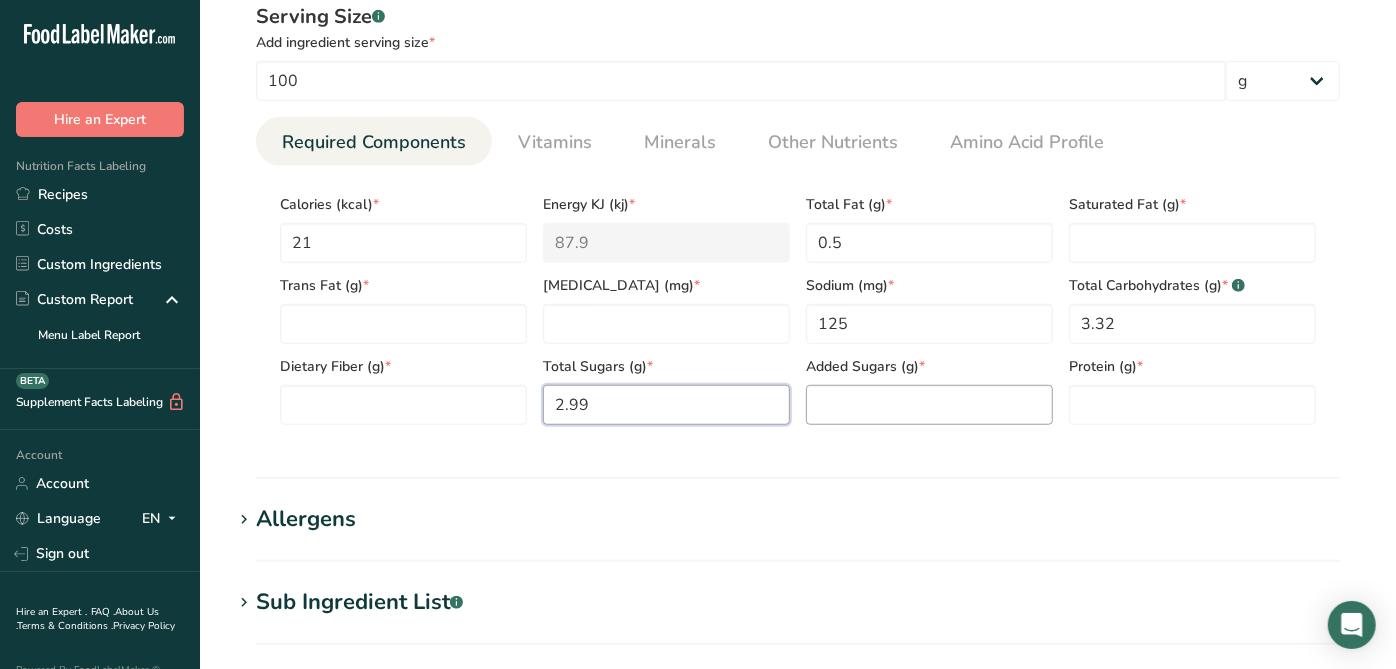 type on "2.99" 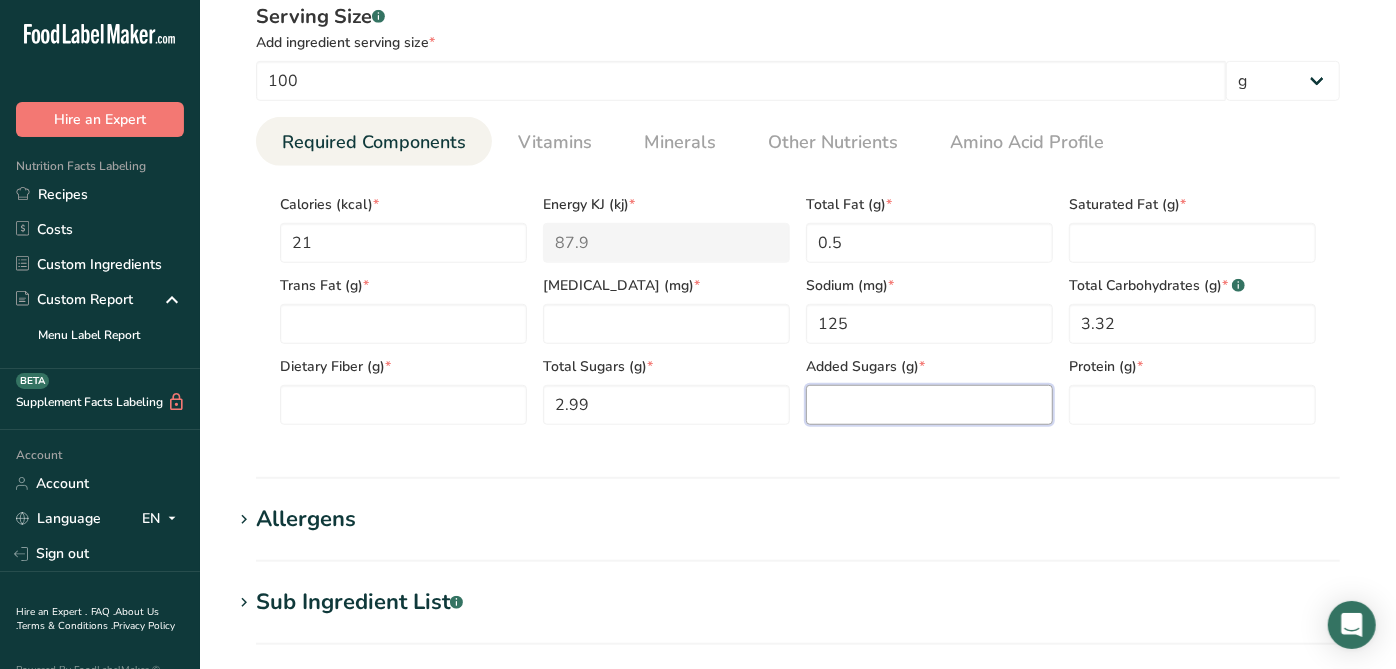 click at bounding box center [929, 405] 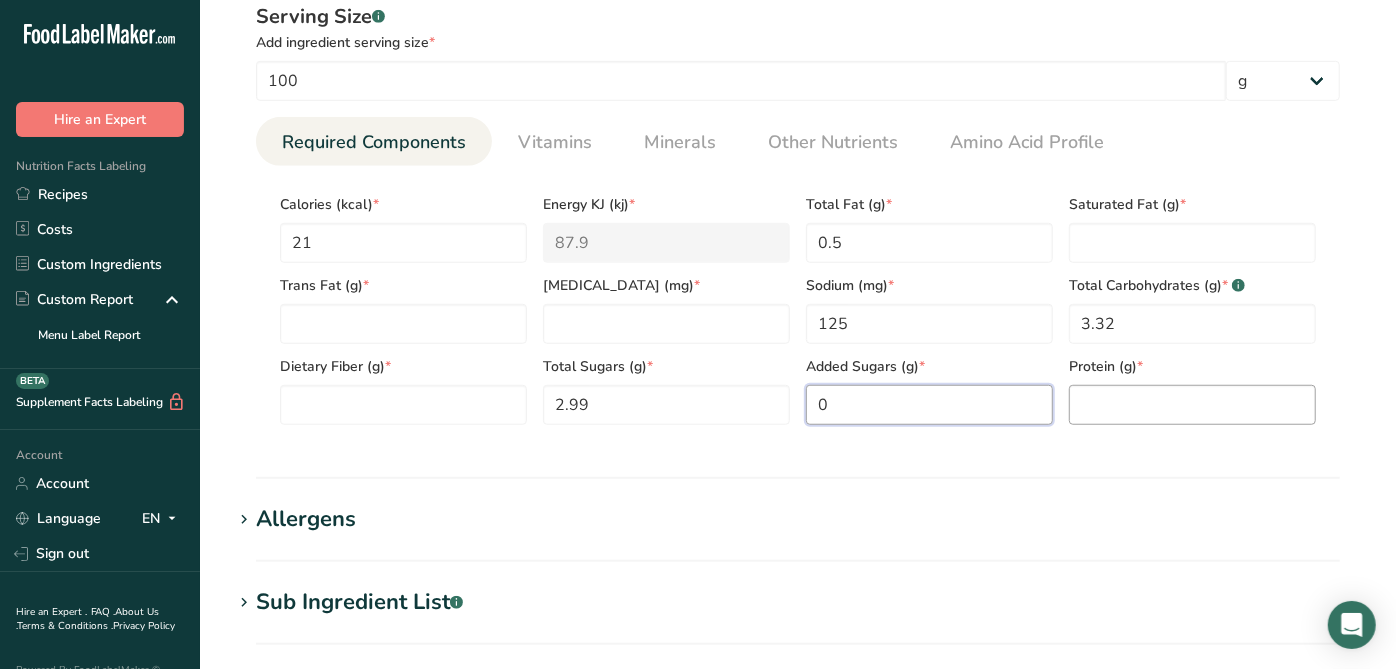 type on "0" 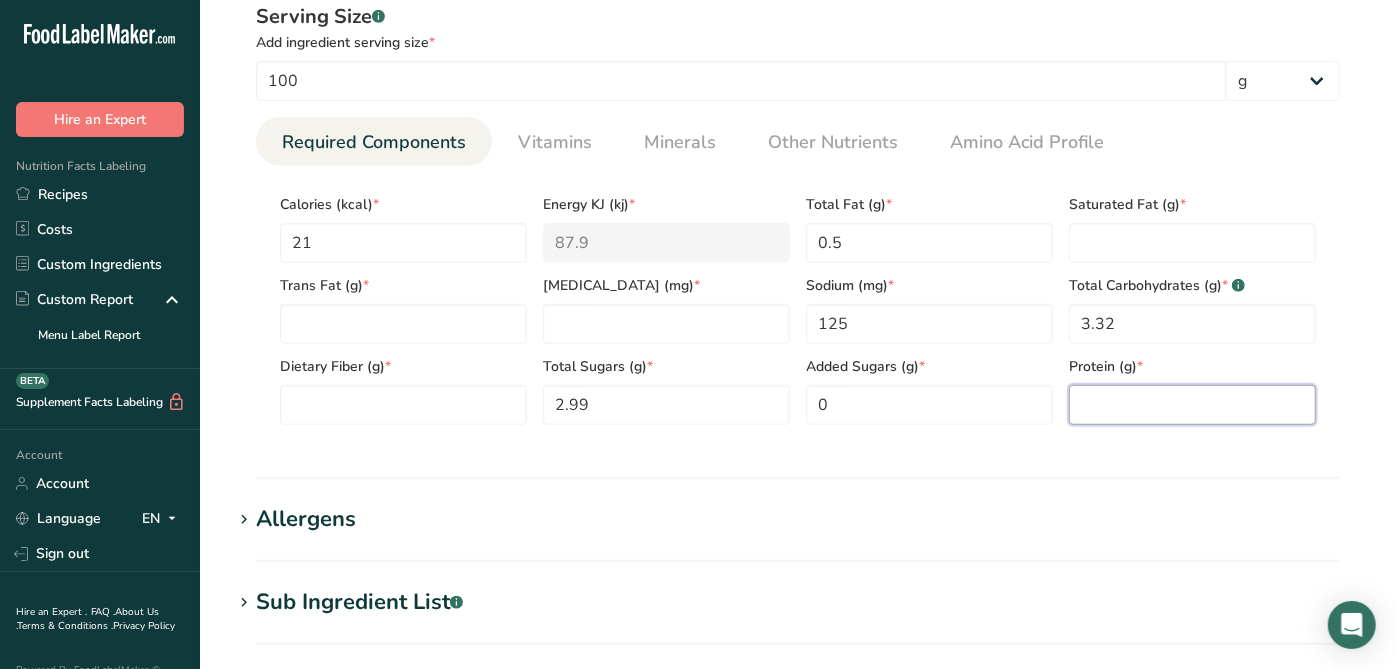 click at bounding box center (1192, 405) 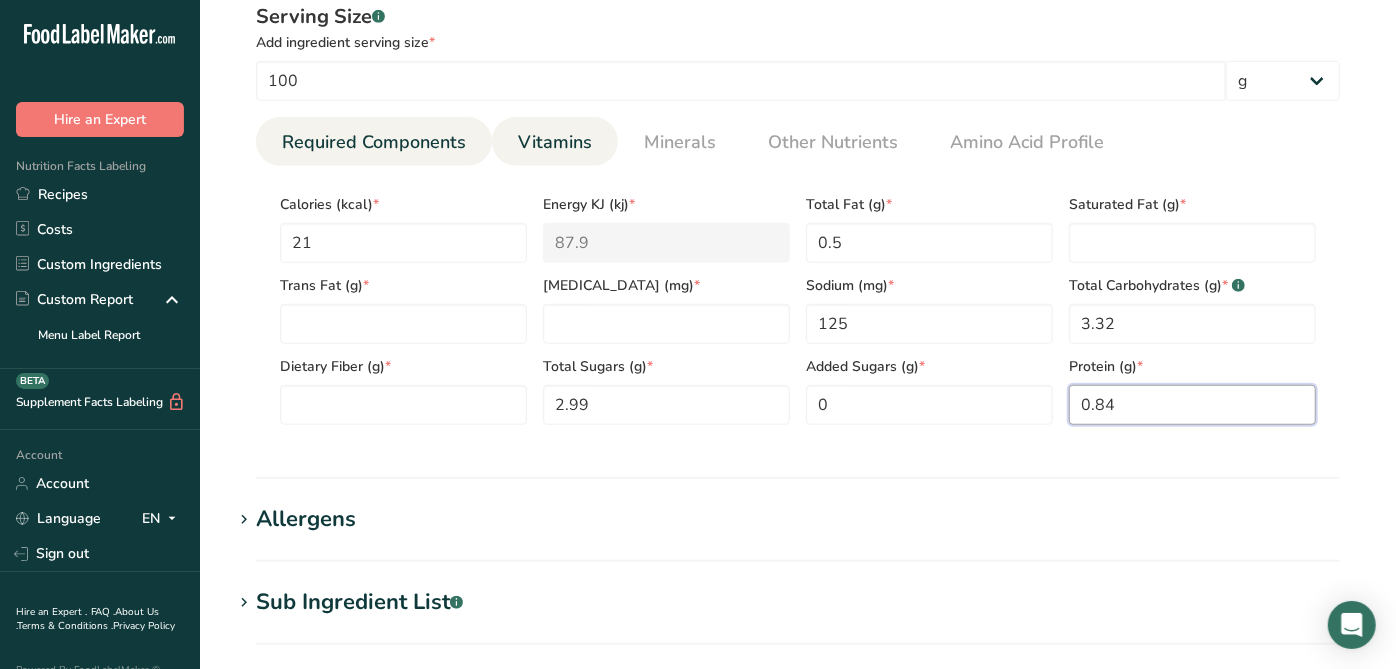 type on "0.84" 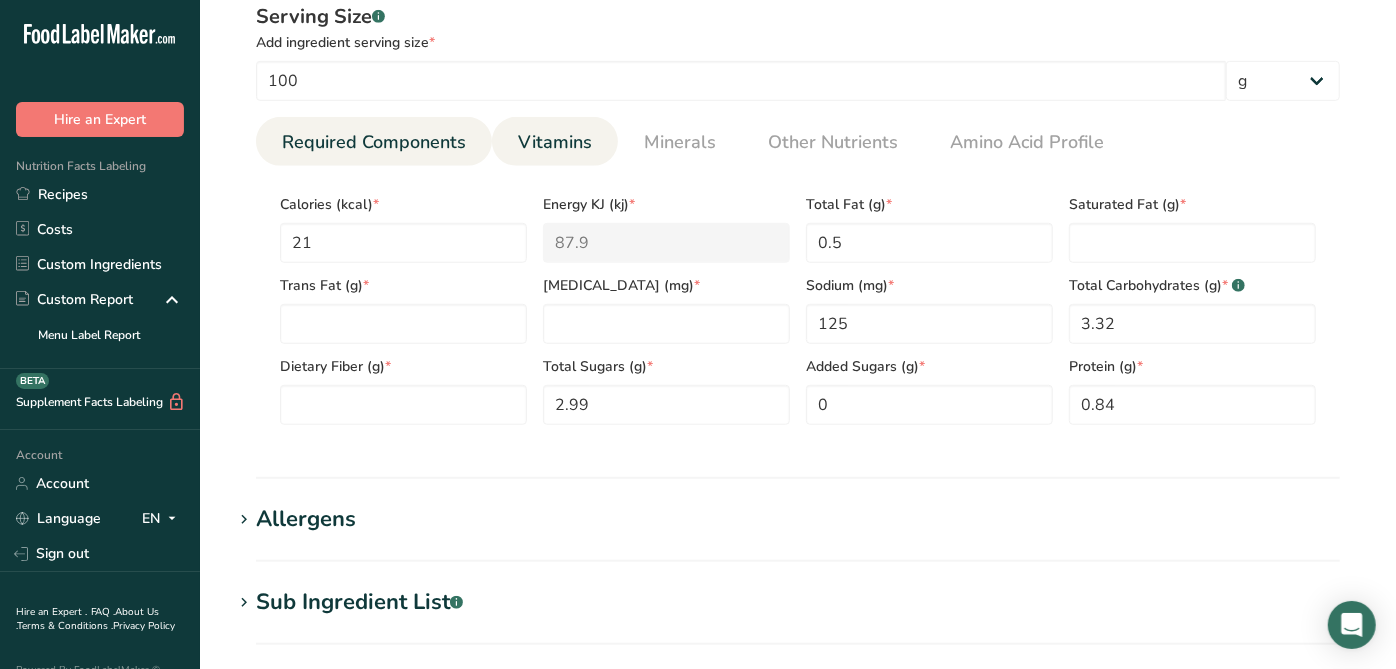 click on "Vitamins" at bounding box center (555, 142) 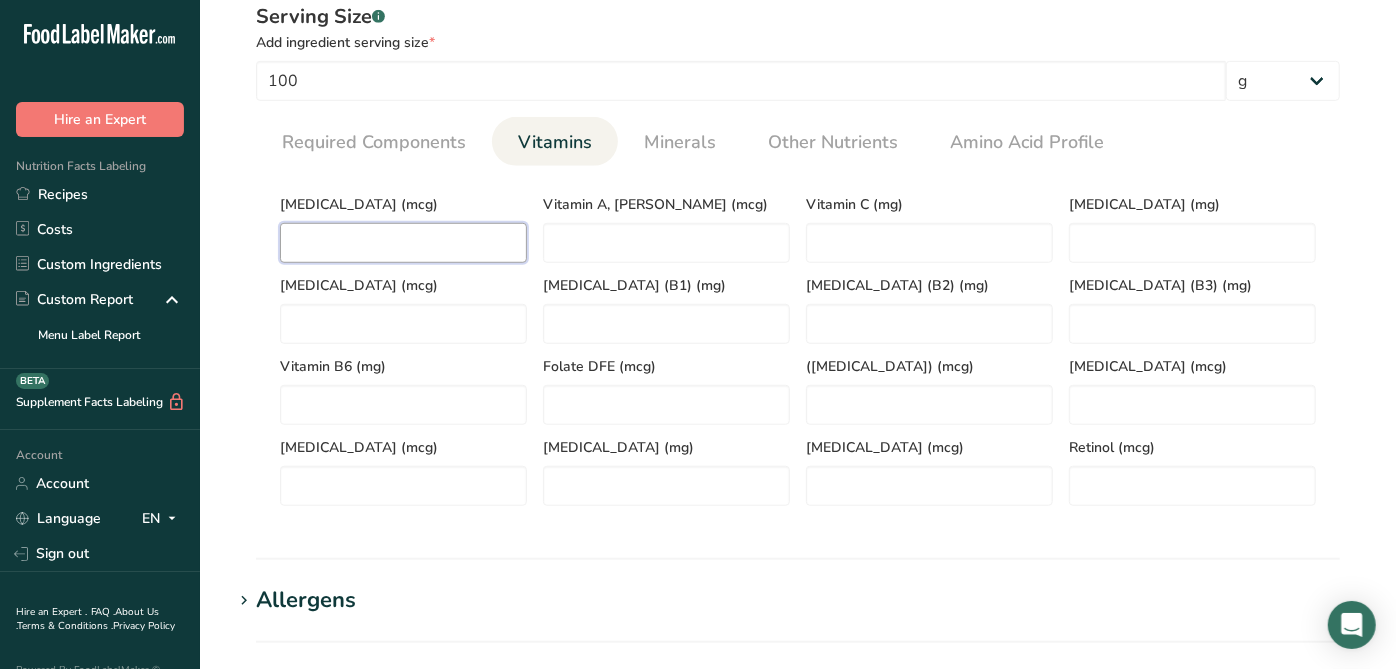 click at bounding box center [403, 243] 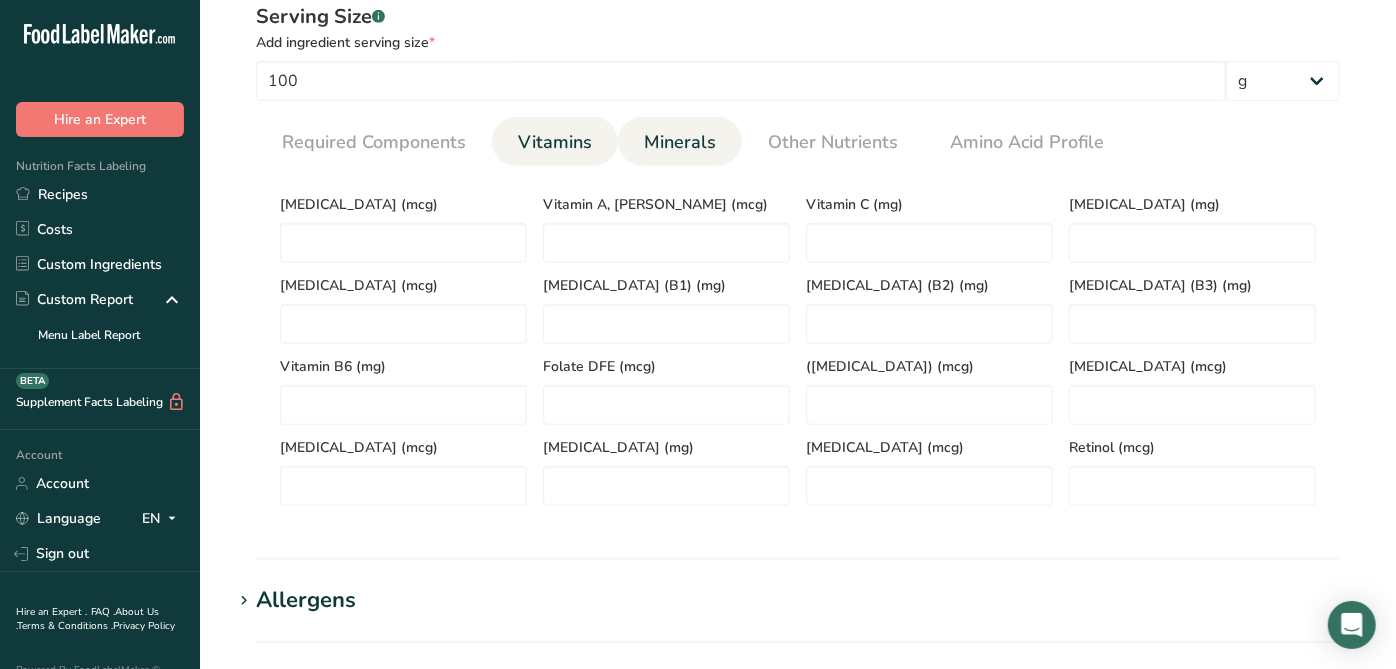 click on "Minerals" at bounding box center (680, 142) 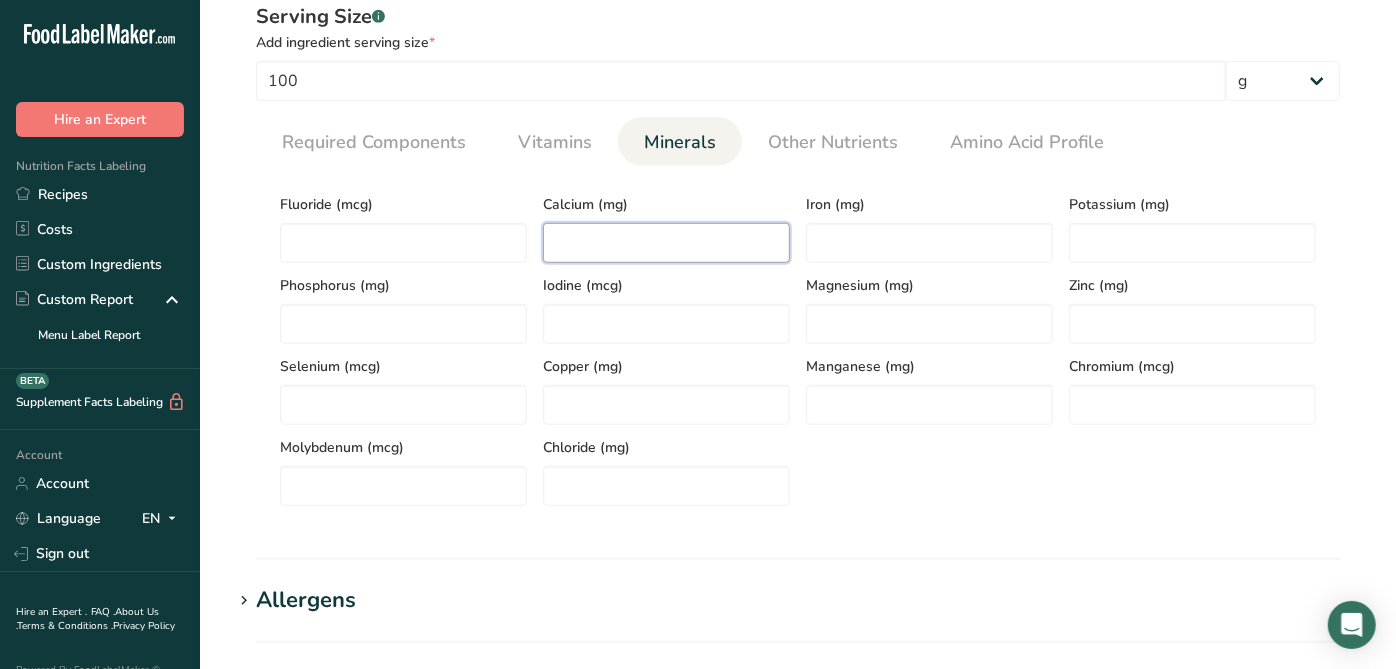 click at bounding box center [666, 243] 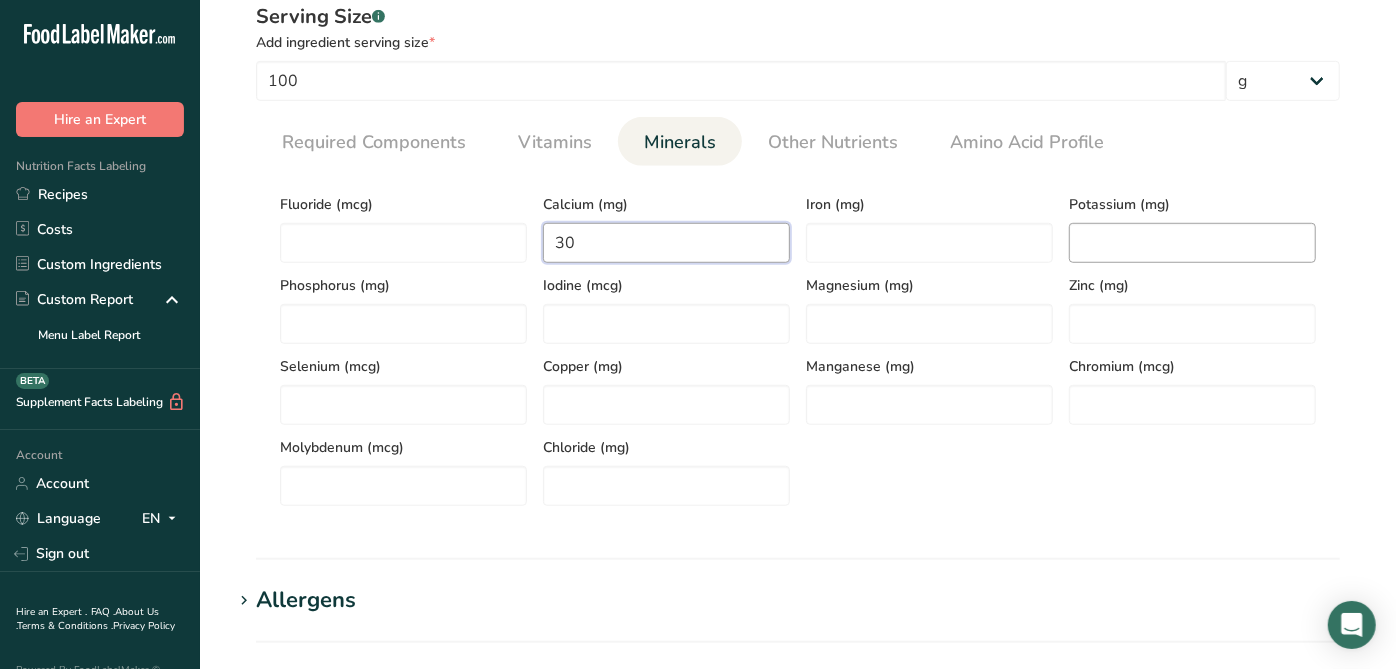 type on "30" 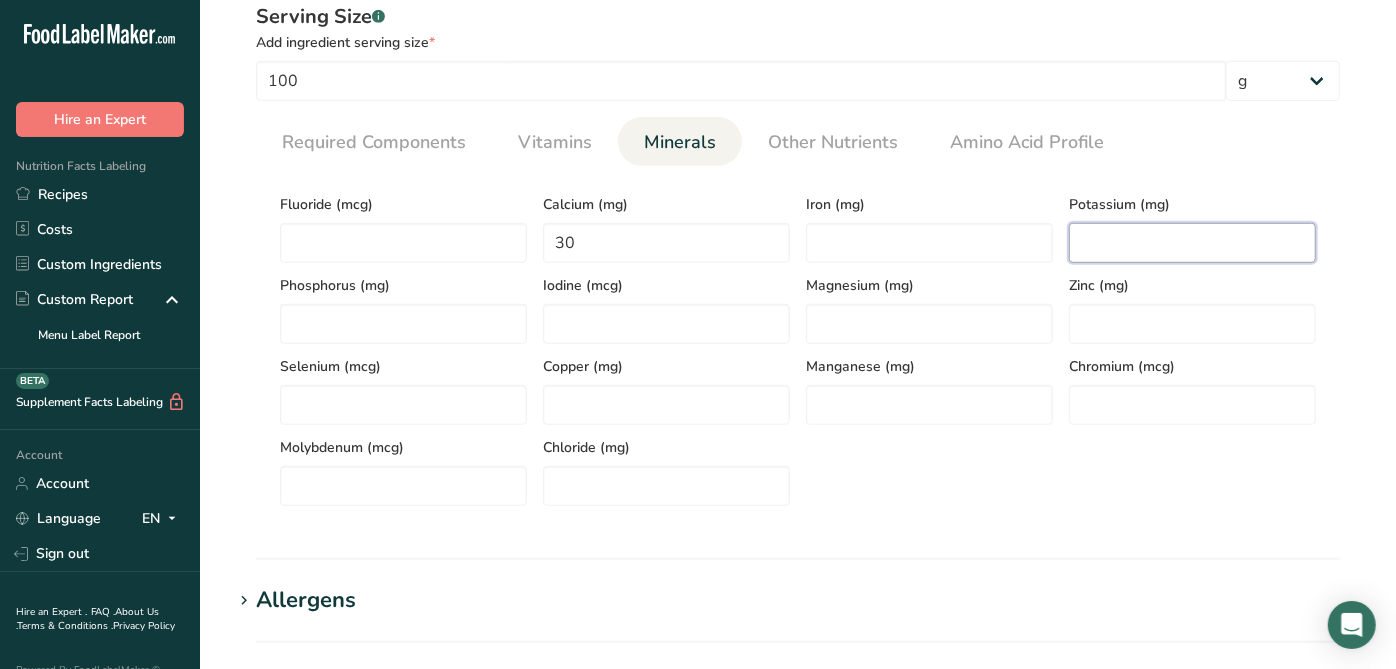 click at bounding box center (1192, 243) 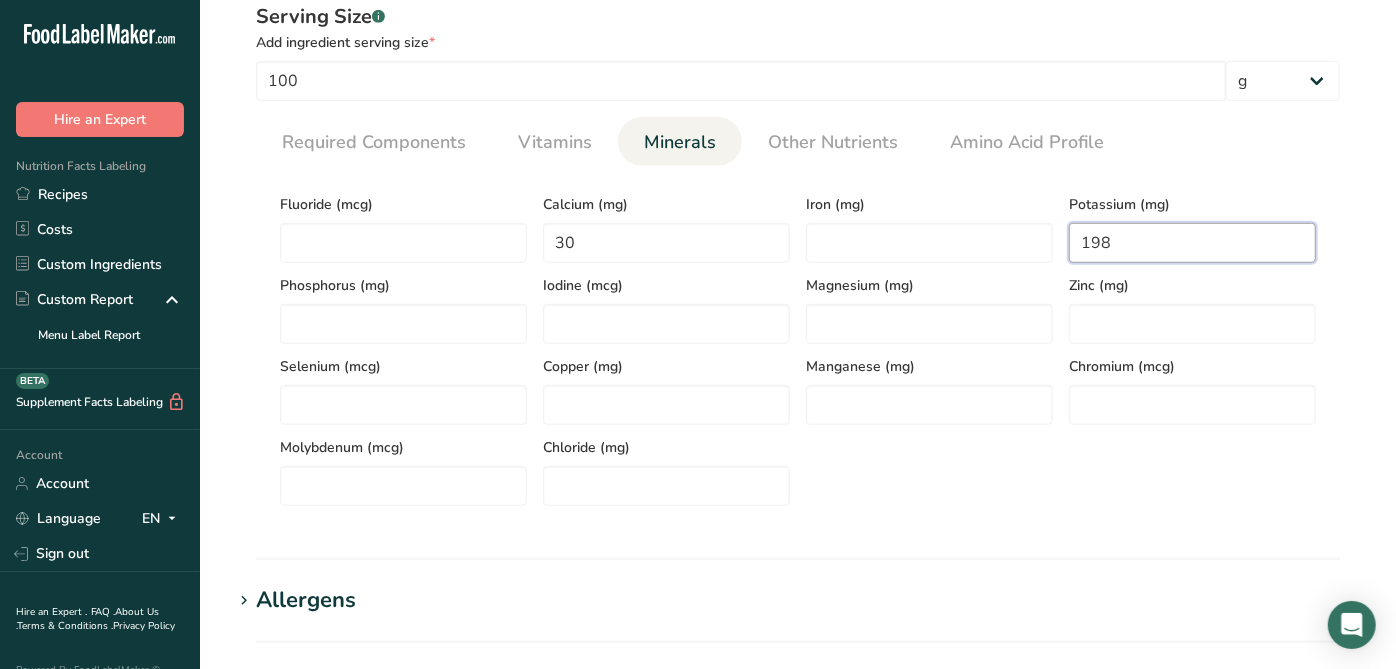 type on "198" 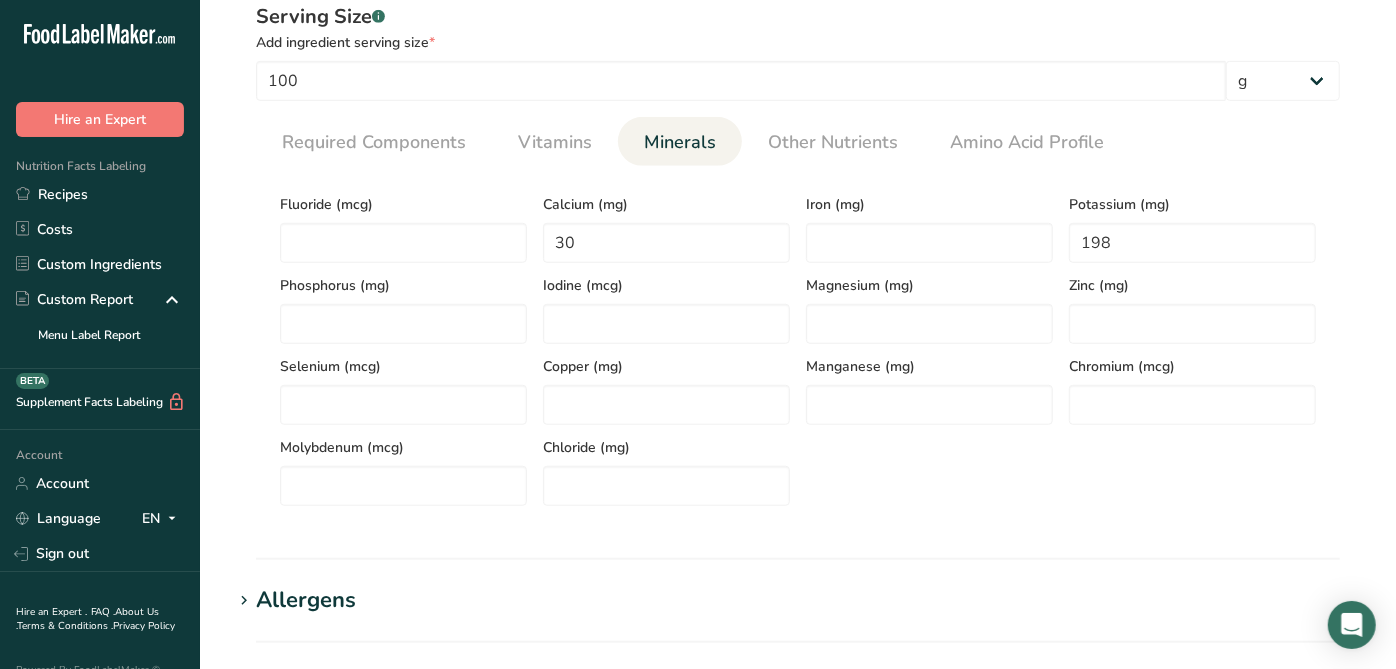 click on "Manganese
(mg)" at bounding box center (929, 384) 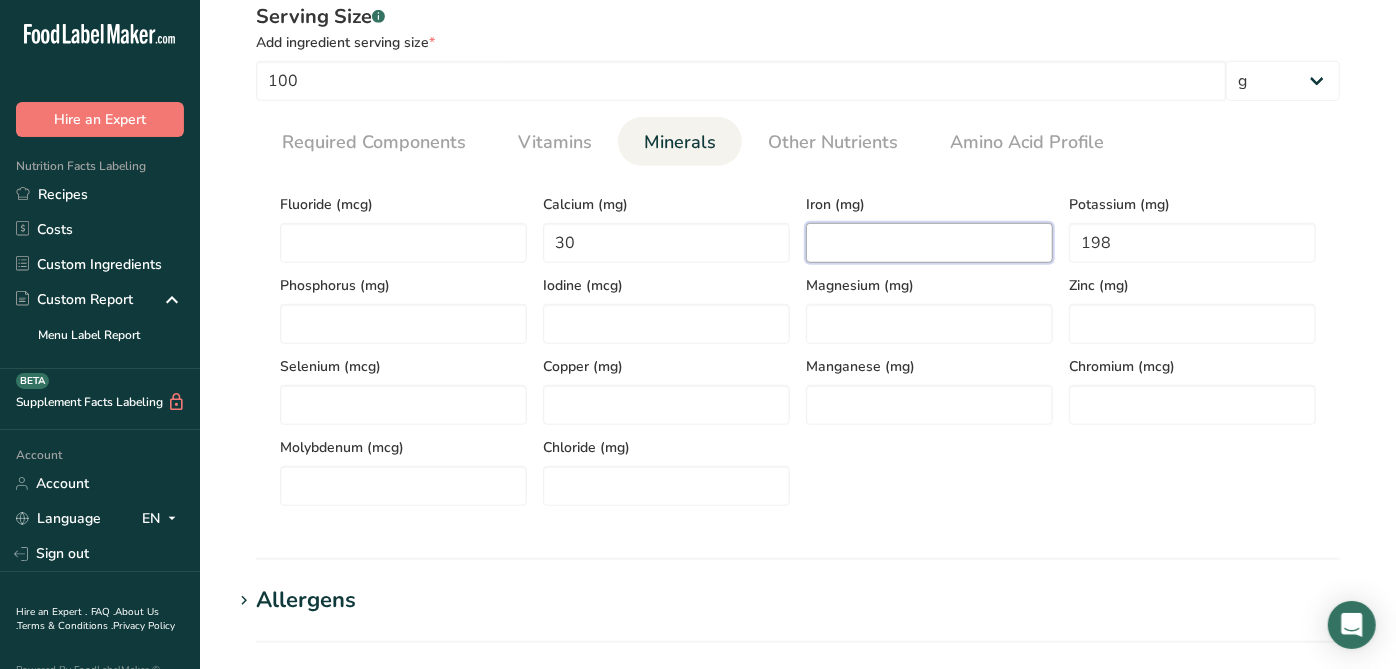 click at bounding box center (929, 243) 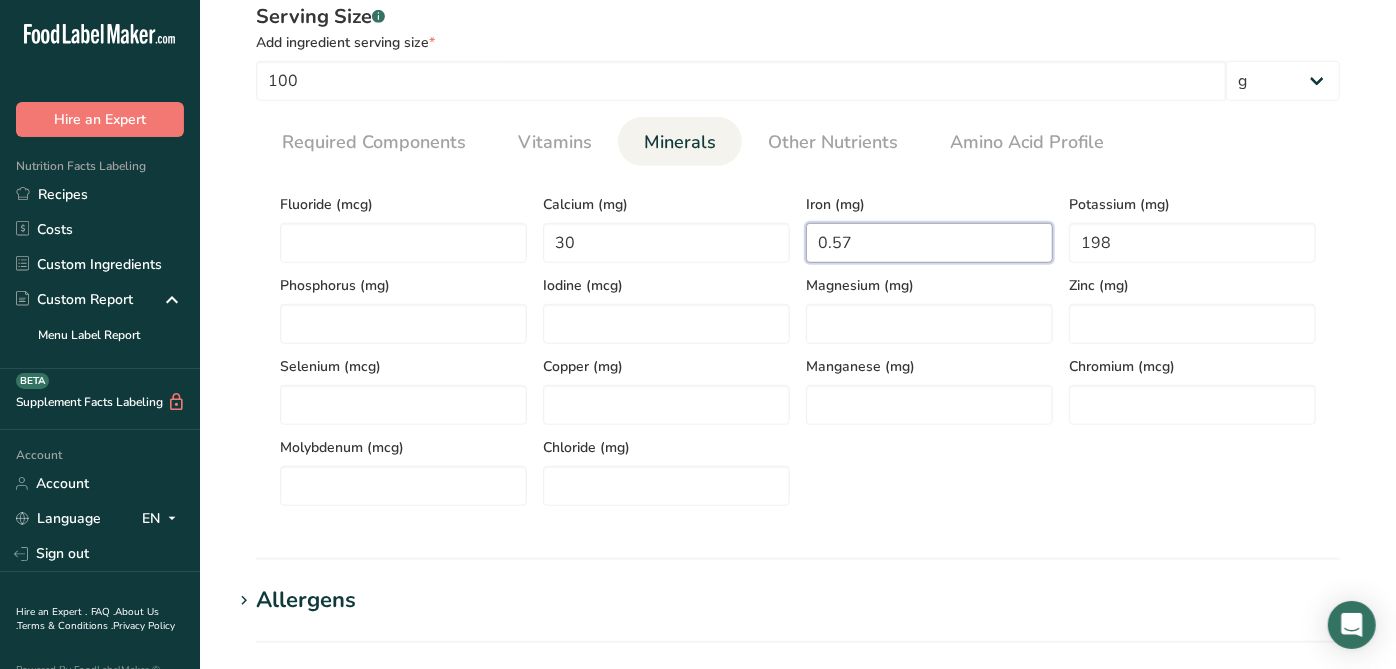 type on "0.57" 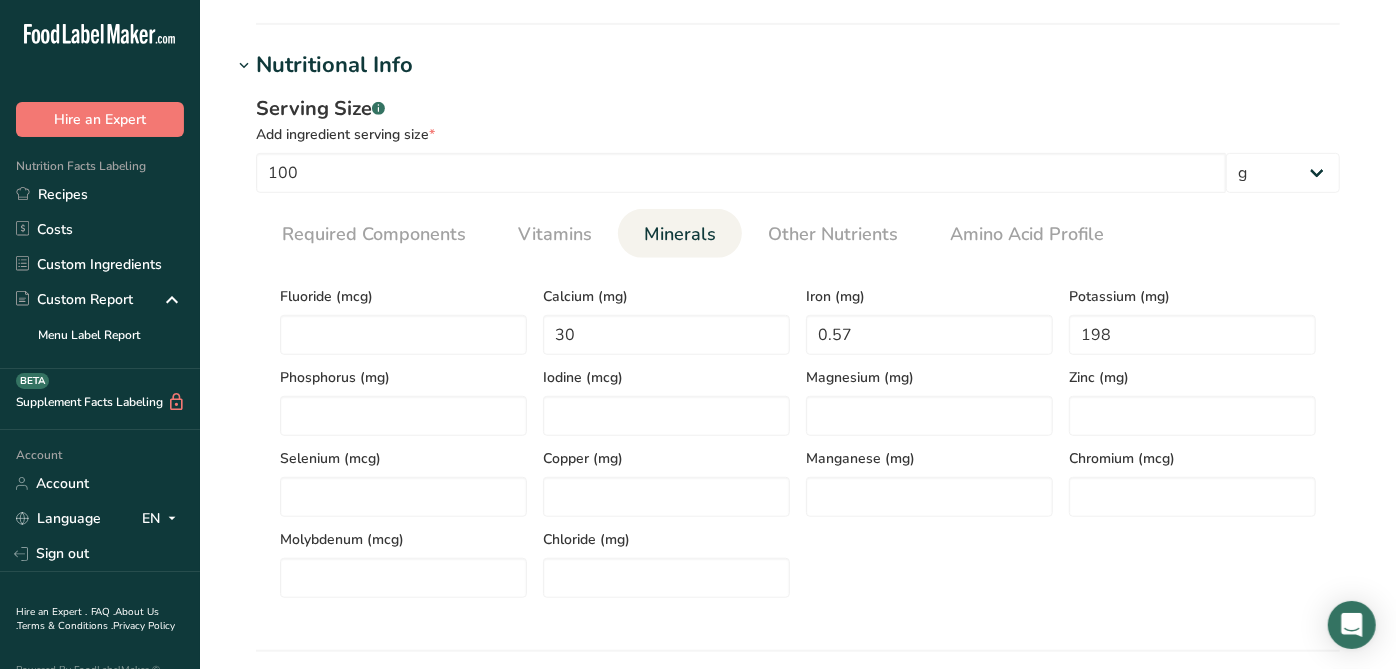 scroll, scrollTop: 666, scrollLeft: 0, axis: vertical 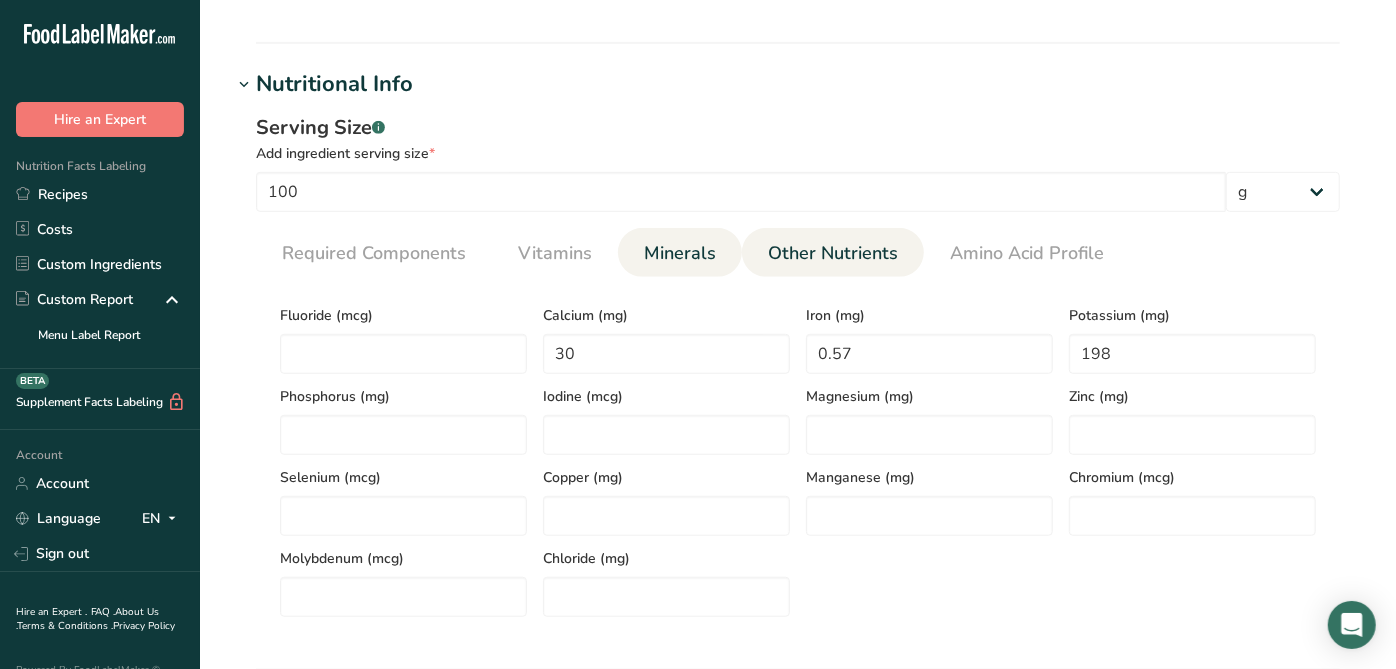click on "Other Nutrients" at bounding box center [833, 253] 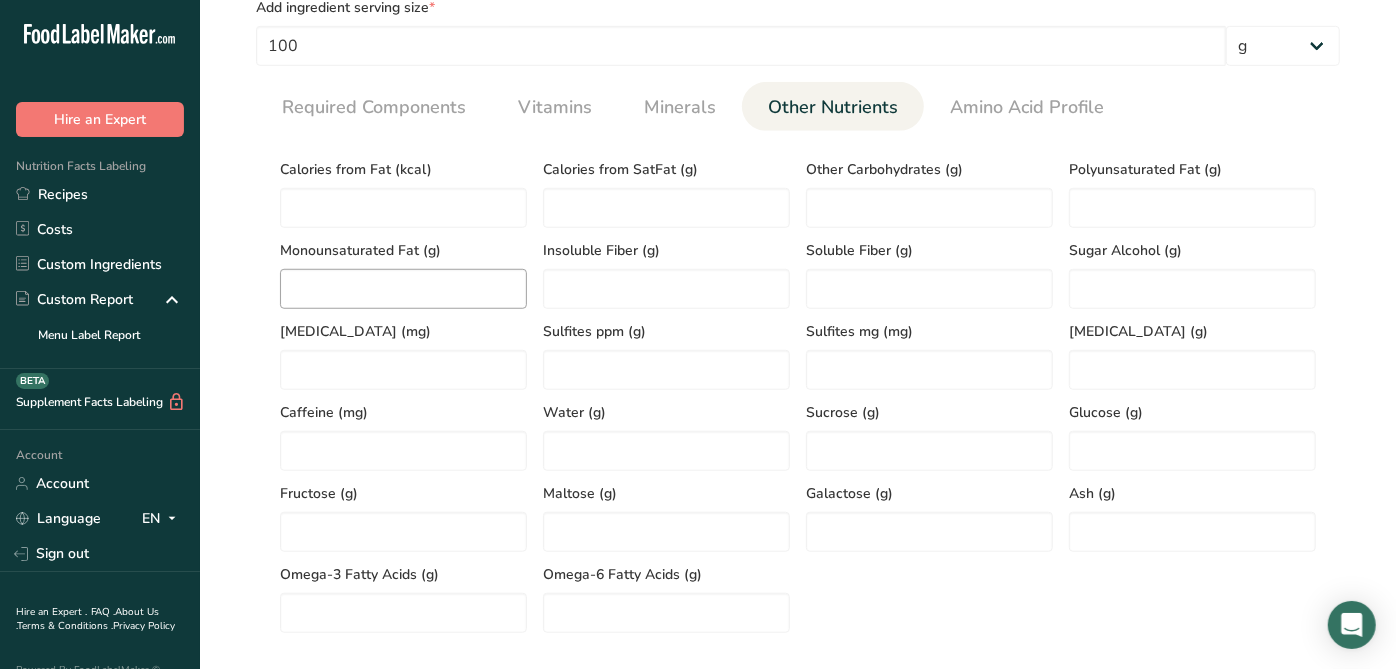 scroll, scrollTop: 777, scrollLeft: 0, axis: vertical 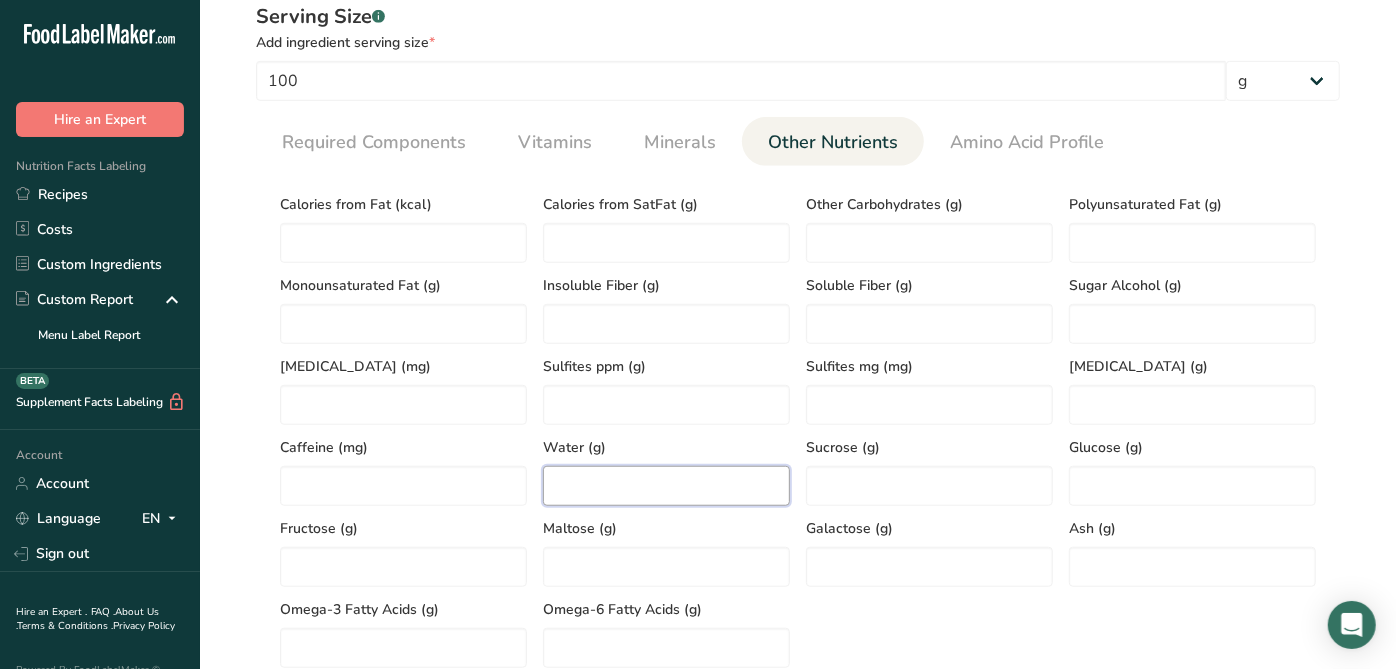 click at bounding box center (666, 486) 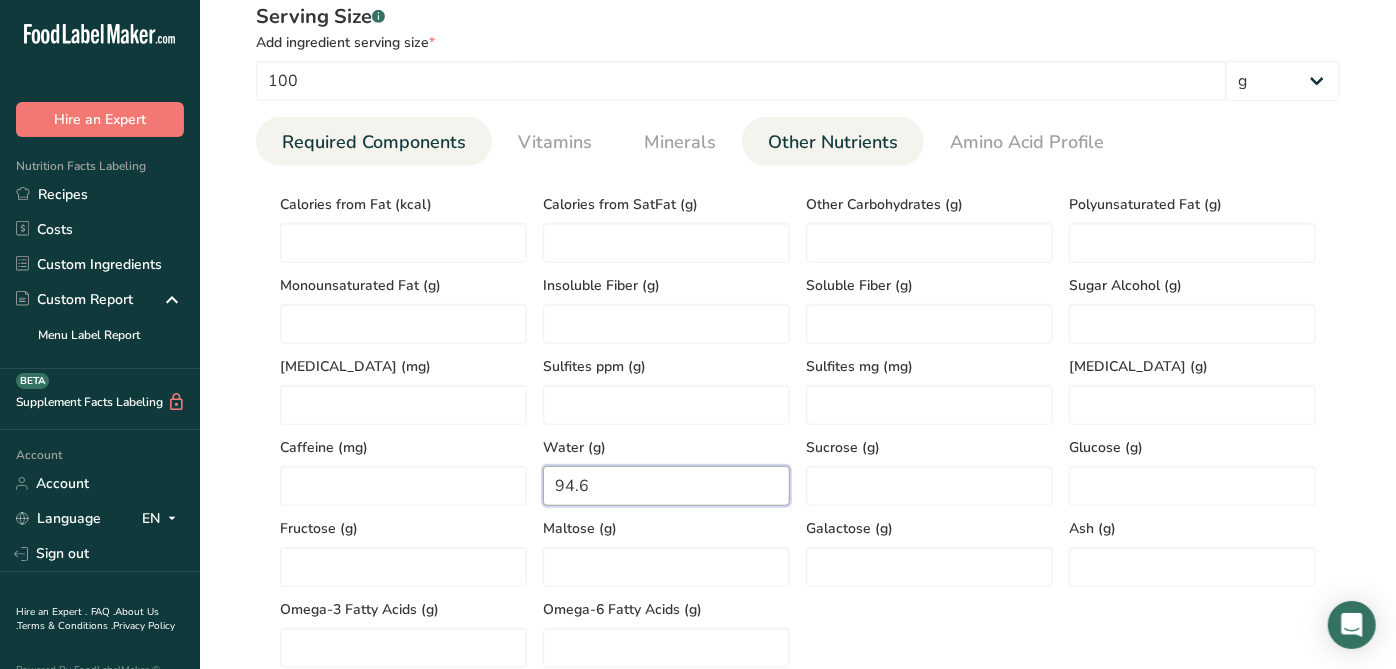 type on "94.6" 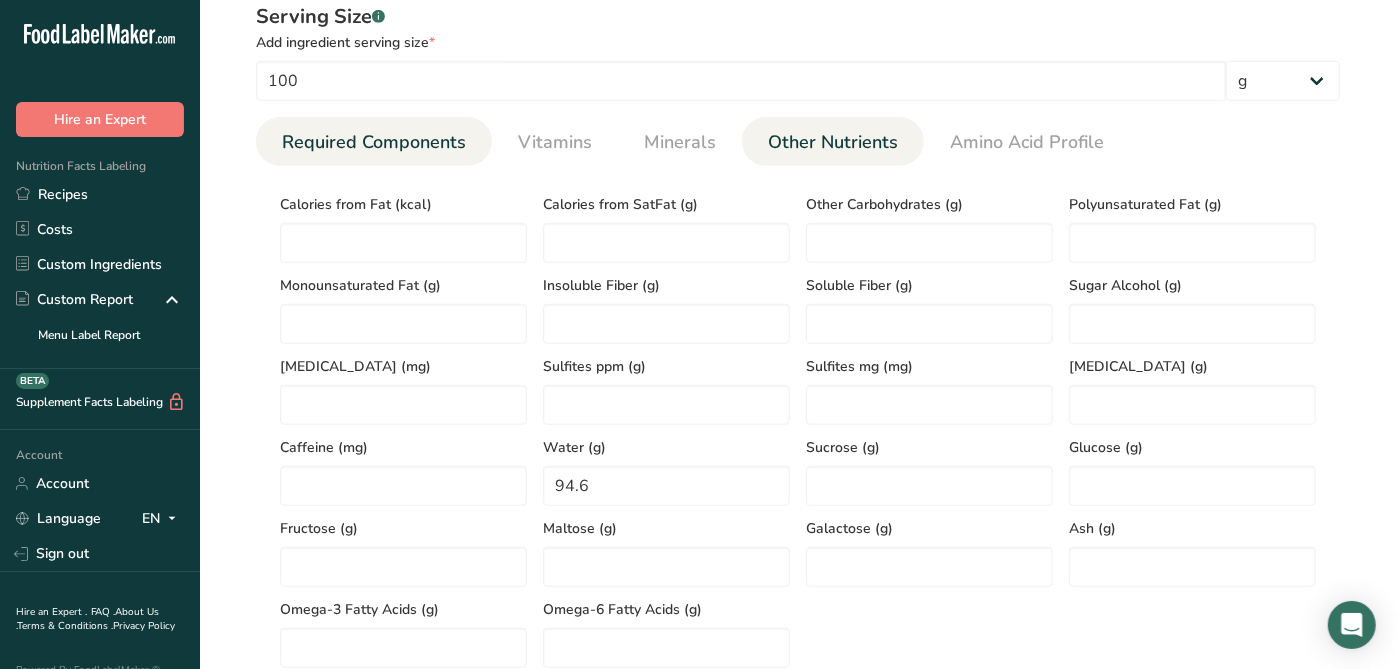 click on "Required Components" at bounding box center (374, 142) 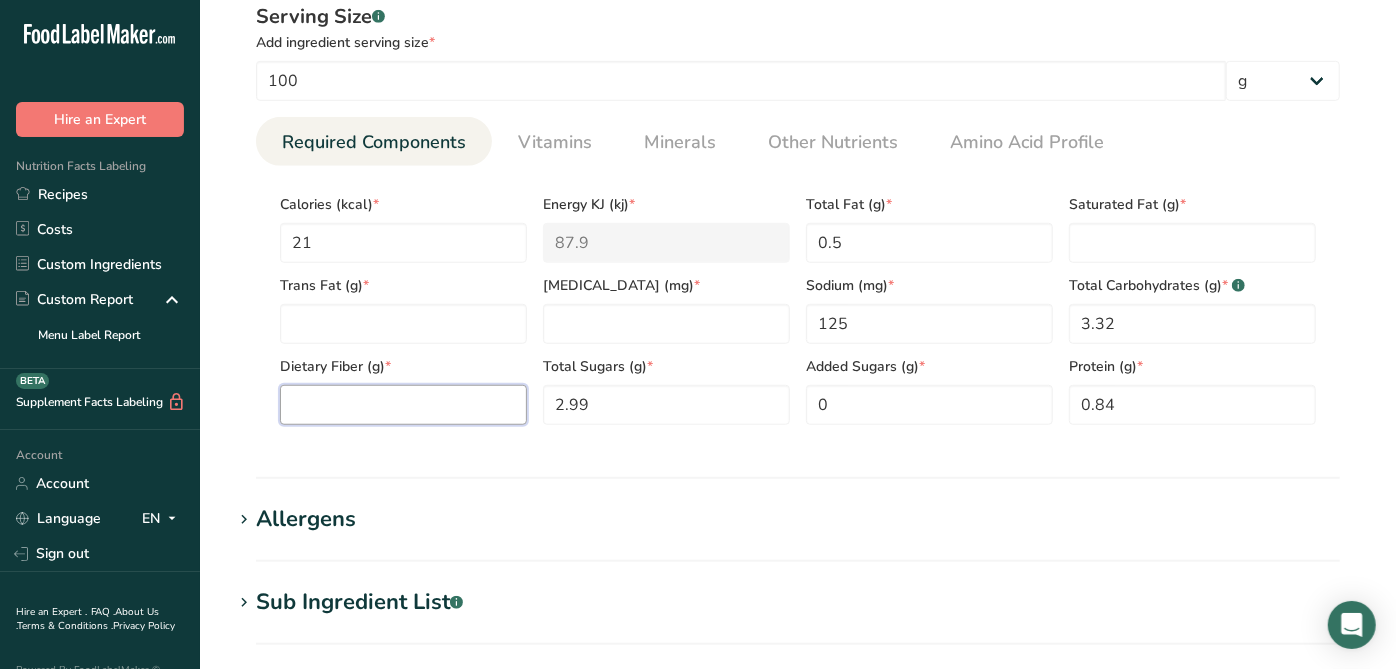 click at bounding box center [403, 405] 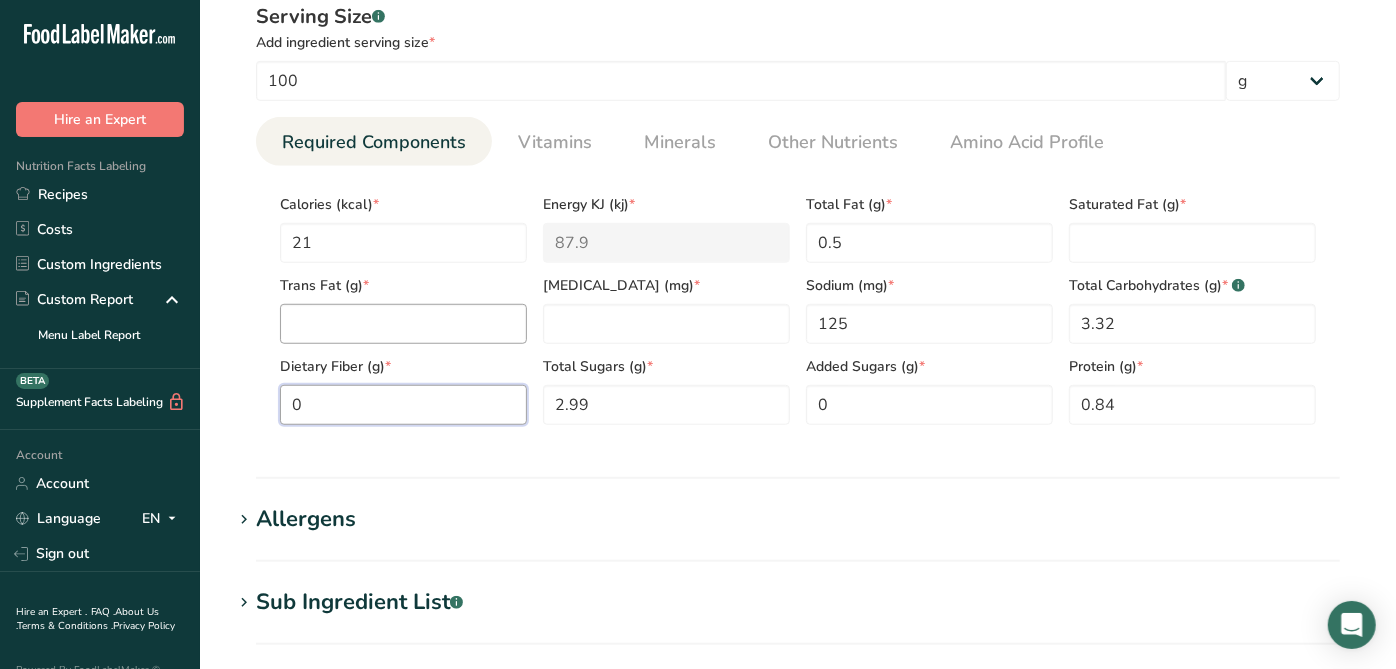 type on "0" 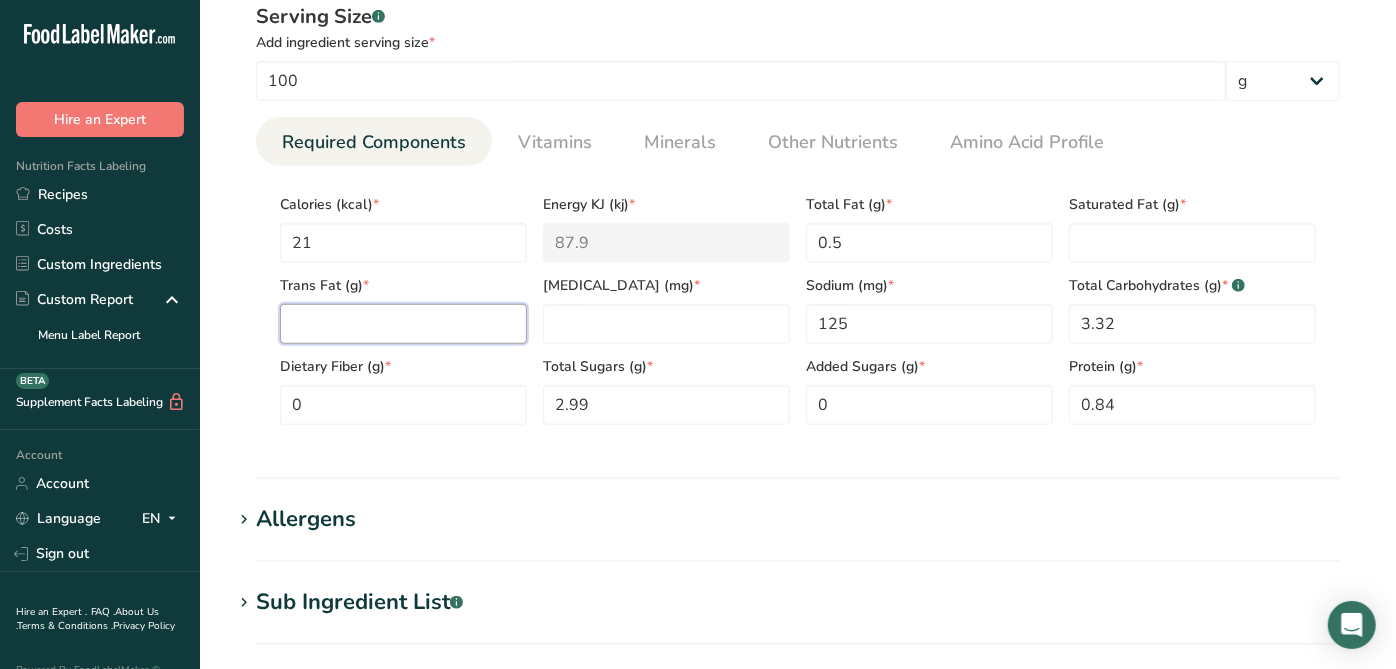 click at bounding box center [403, 324] 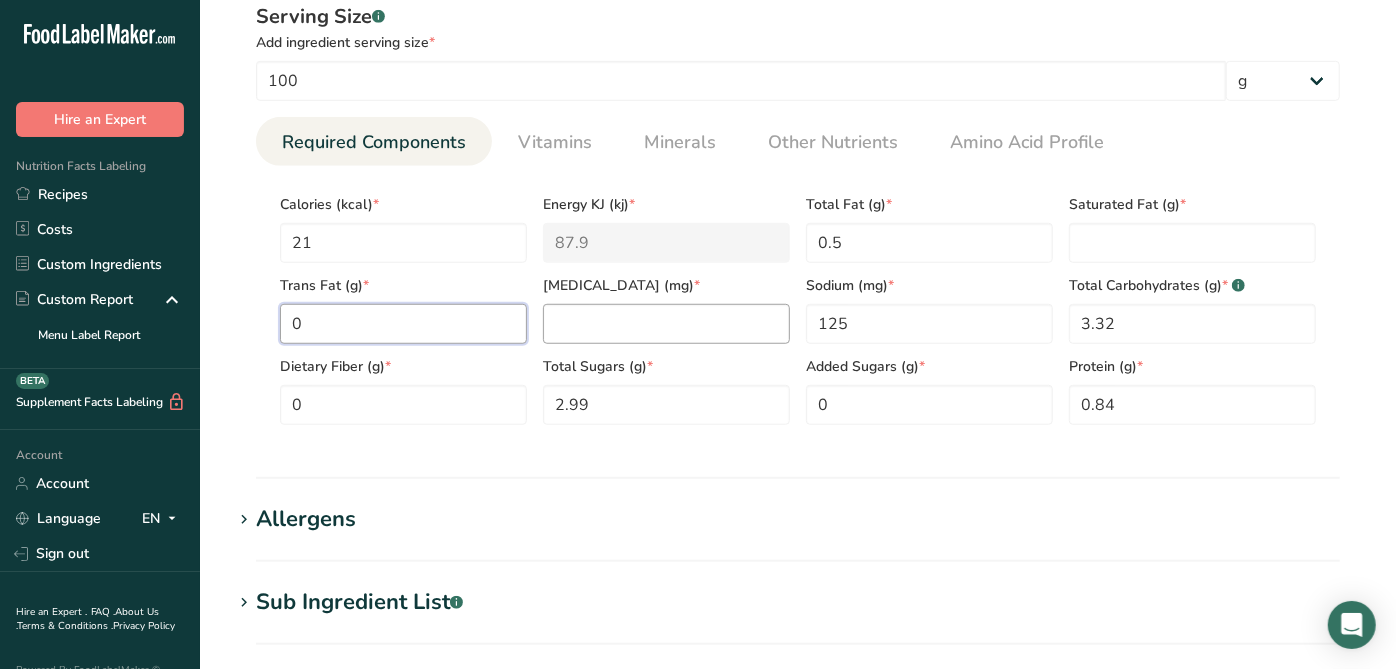 type on "0" 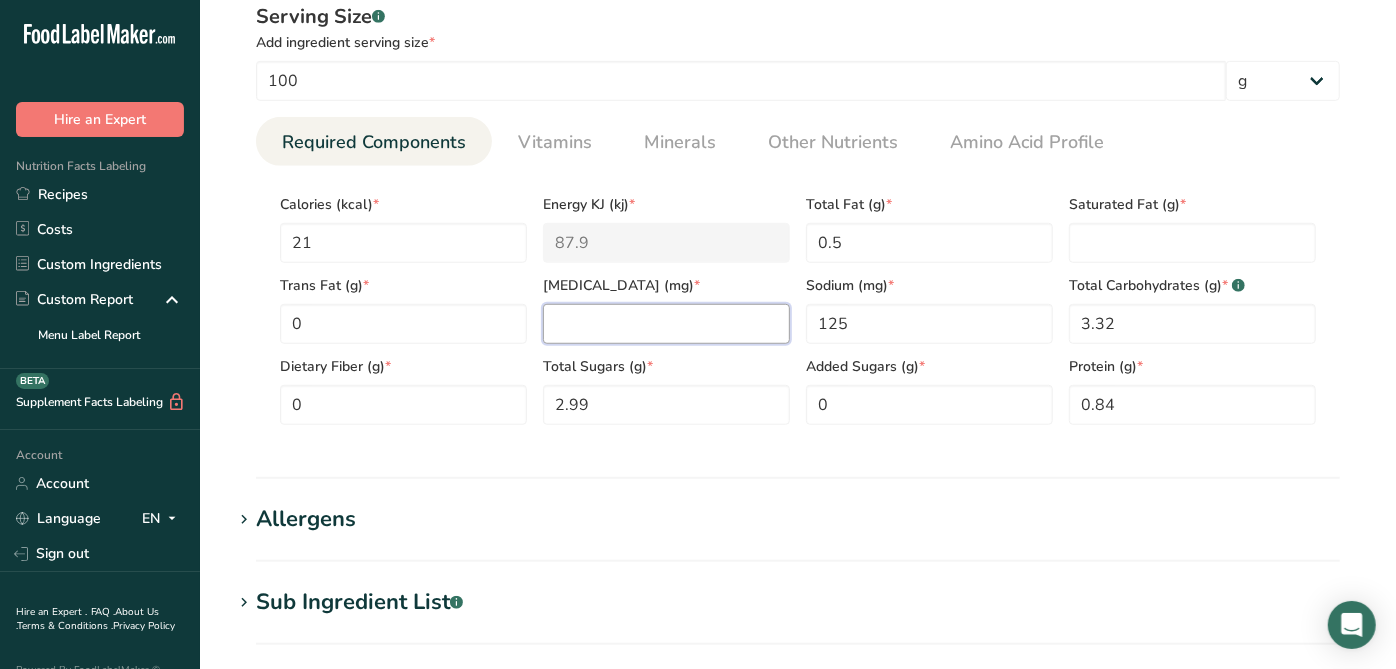 click at bounding box center (666, 324) 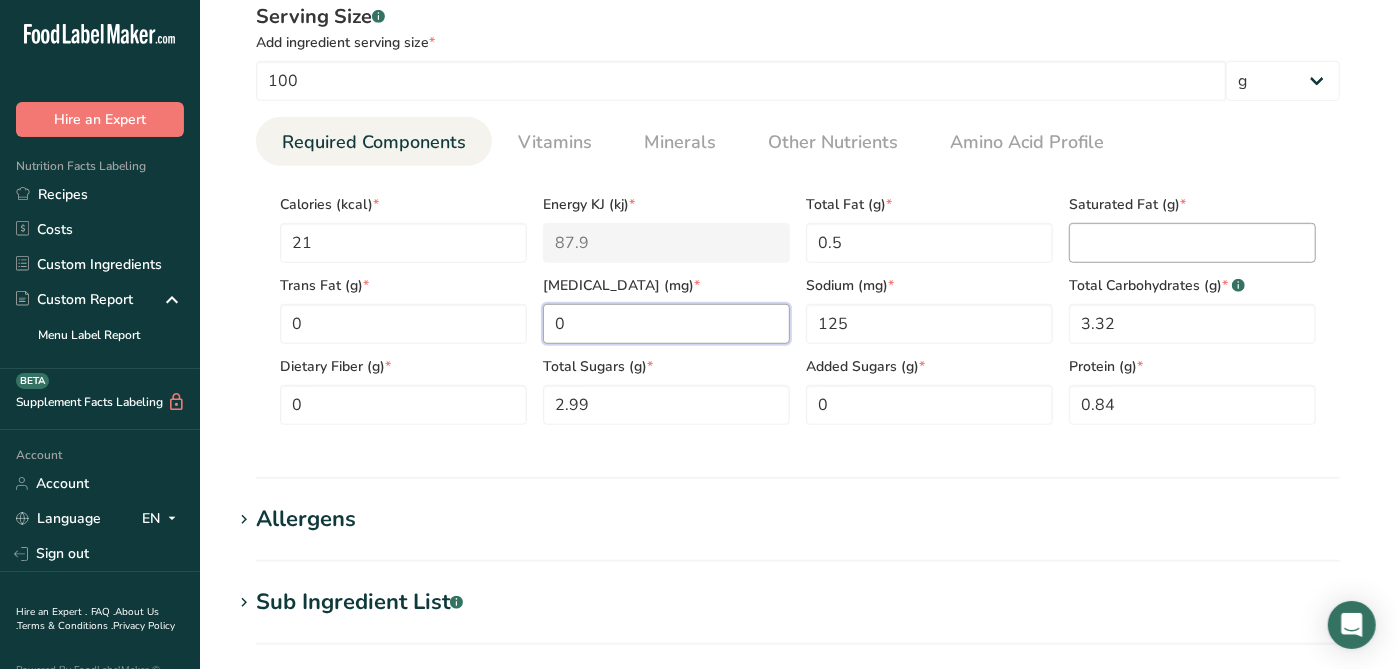 type on "0" 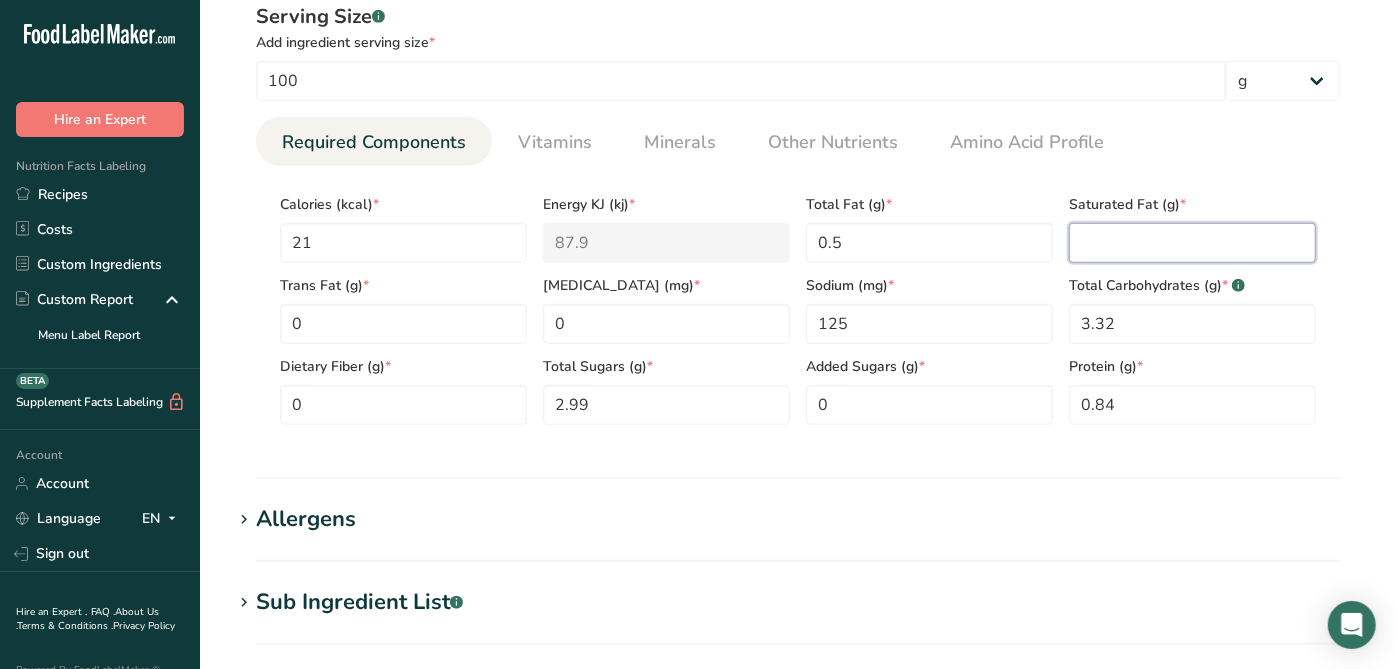 click at bounding box center [1192, 243] 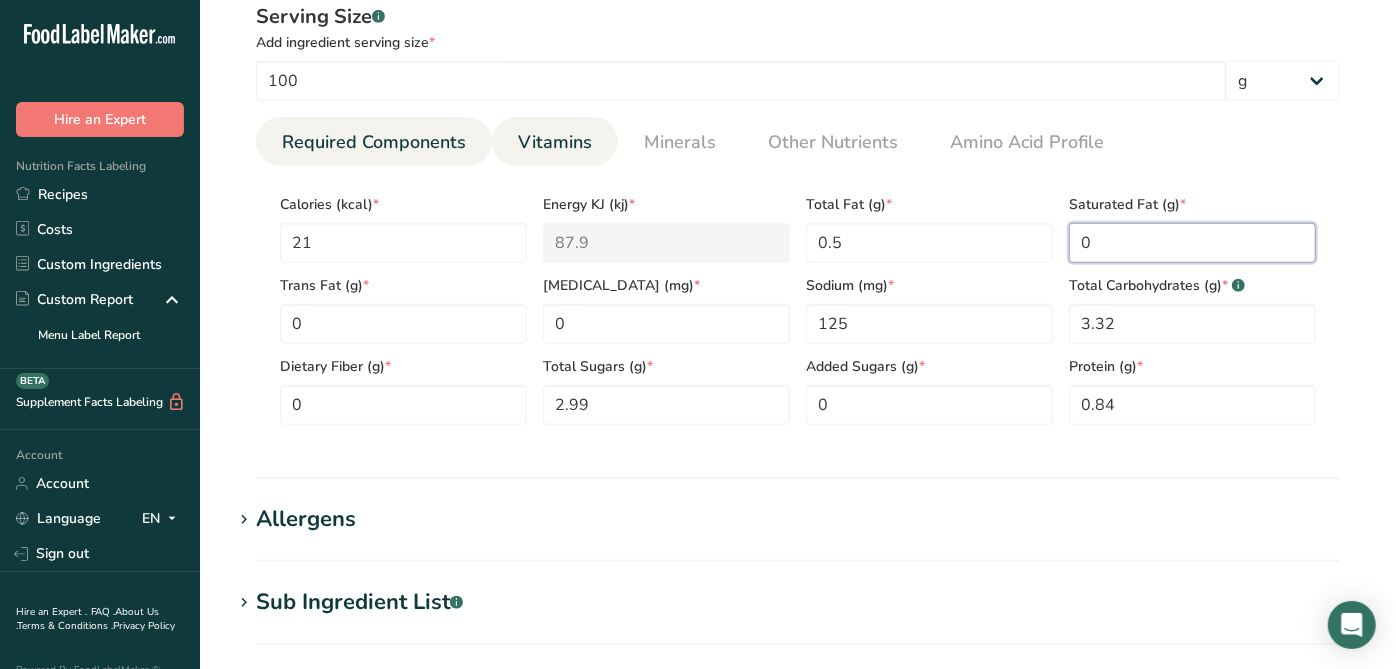 type on "0" 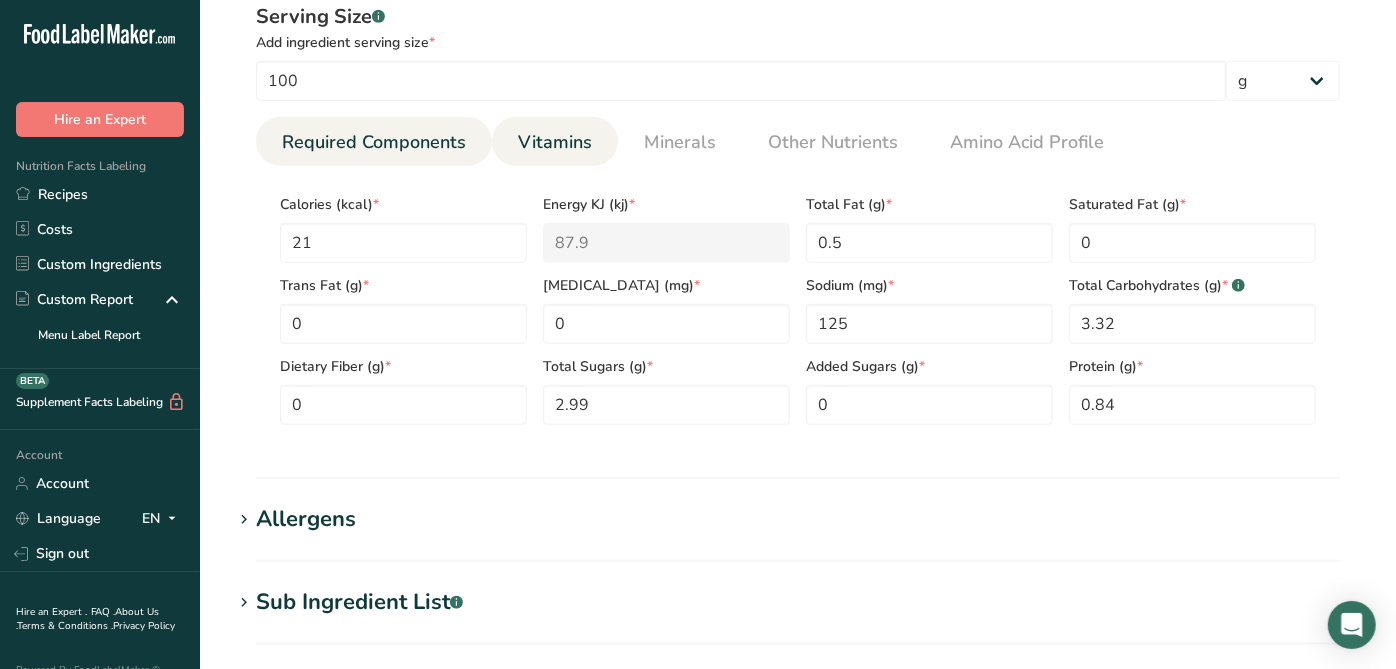 click on "Vitamins" at bounding box center (555, 142) 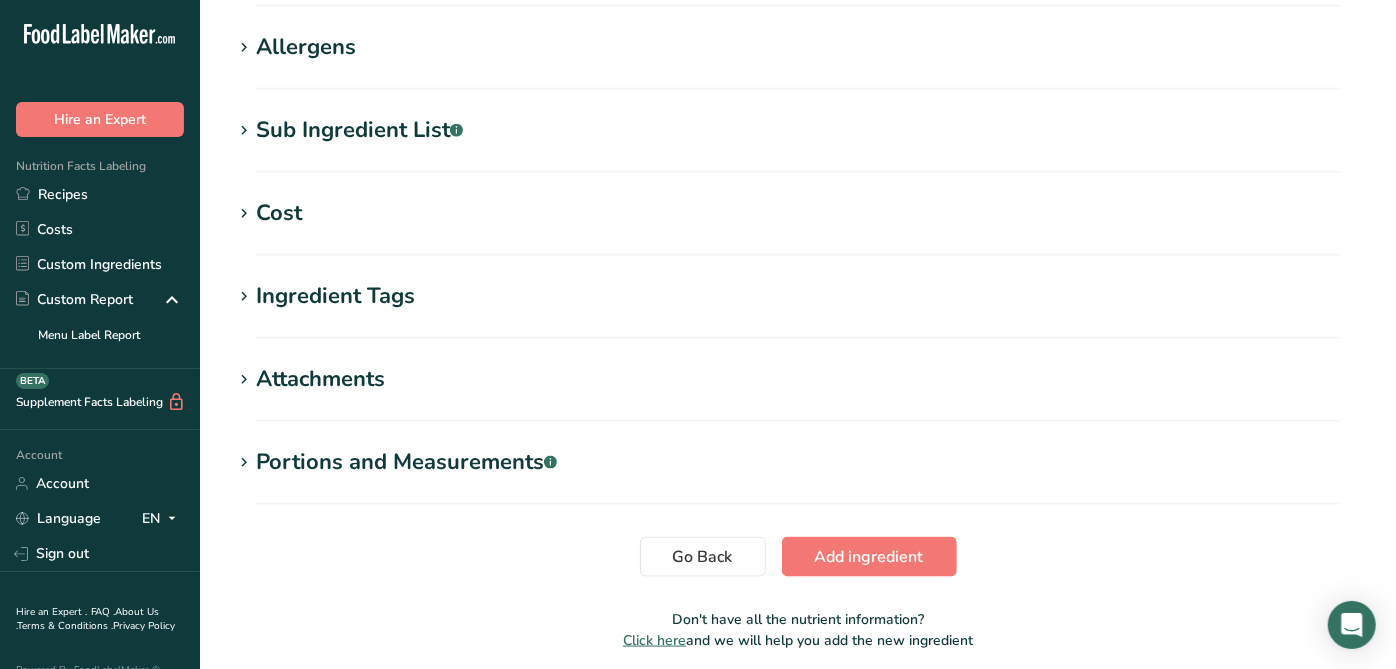 scroll, scrollTop: 1295, scrollLeft: 0, axis: vertical 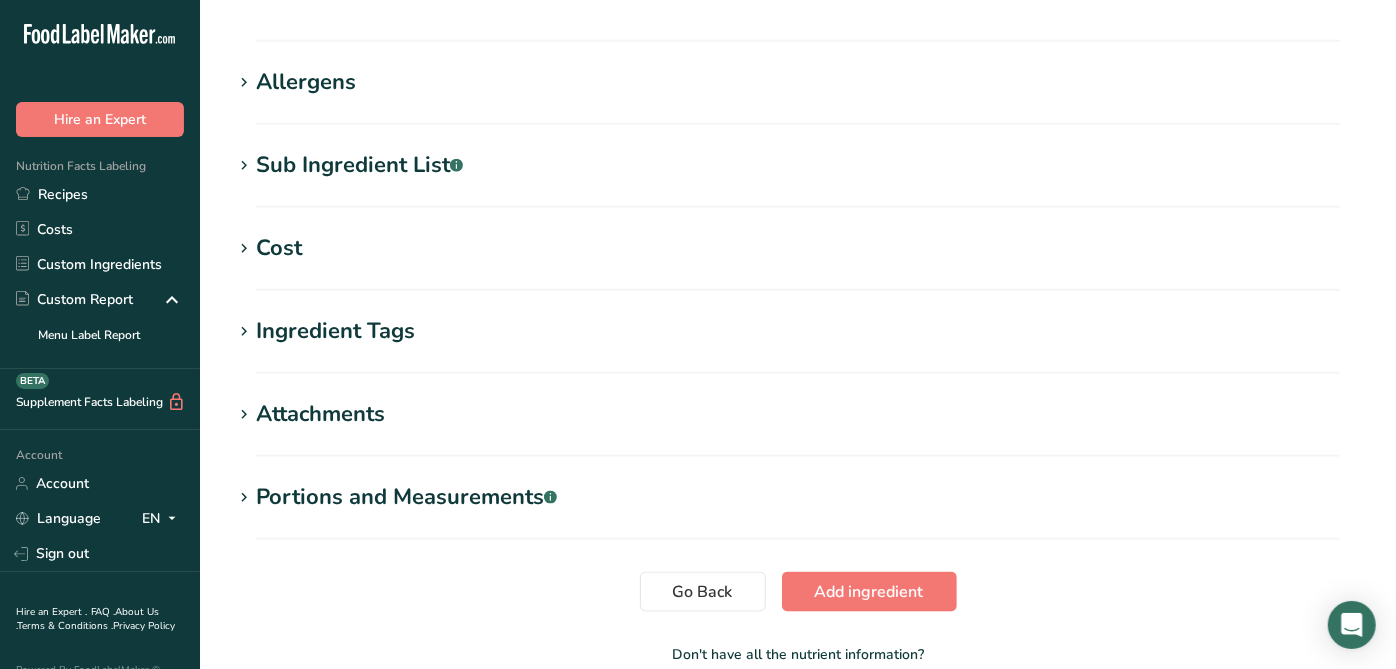 drag, startPoint x: 413, startPoint y: 139, endPoint x: 398, endPoint y: 162, distance: 27.45906 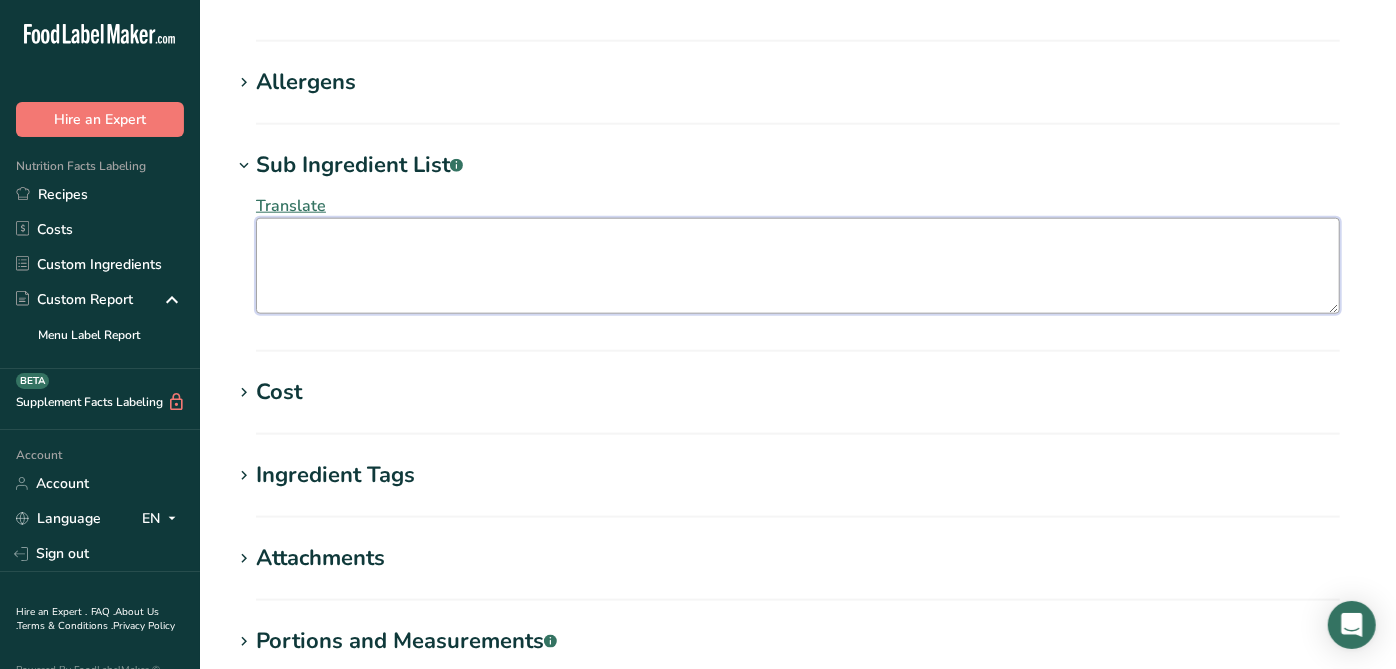 click at bounding box center (798, 266) 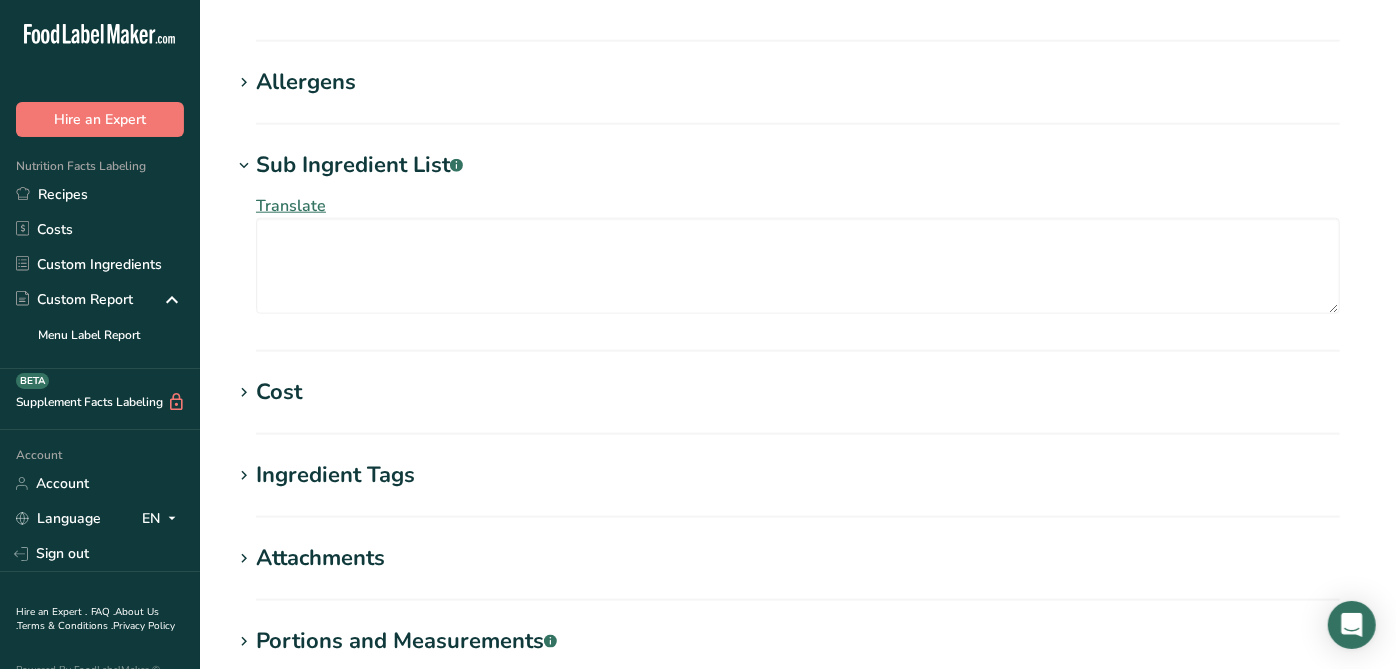 click on "Allergens
Add any known allergens associated with your ingredient
Soy
Tree Nuts
Wheat
Milk
Eggs
Fish
Peanuts
Sesame
Crustaceans
Sulphites
Celery
Mustard
Lupins
Mollusks
Gluten
Almond
Beech nut
Brazil nut
Butternut
Cashew
Chestnut
Chinquapin
Coconut
Hazelnut
Gingko nut" at bounding box center (798, 95) 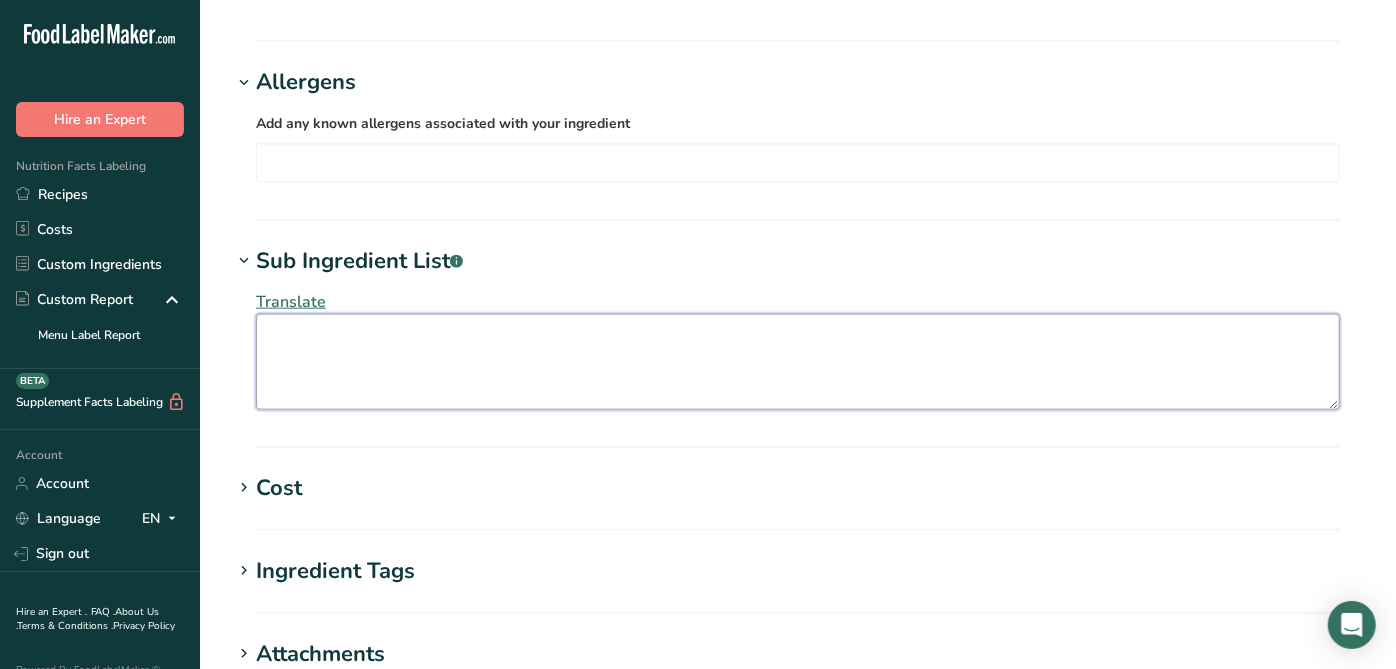 click at bounding box center (798, 362) 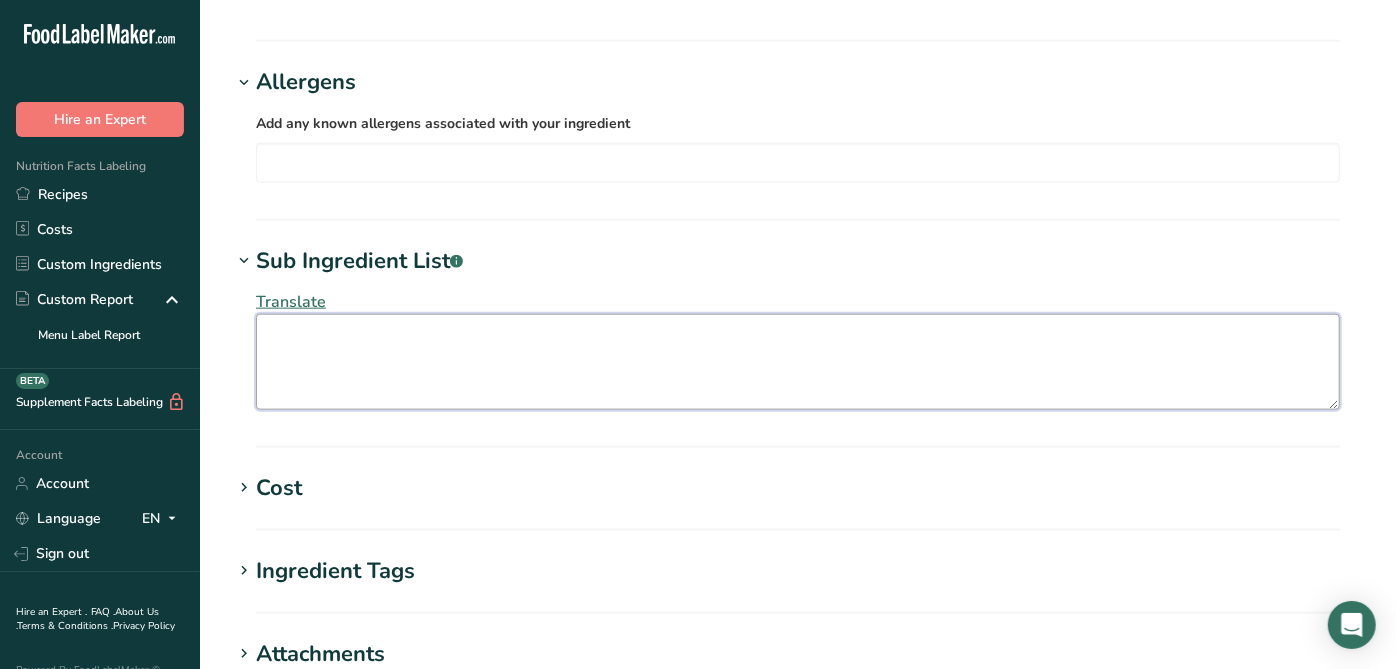 click at bounding box center [798, 362] 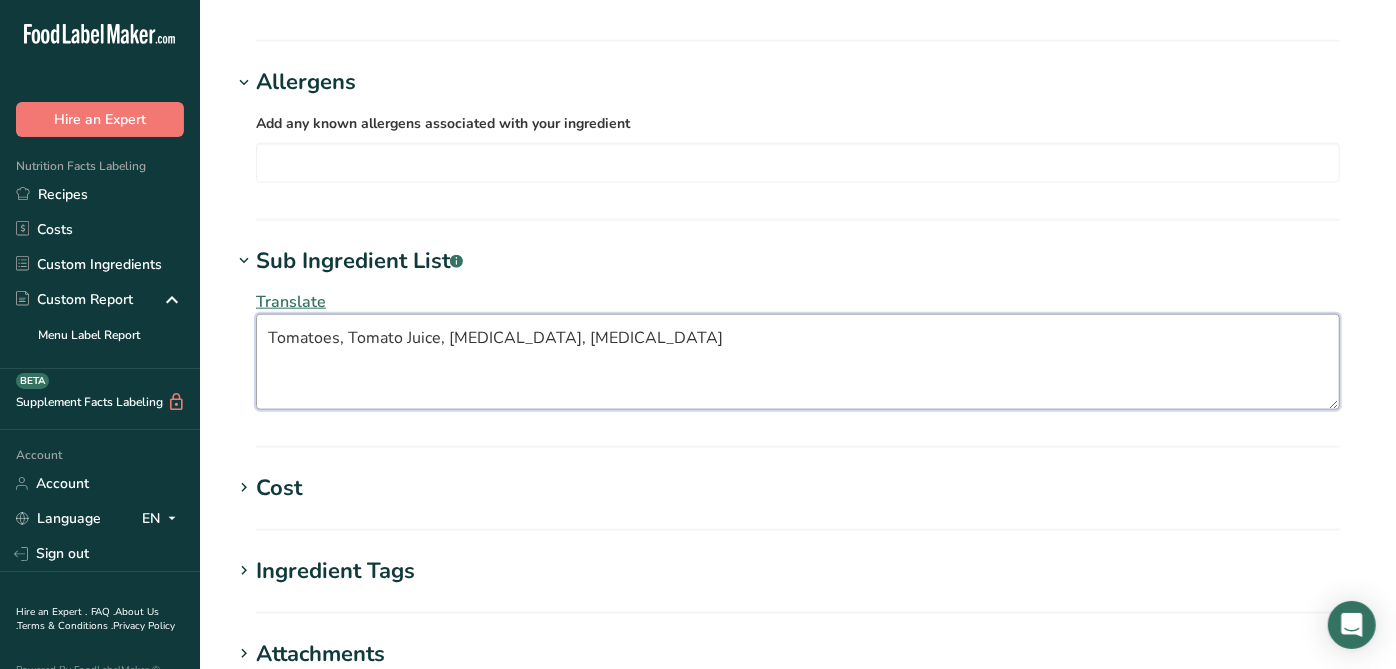 type on "Tomatoes, Tomato Juice, [MEDICAL_DATA], [MEDICAL_DATA]" 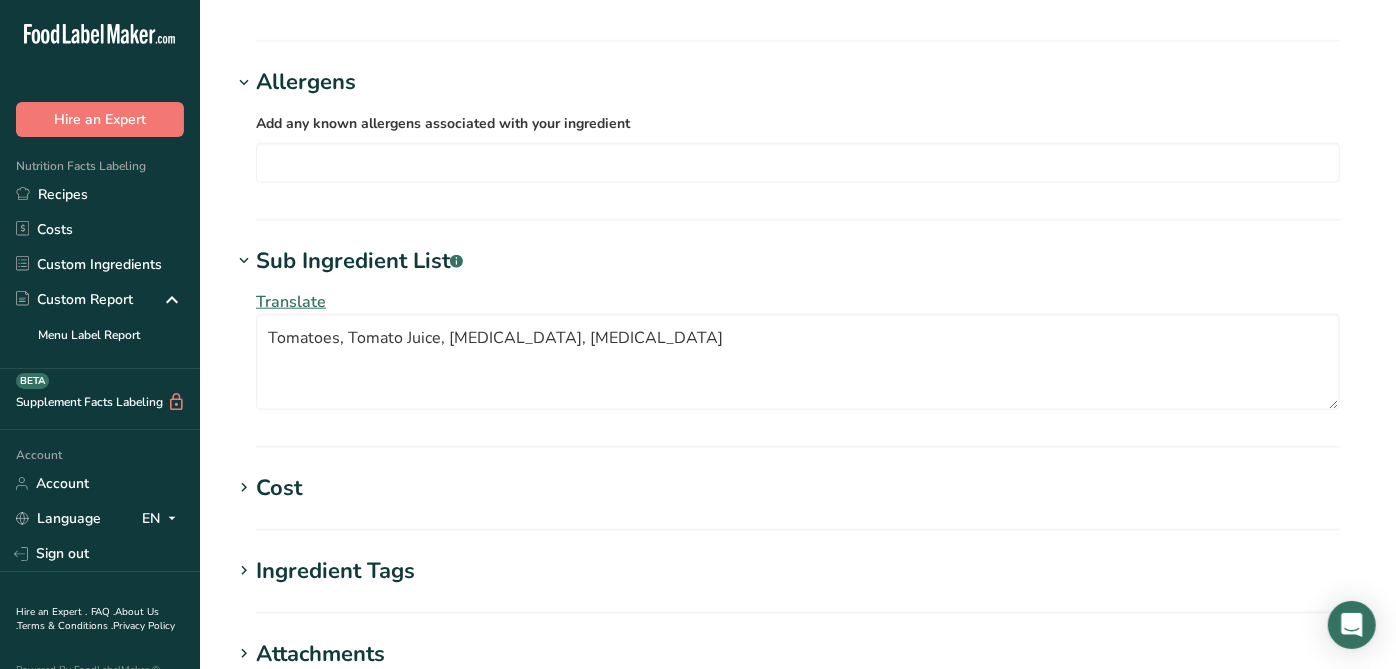 click on "Translate
Tomatoes, Tomato Juice, Citric Acid, Calcium Chloride" at bounding box center [798, 350] 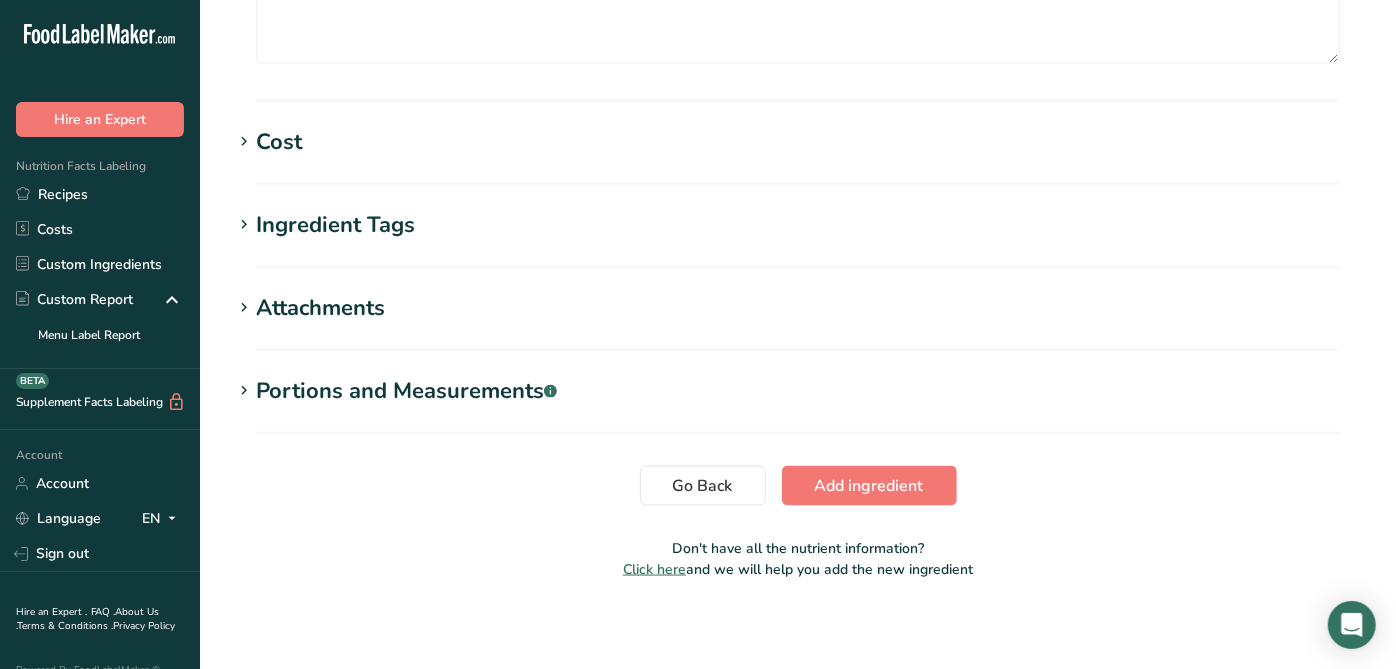 scroll, scrollTop: 1645, scrollLeft: 0, axis: vertical 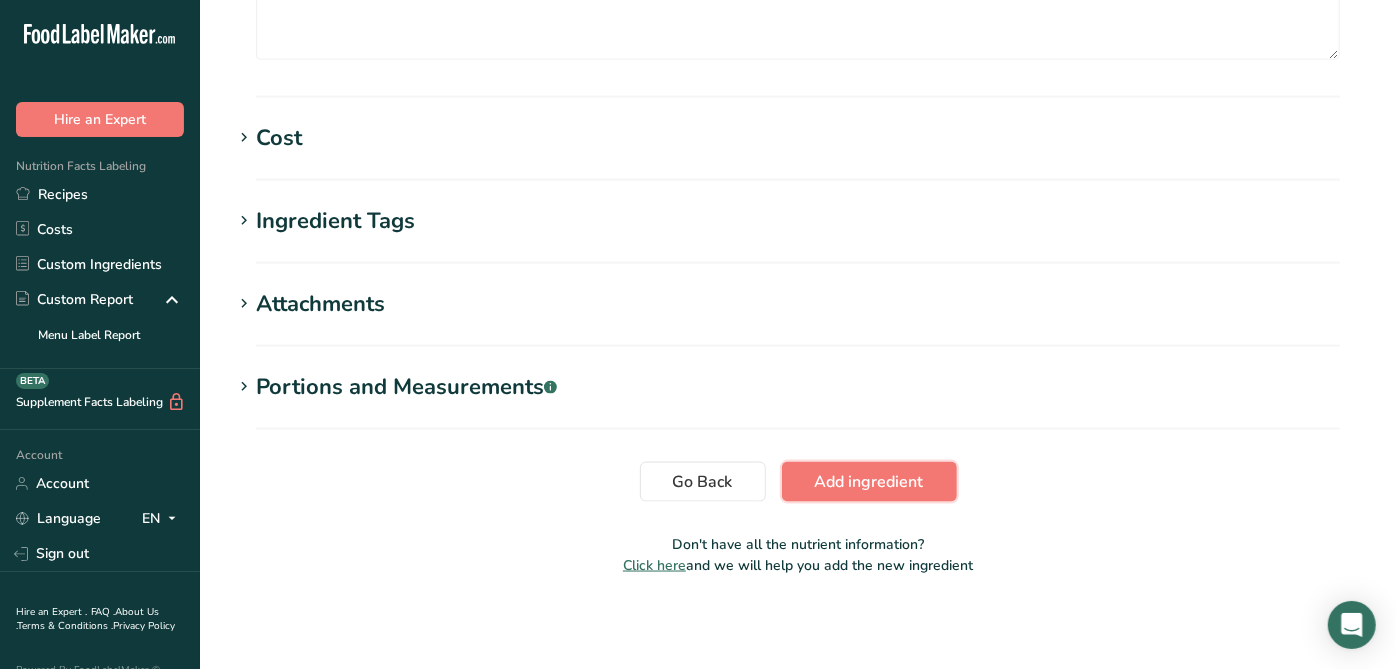 click on "Add ingredient" at bounding box center [869, 482] 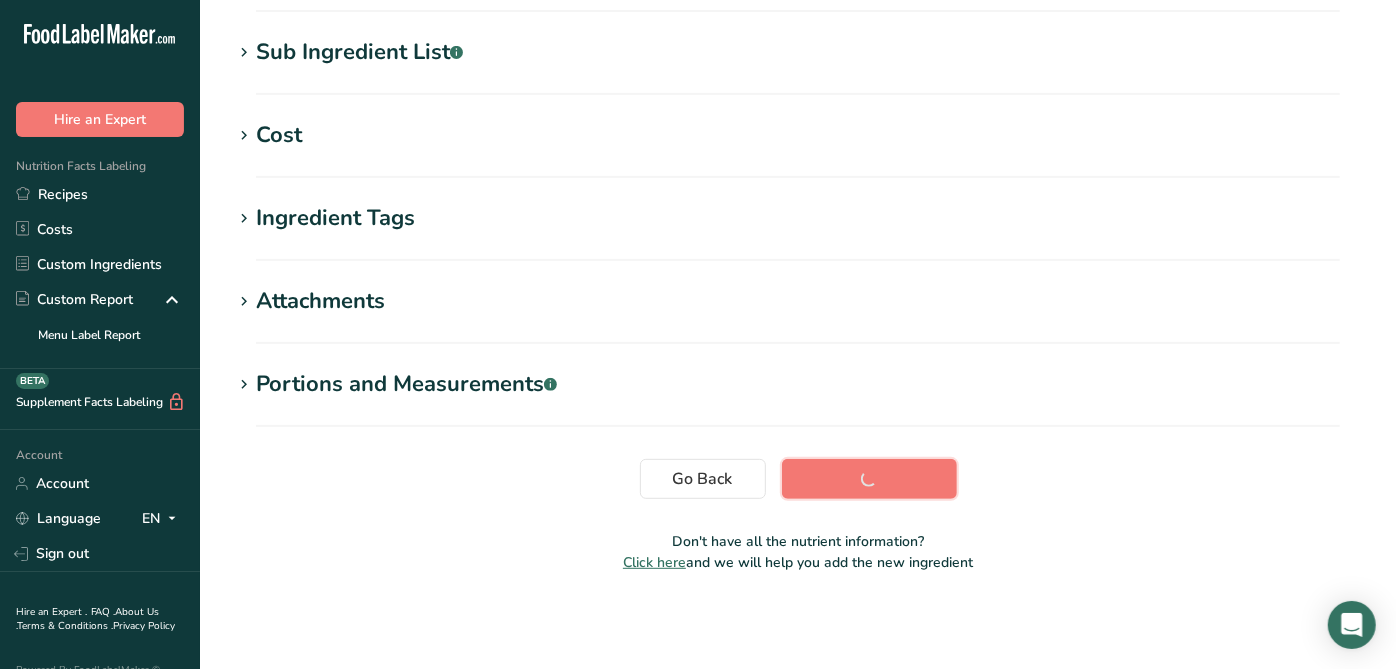 scroll, scrollTop: 388, scrollLeft: 0, axis: vertical 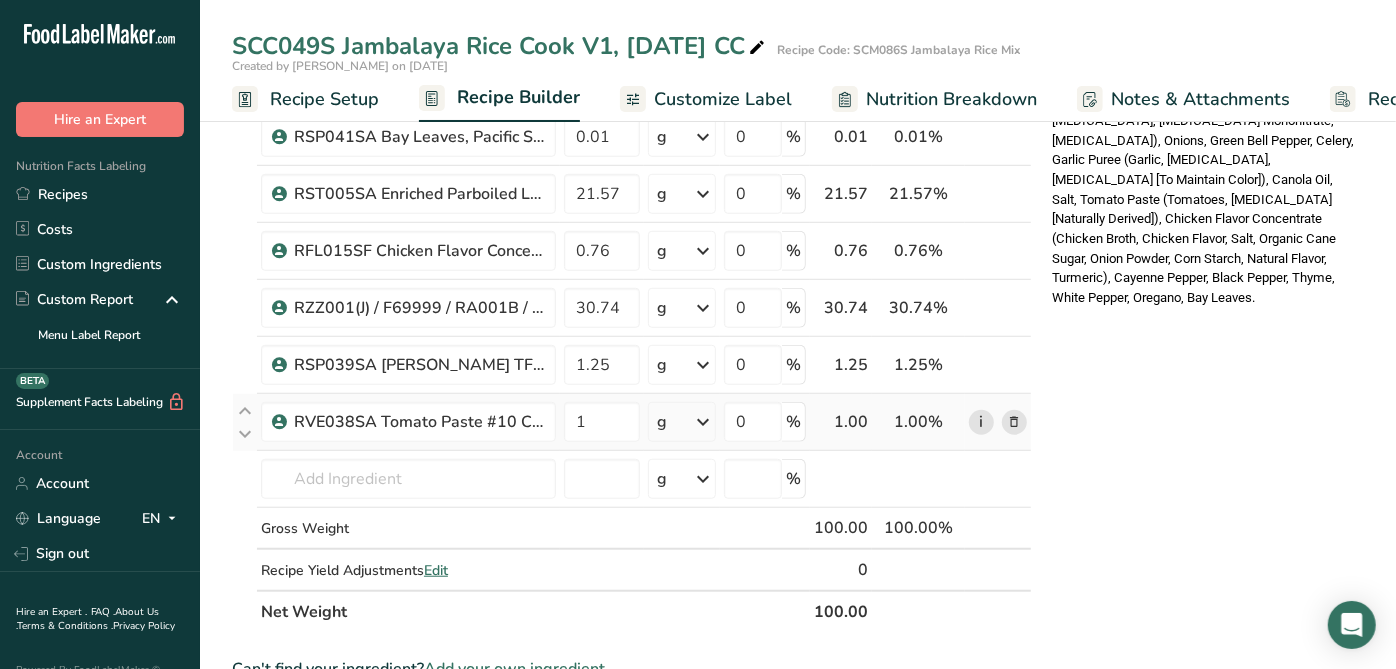 click on "i" at bounding box center [981, 422] 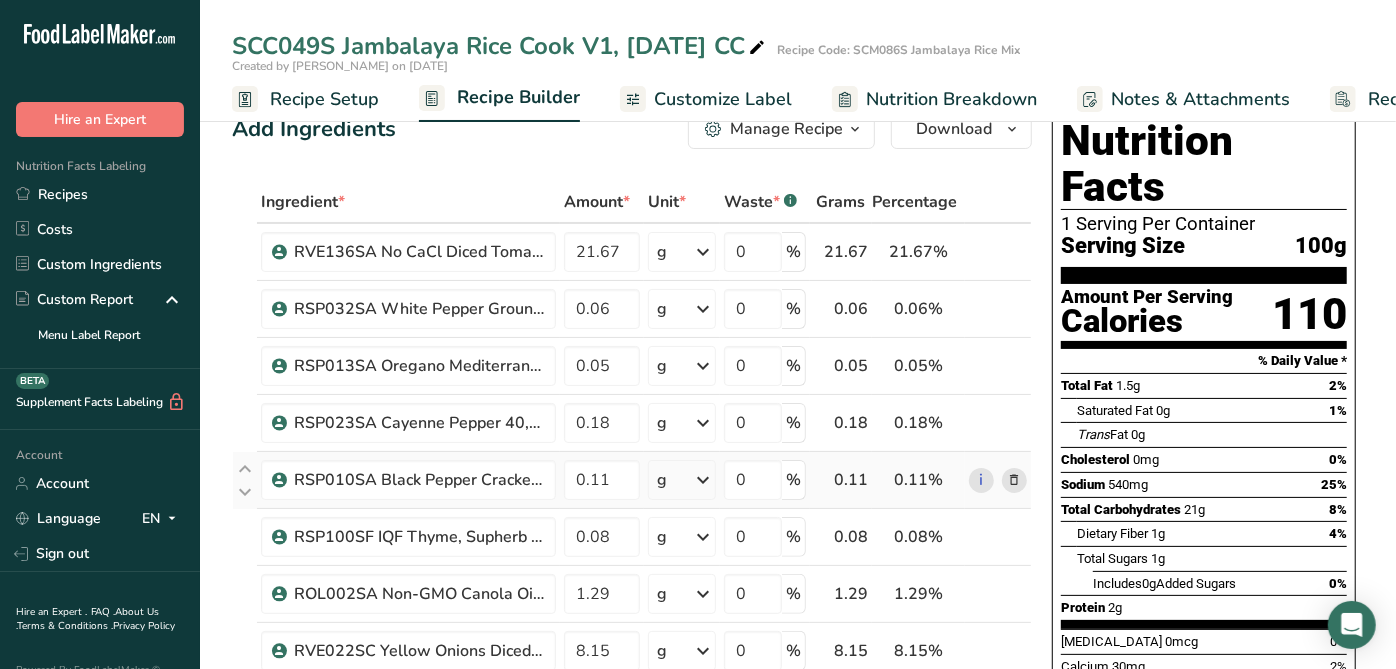 scroll, scrollTop: 0, scrollLeft: 0, axis: both 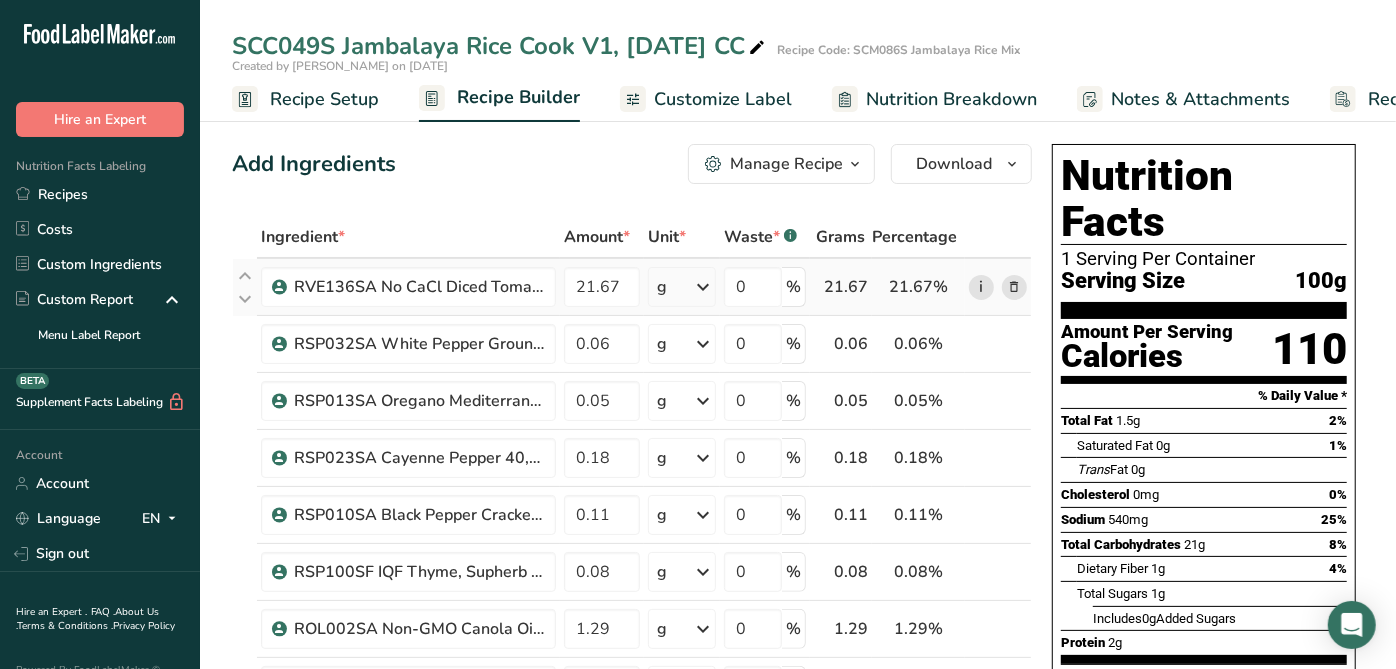 click on "i" at bounding box center [981, 287] 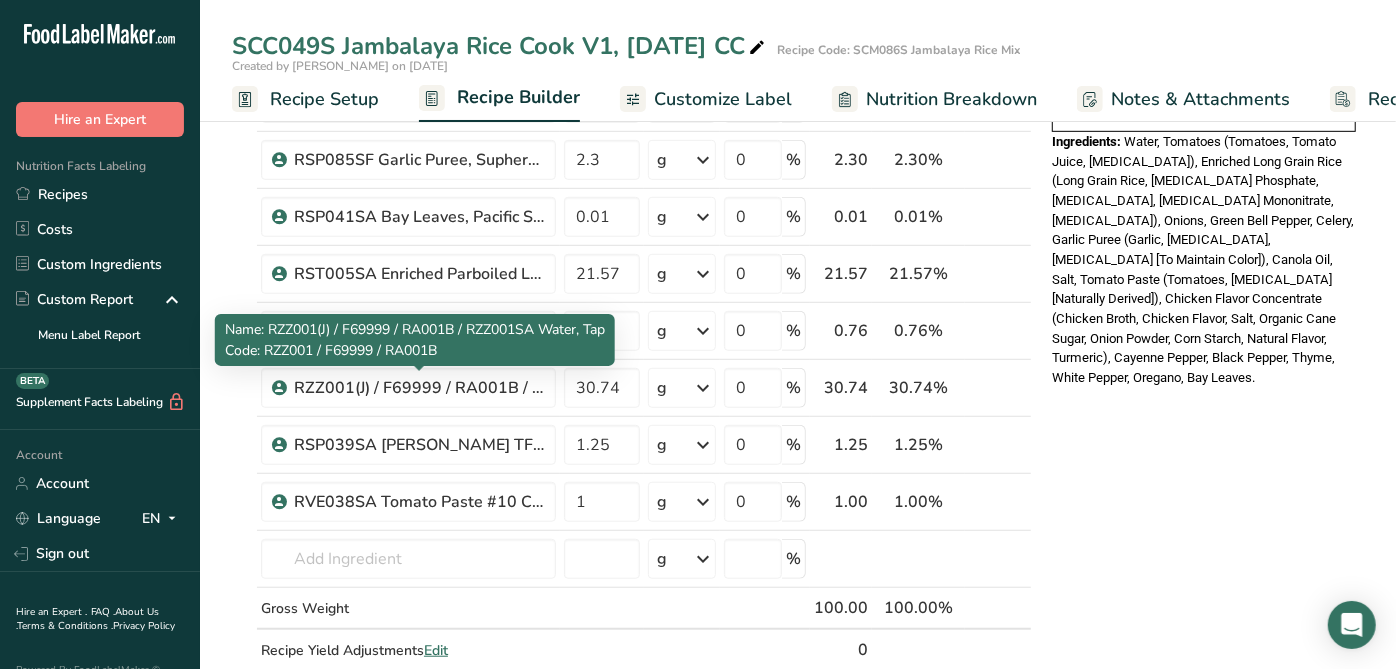 scroll, scrollTop: 888, scrollLeft: 0, axis: vertical 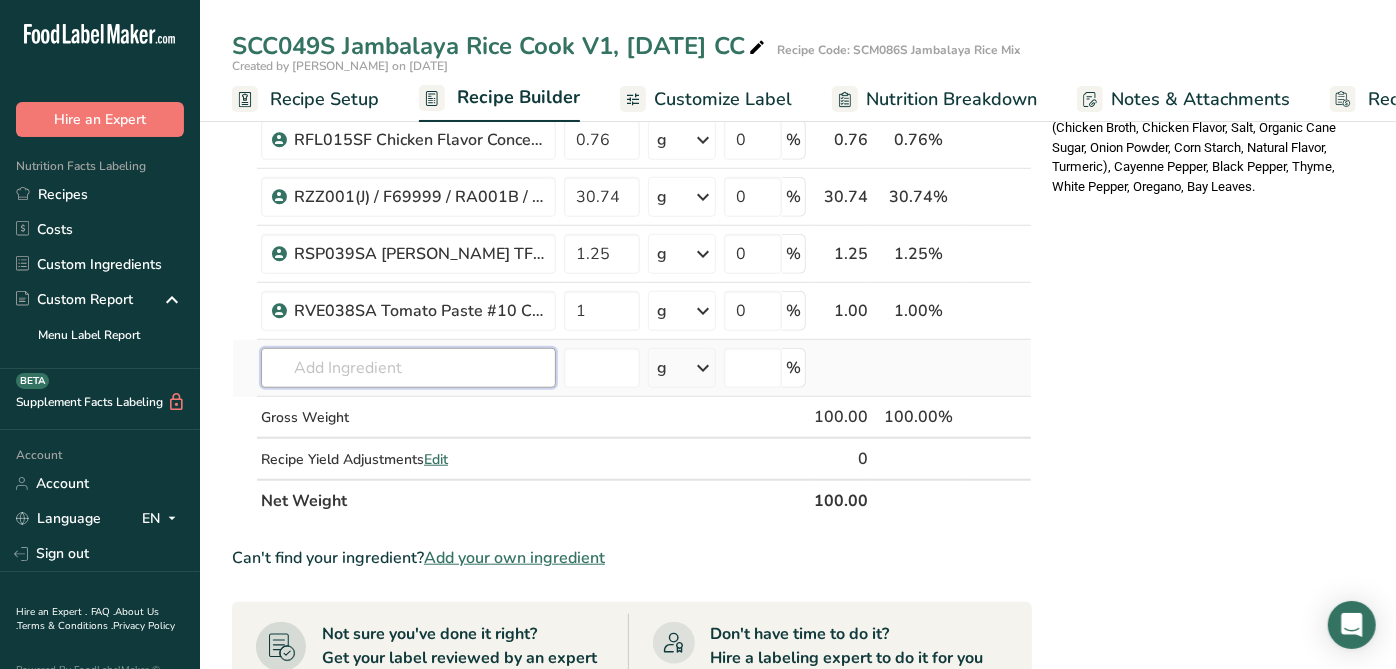 click at bounding box center (408, 368) 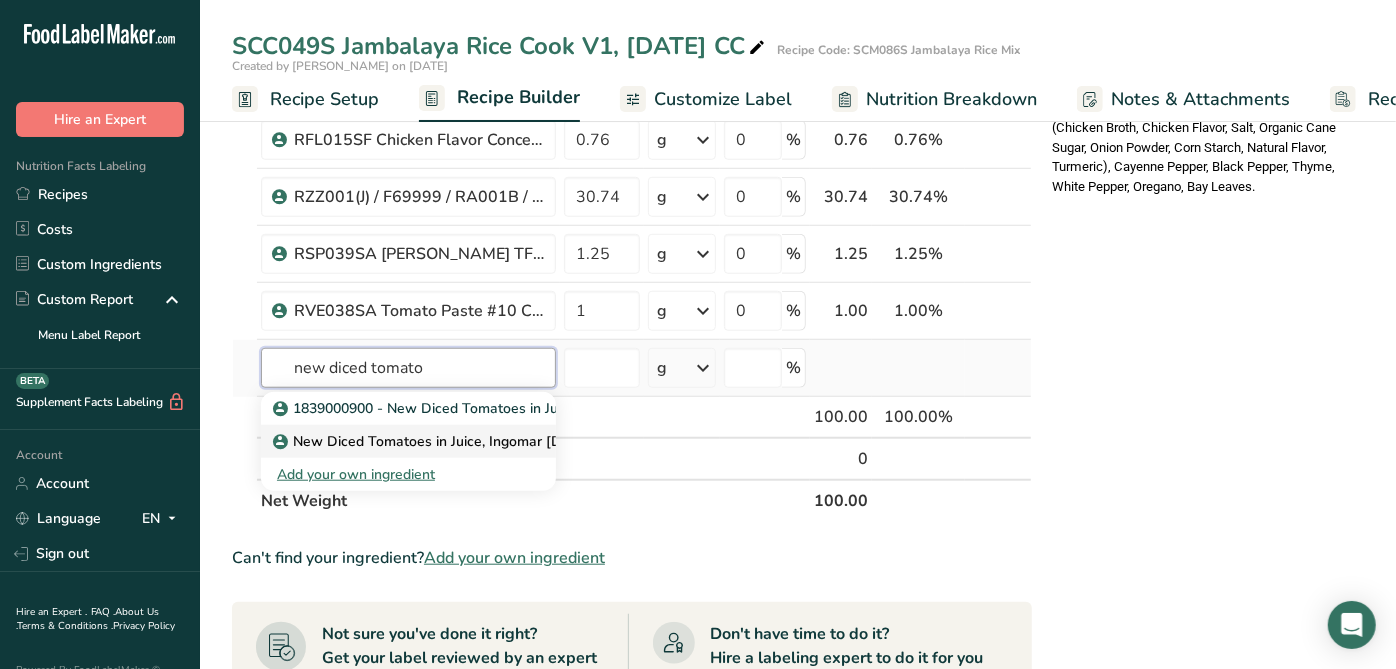 type on "new diced tomato" 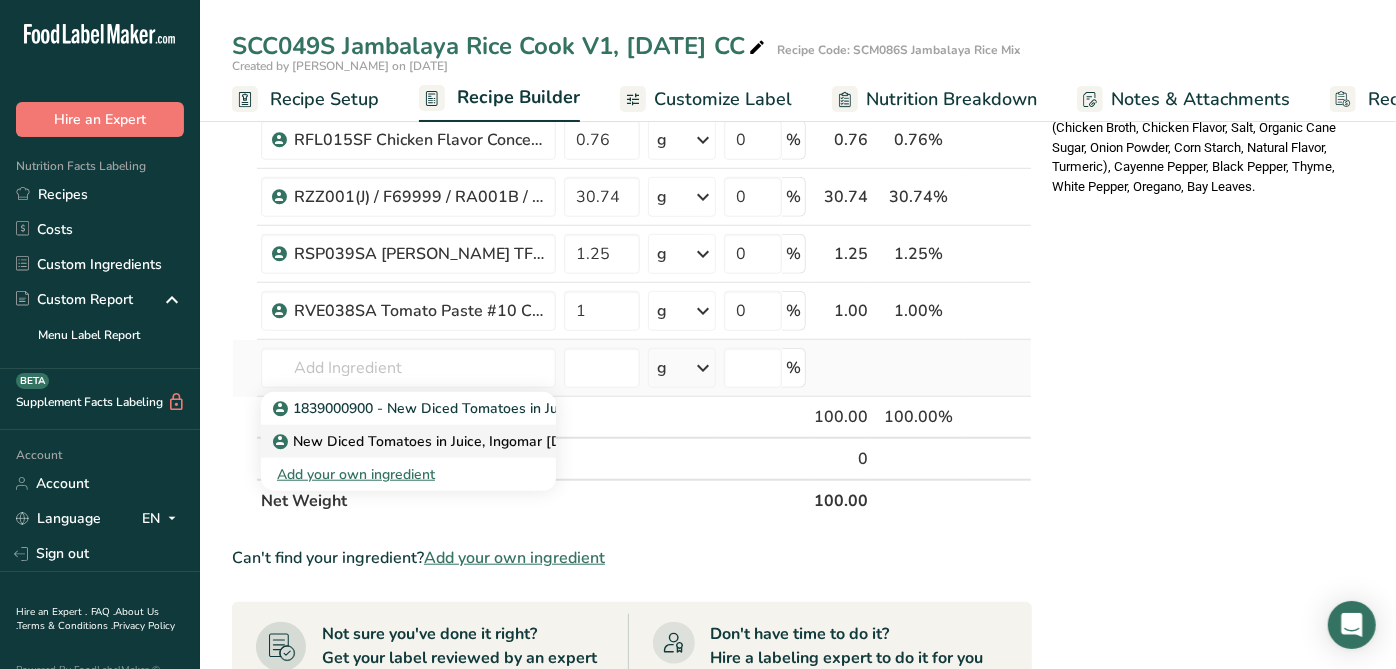 click on "New Diced Tomatoes in Juice, Ingomar 1-10-25 AL" at bounding box center (446, 441) 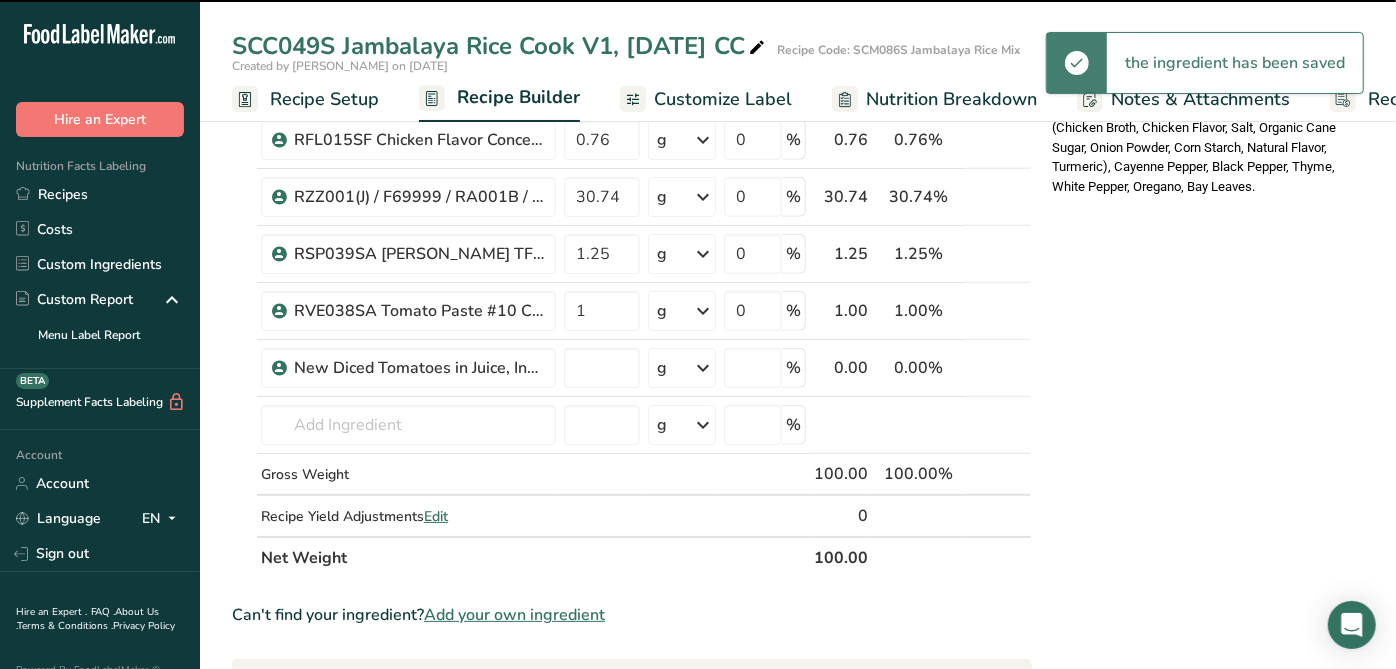 type on "0" 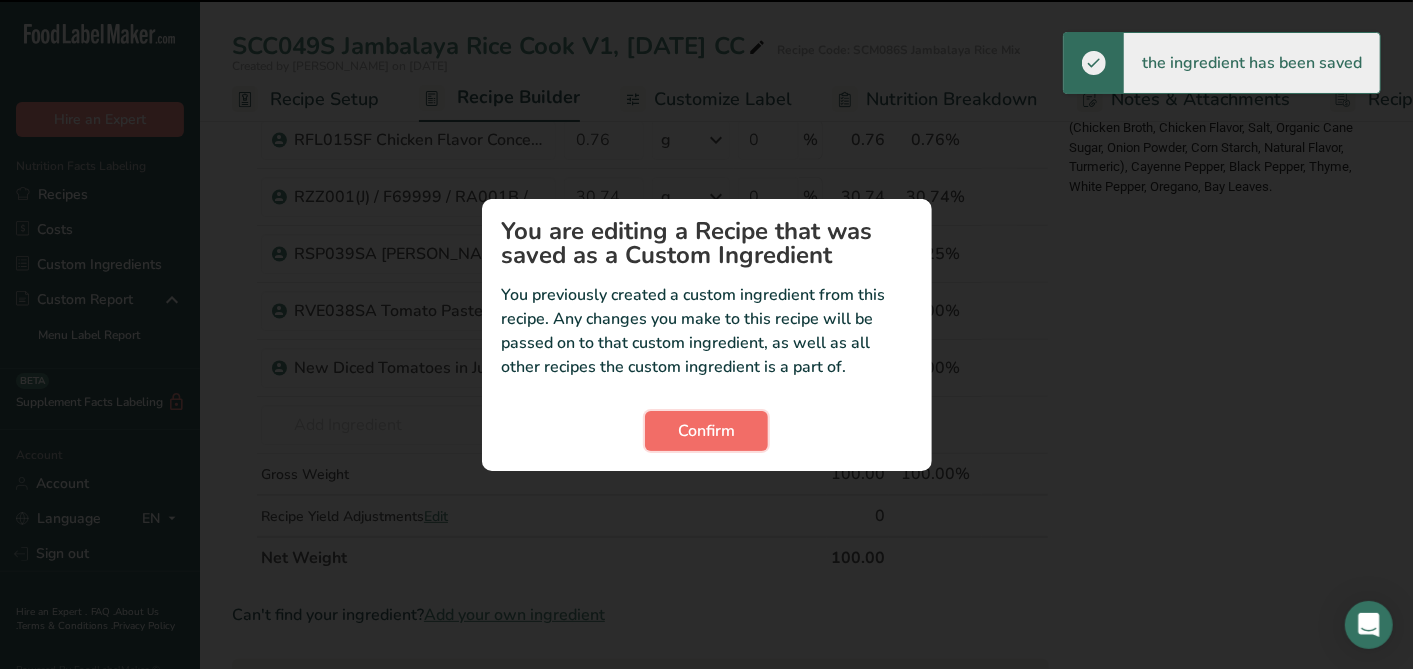 click on "Confirm" at bounding box center (706, 431) 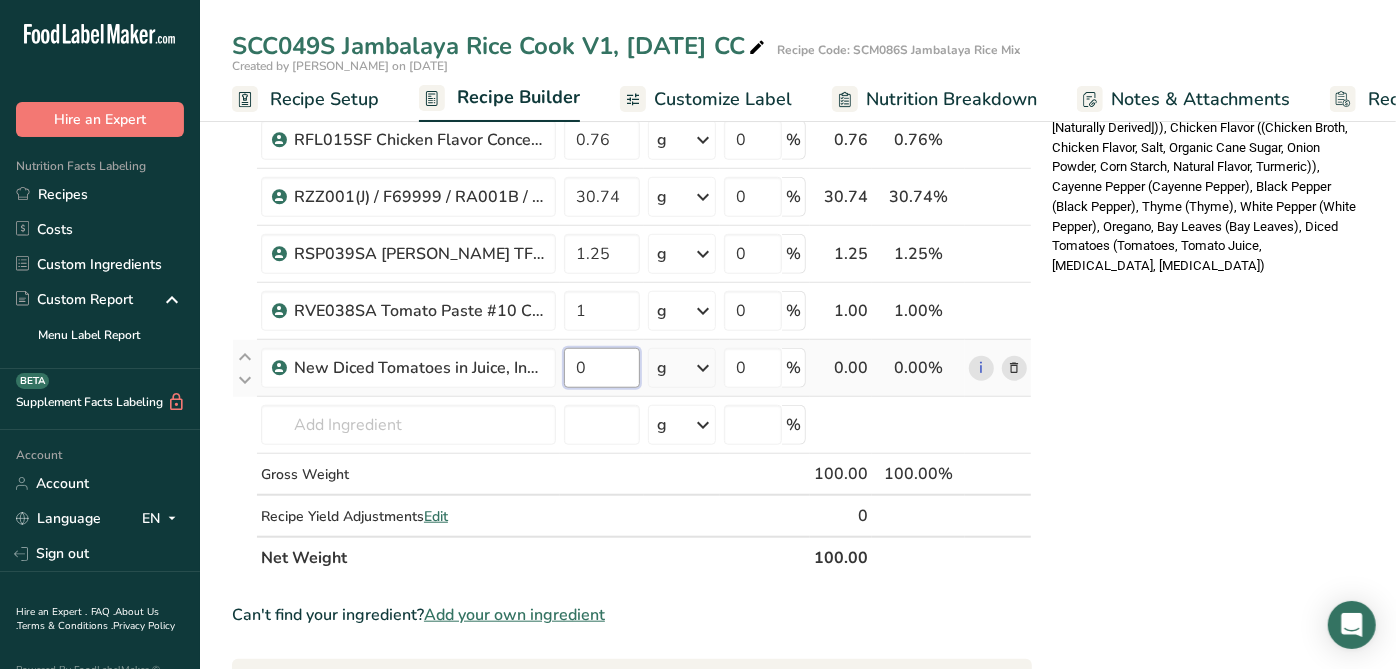 click on "0" at bounding box center [602, 368] 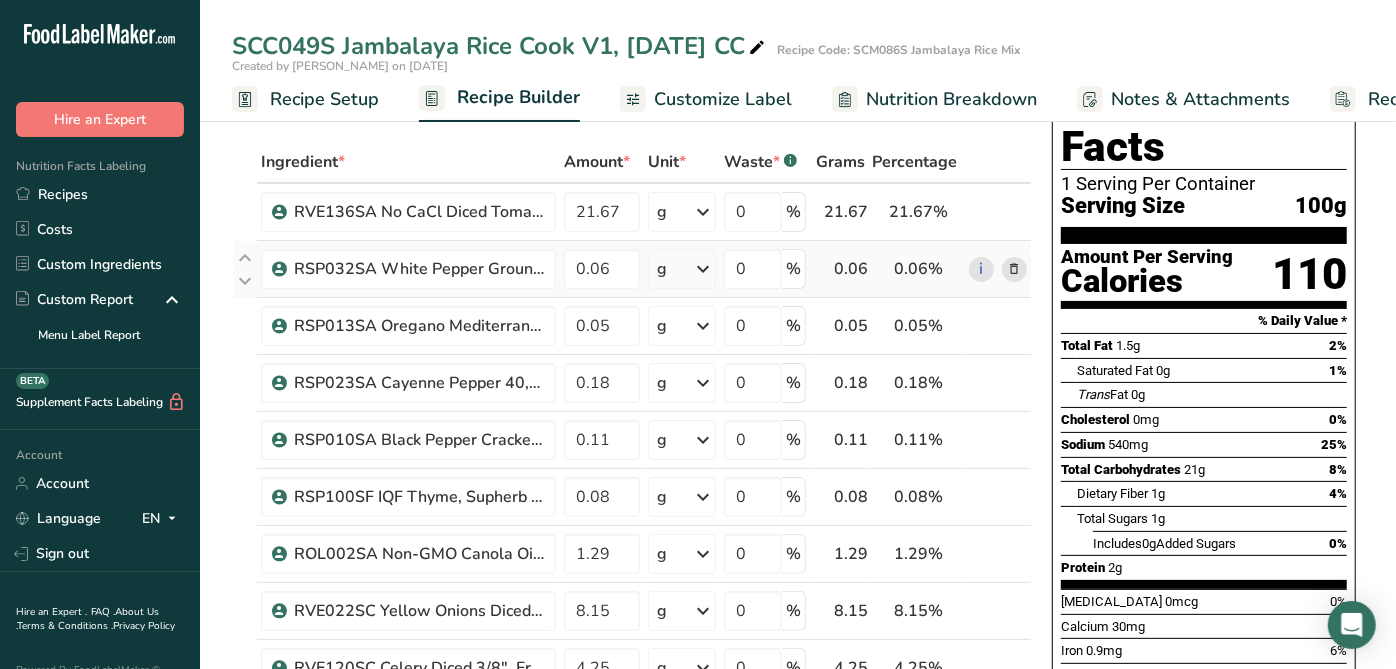 scroll, scrollTop: 0, scrollLeft: 0, axis: both 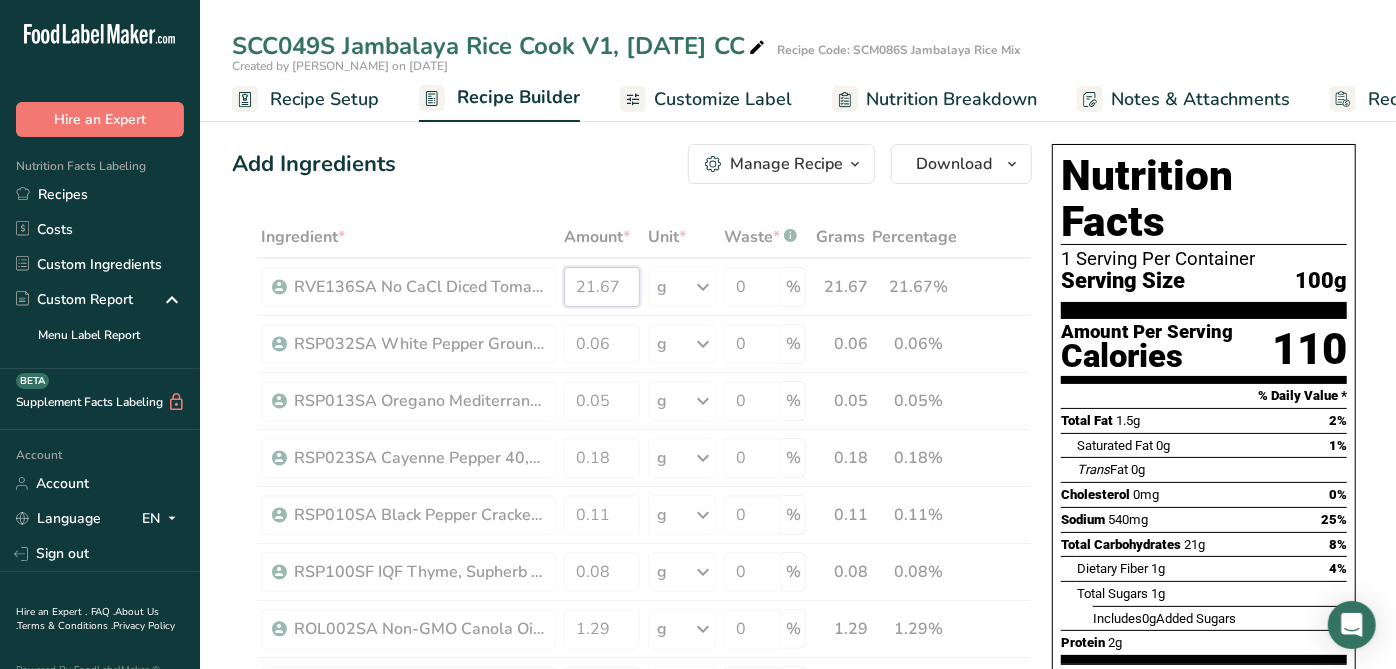 drag, startPoint x: 625, startPoint y: 285, endPoint x: 540, endPoint y: 300, distance: 86.313385 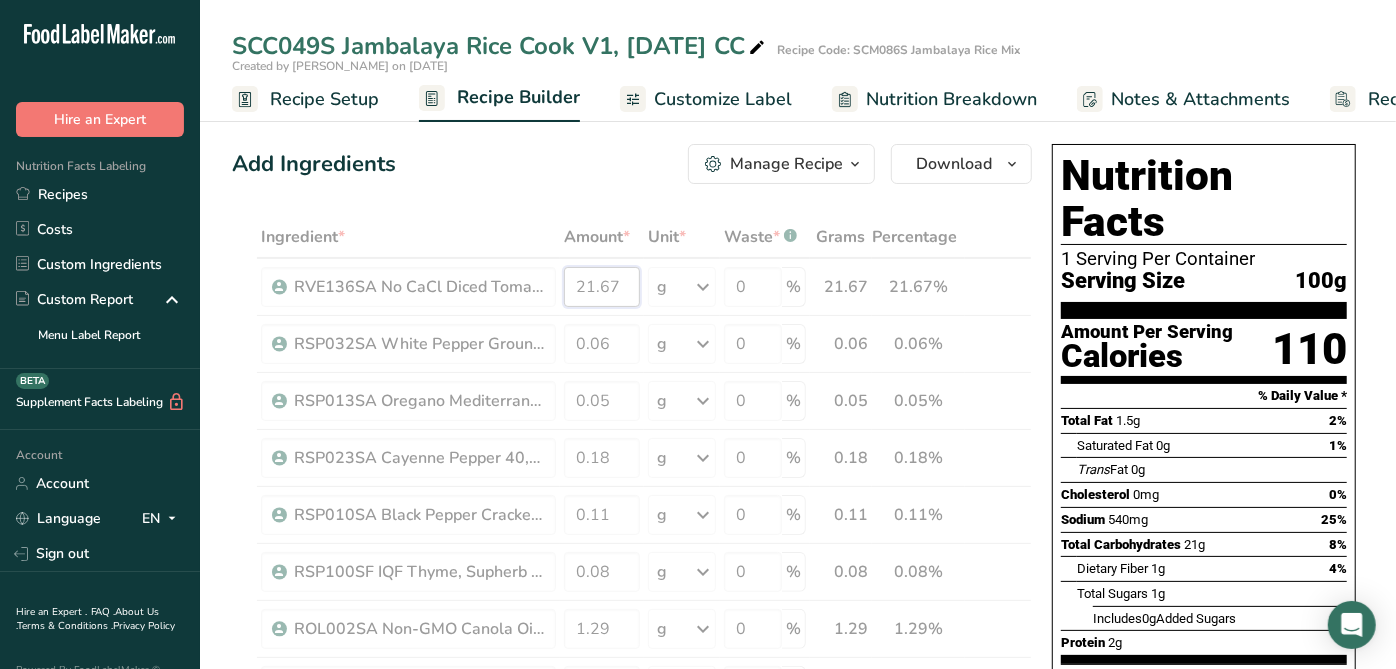 click on "Ingredient *
Amount *
Unit *
Waste *   .a-a{fill:#347362;}.b-a{fill:#fff;}          Grams
Percentage
RVE136SA No CaCl Diced Tomatoes in Juice, OSFS Ingomar 11-19-19 KM
21.67
g
Weight Units
g
kg
mg
See more
Volume Units
l
mL
fl oz
See more
0
%
21.67
21.67%
i
RSP032SA White Pepper Ground 60, Elite Spice 07-12-18 AC
0.06
g
Weight Units
g
kg
mg
See more
Volume Units
l
mL
fl oz
See more
0
%
0.05" at bounding box center (632, 841) 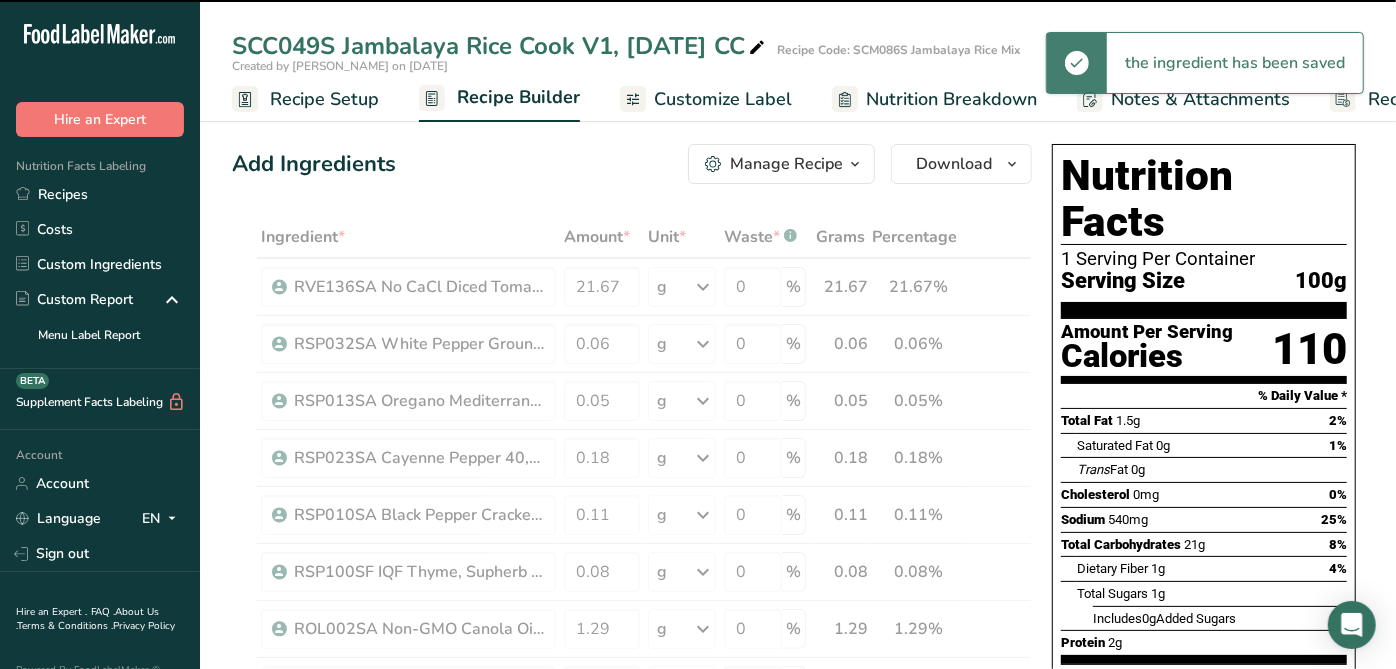 scroll, scrollTop: 888, scrollLeft: 0, axis: vertical 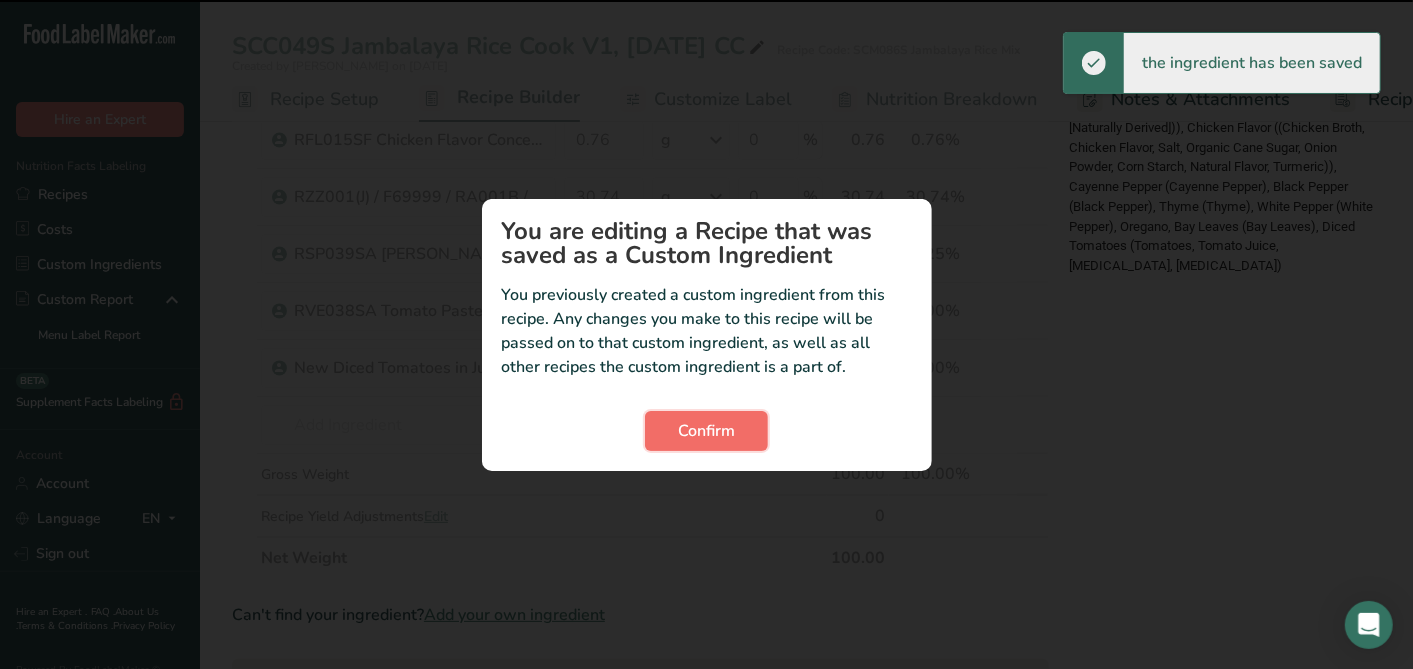 click on "Confirm" at bounding box center (706, 431) 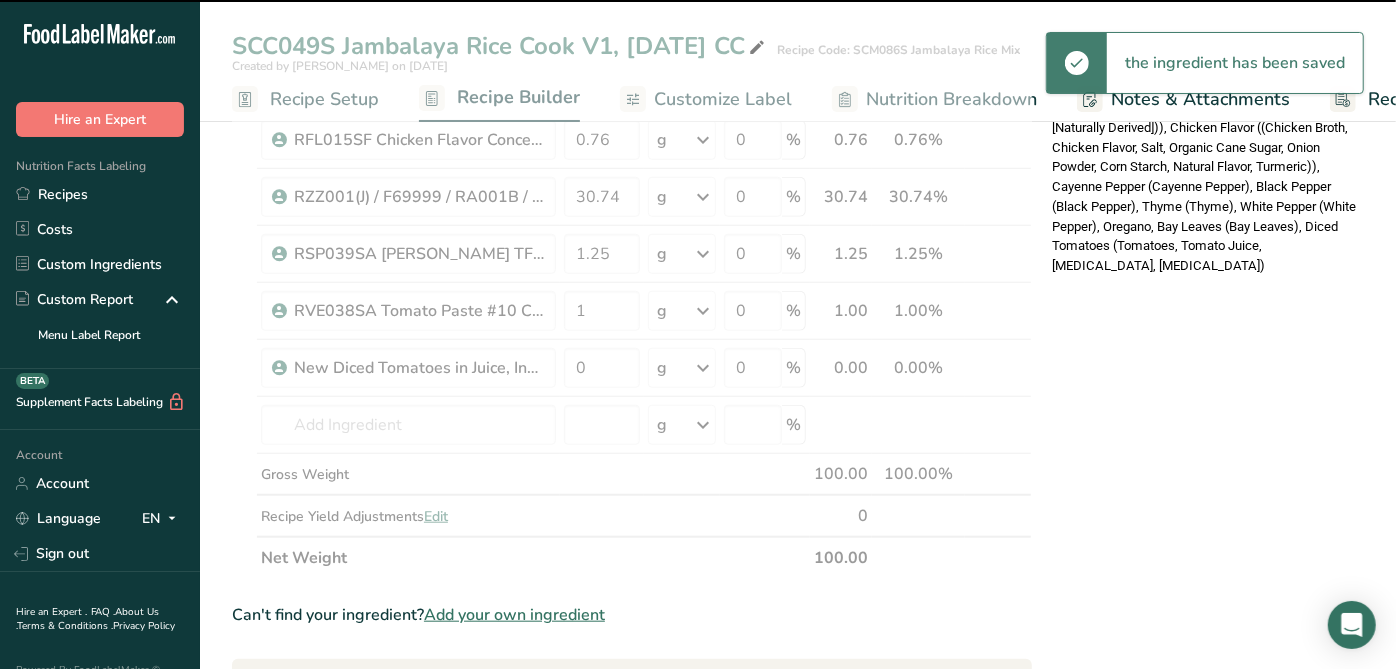 click at bounding box center [632, -47] 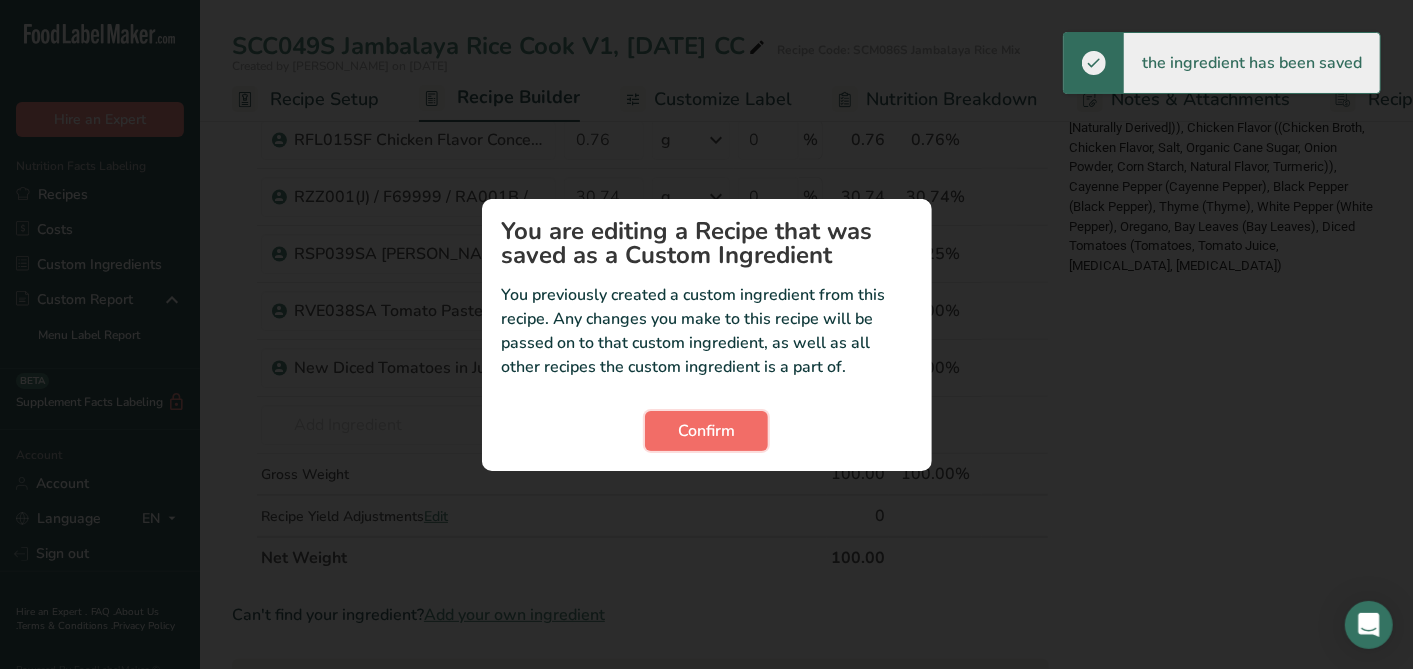 click on "Confirm" at bounding box center [706, 431] 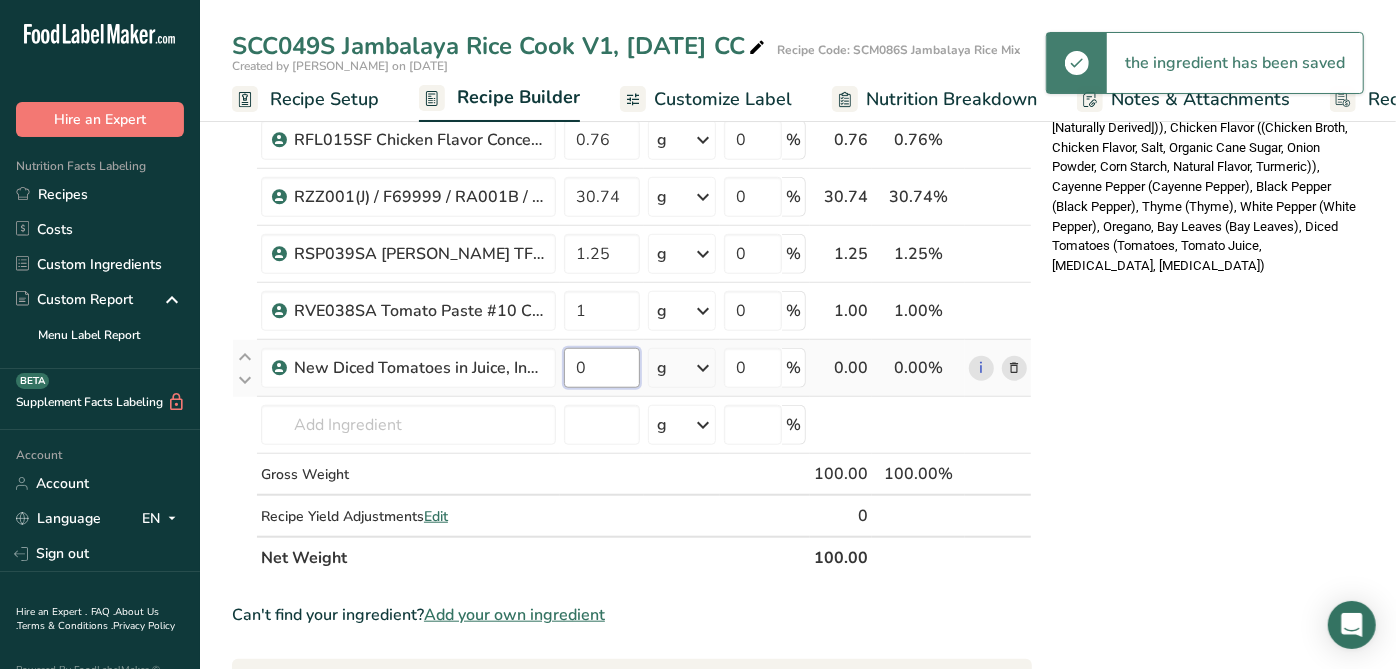 click on "0" at bounding box center [602, 368] 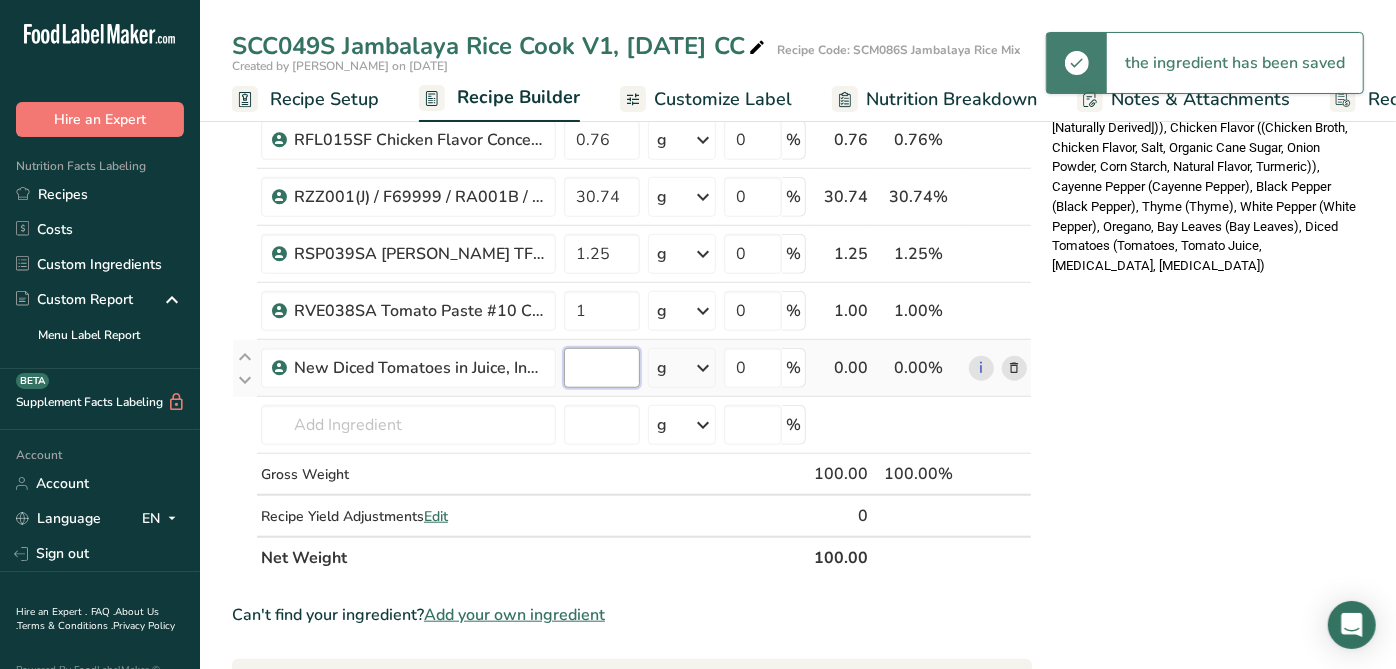 paste on "21.67" 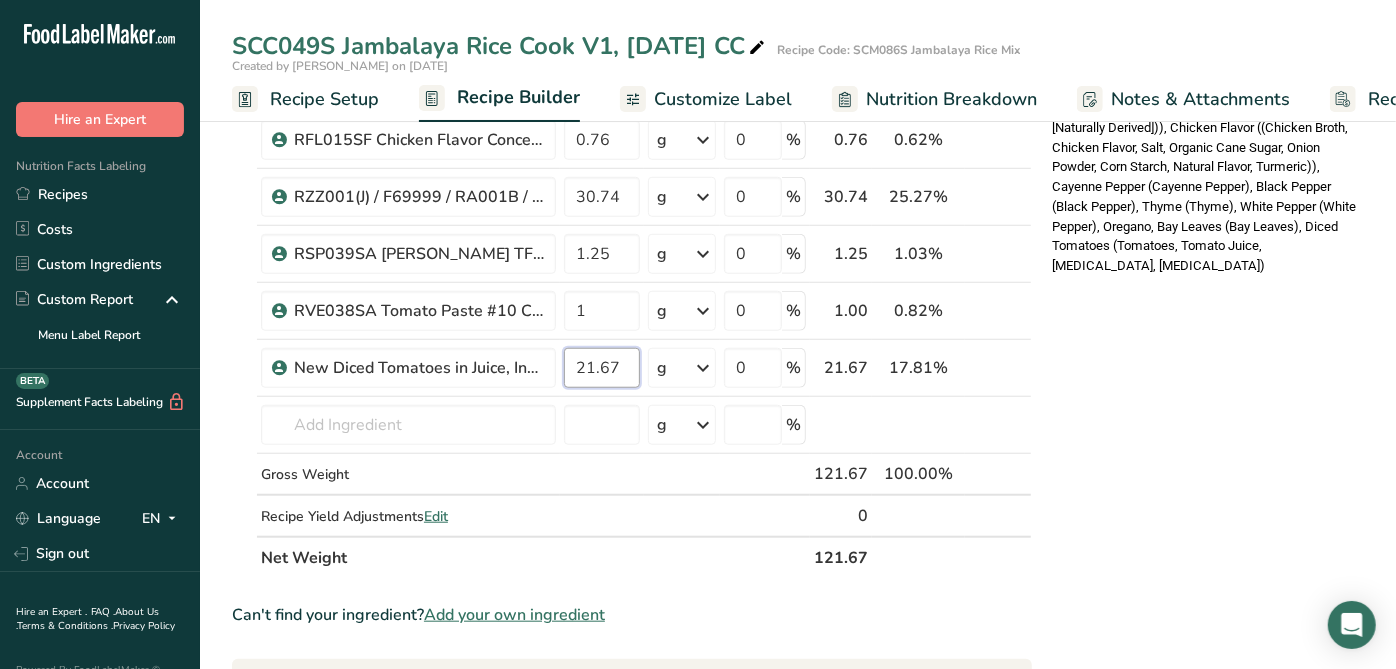 type on "21.67" 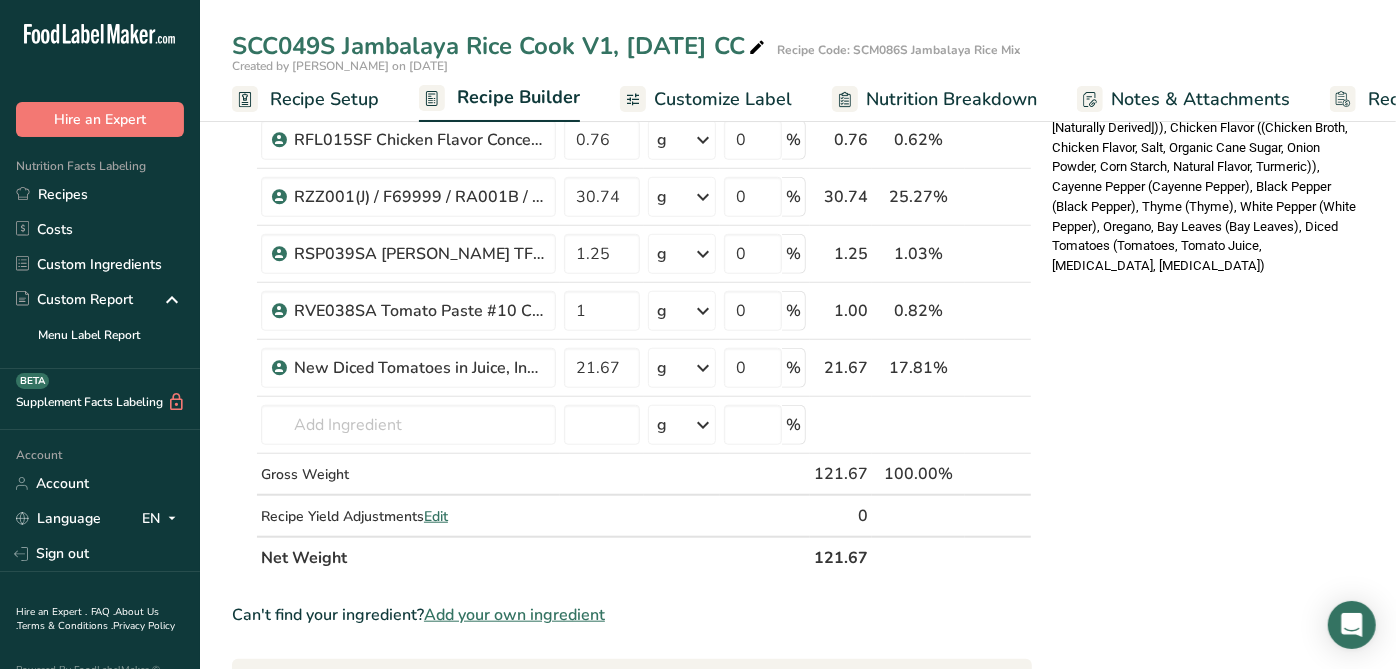 click on "Nutrition Facts
1 Serving Per Container
Serving Size
100g
Amount Per Serving
Calories
110
% Daily Value *
Total Fat
1.5g
2%
Saturated Fat
0g
1%
Trans  Fat
0g
Cholesterol
0mg
0%
Sodium
540mg
25%
Total Carbohydrates
21g
8%
Dietary Fiber
1g
4%" at bounding box center (1204, 258) 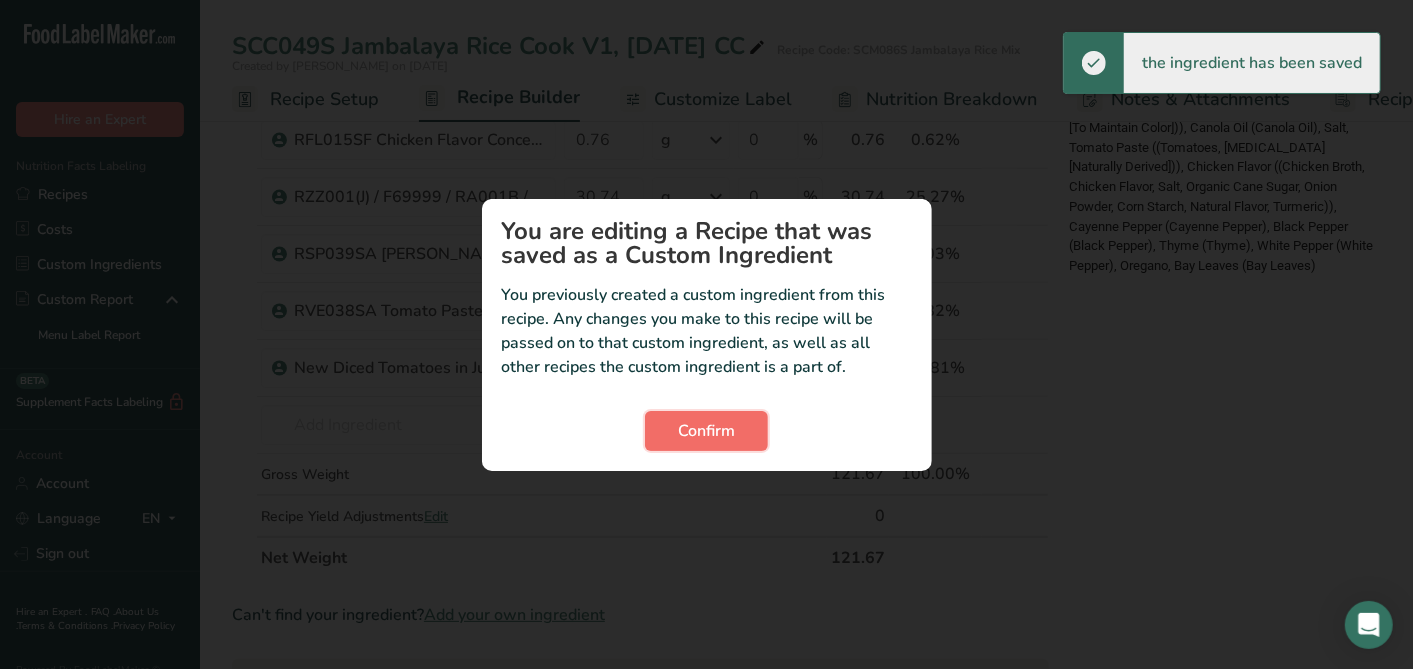 click on "Confirm" at bounding box center (706, 431) 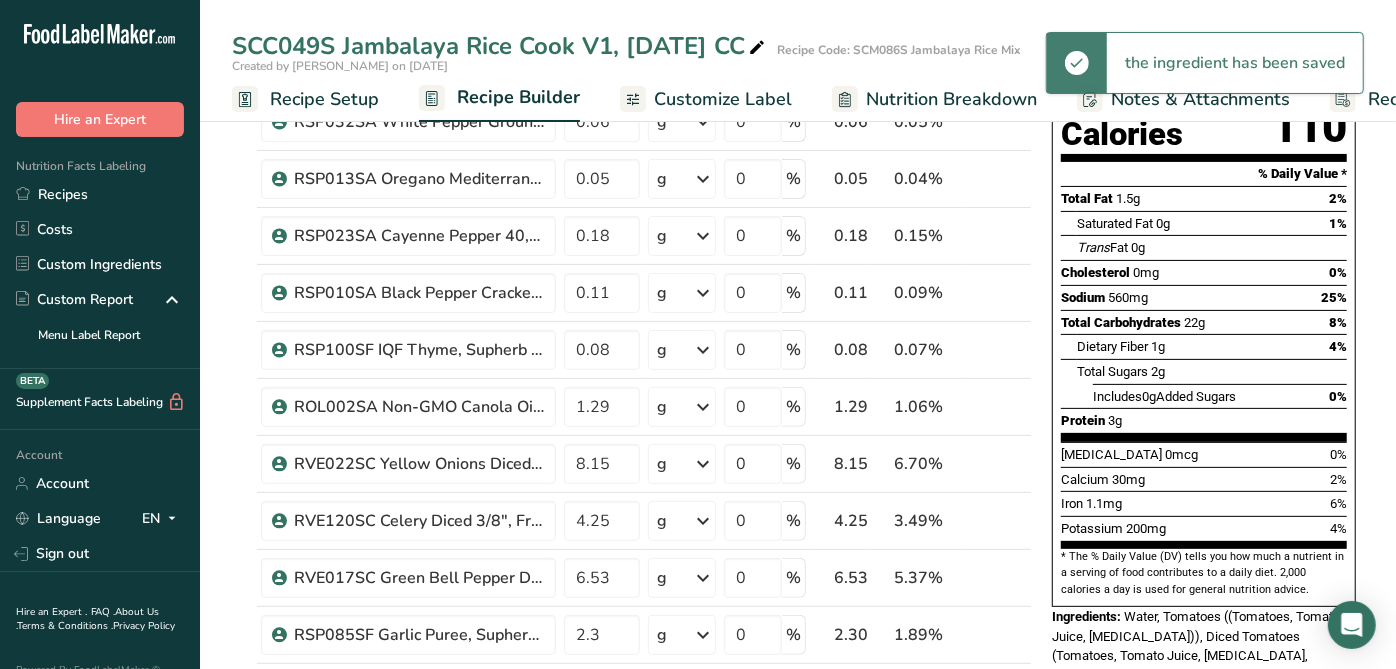 scroll, scrollTop: 0, scrollLeft: 0, axis: both 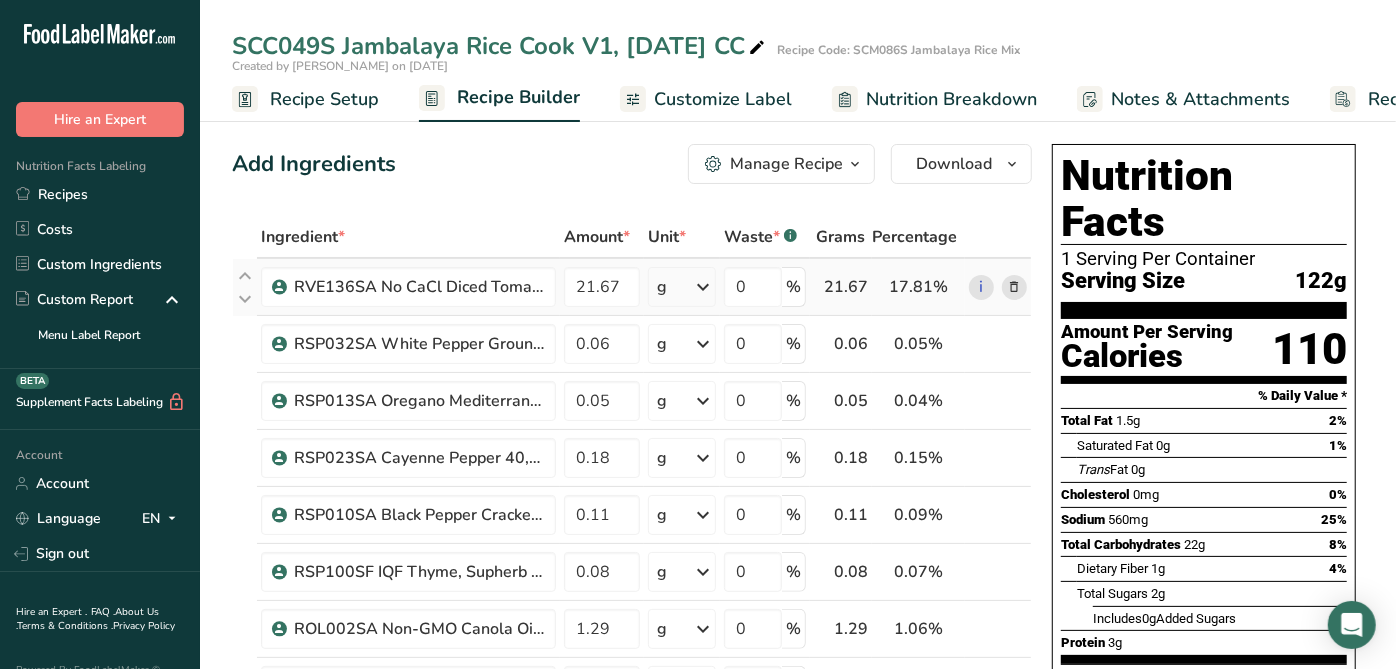 click at bounding box center (1014, 287) 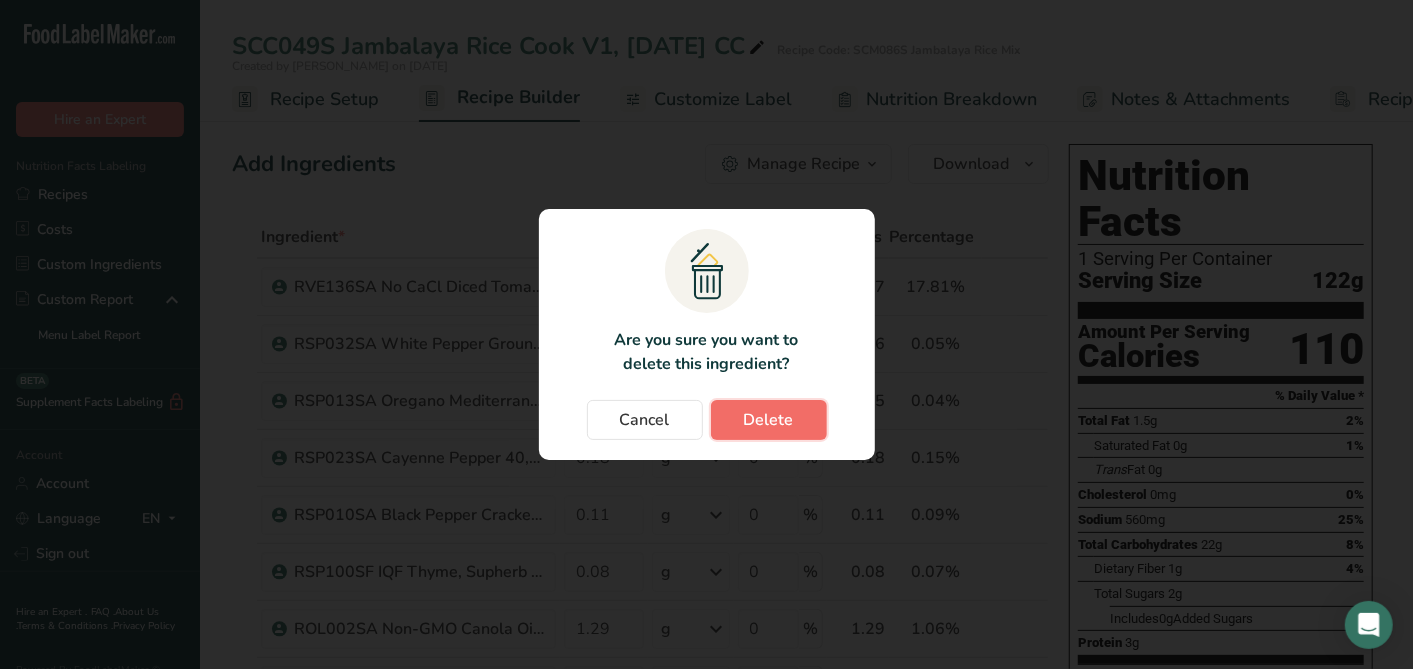 click on "Delete" at bounding box center [769, 420] 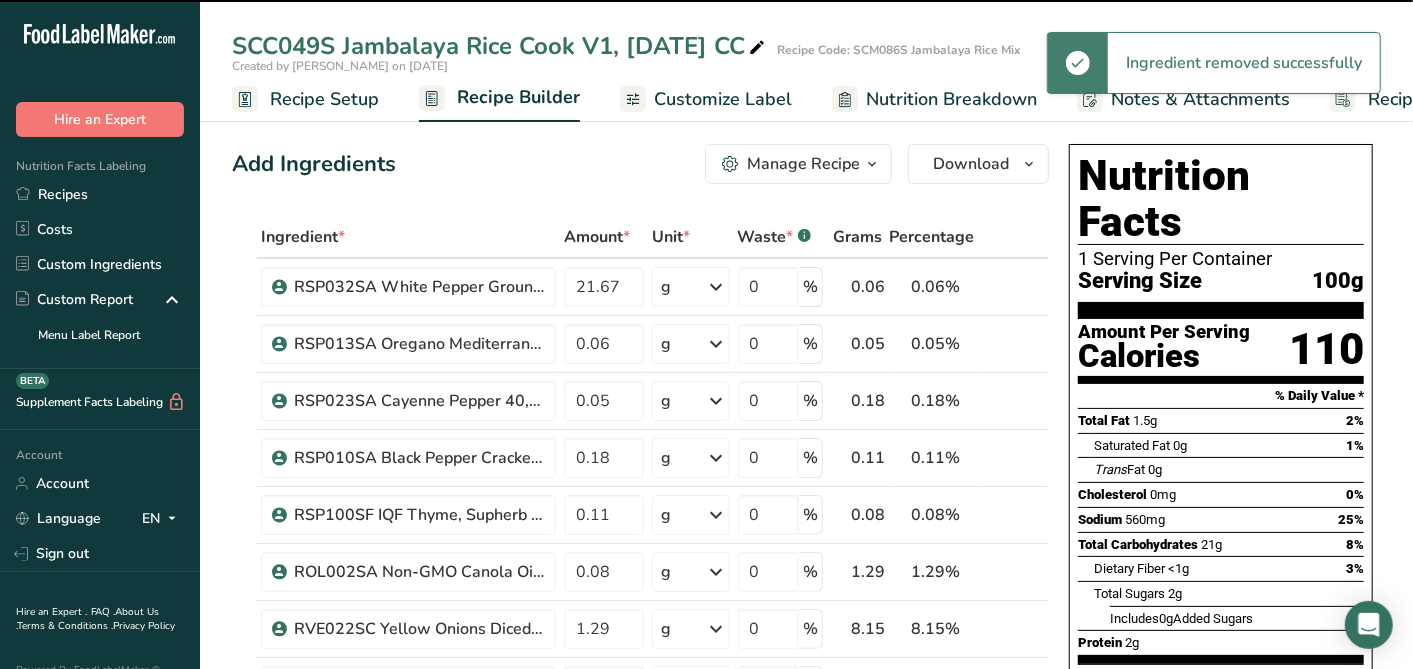 type on "0.06" 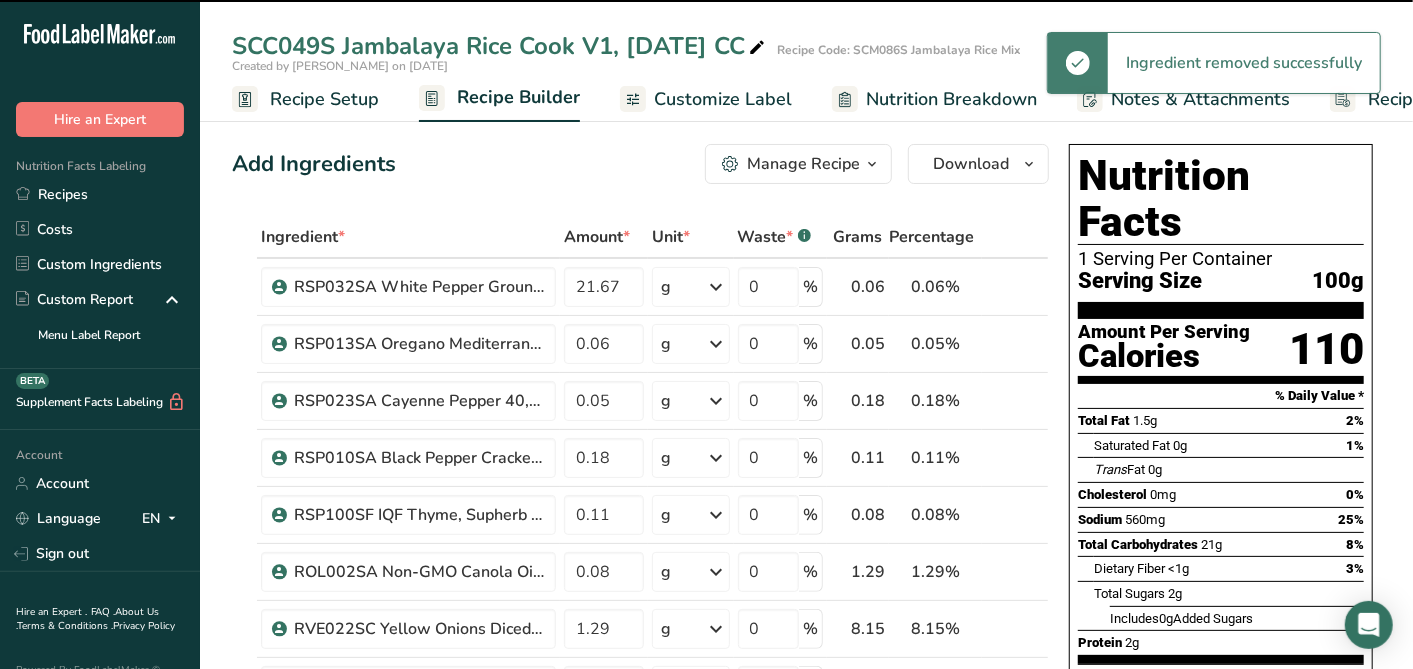type on "0.05" 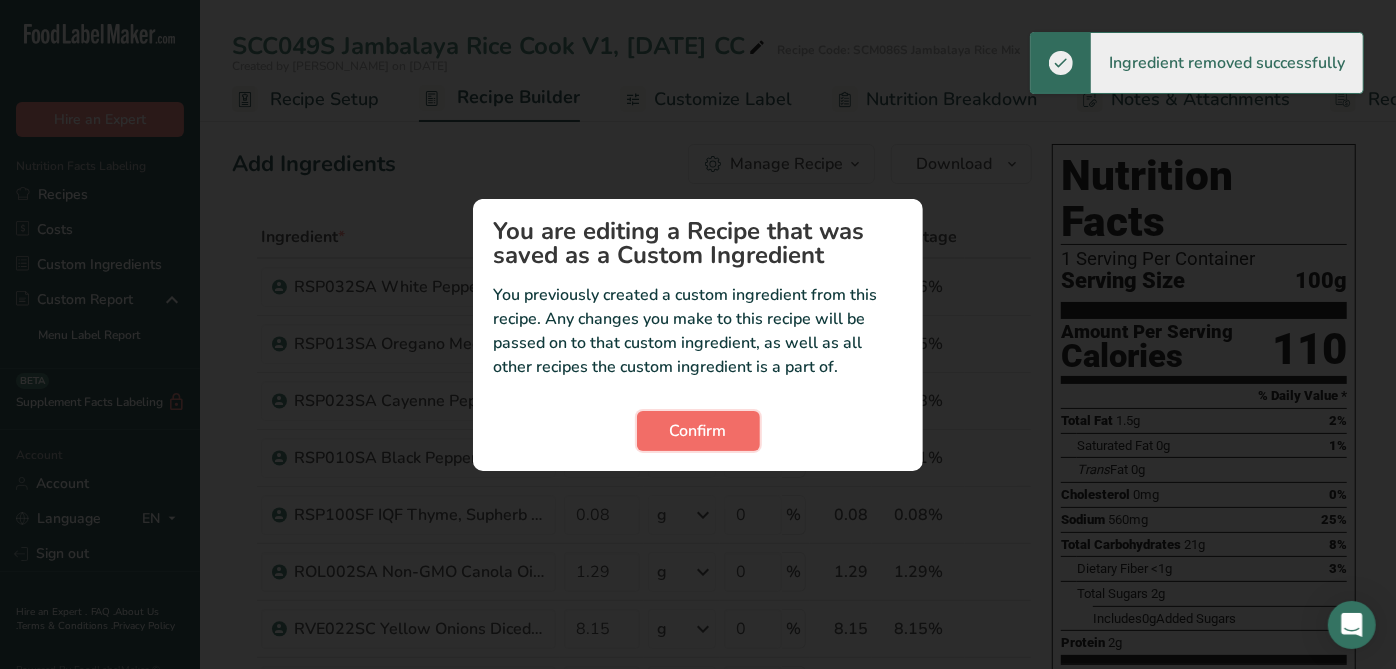 click on "Confirm" at bounding box center (698, 431) 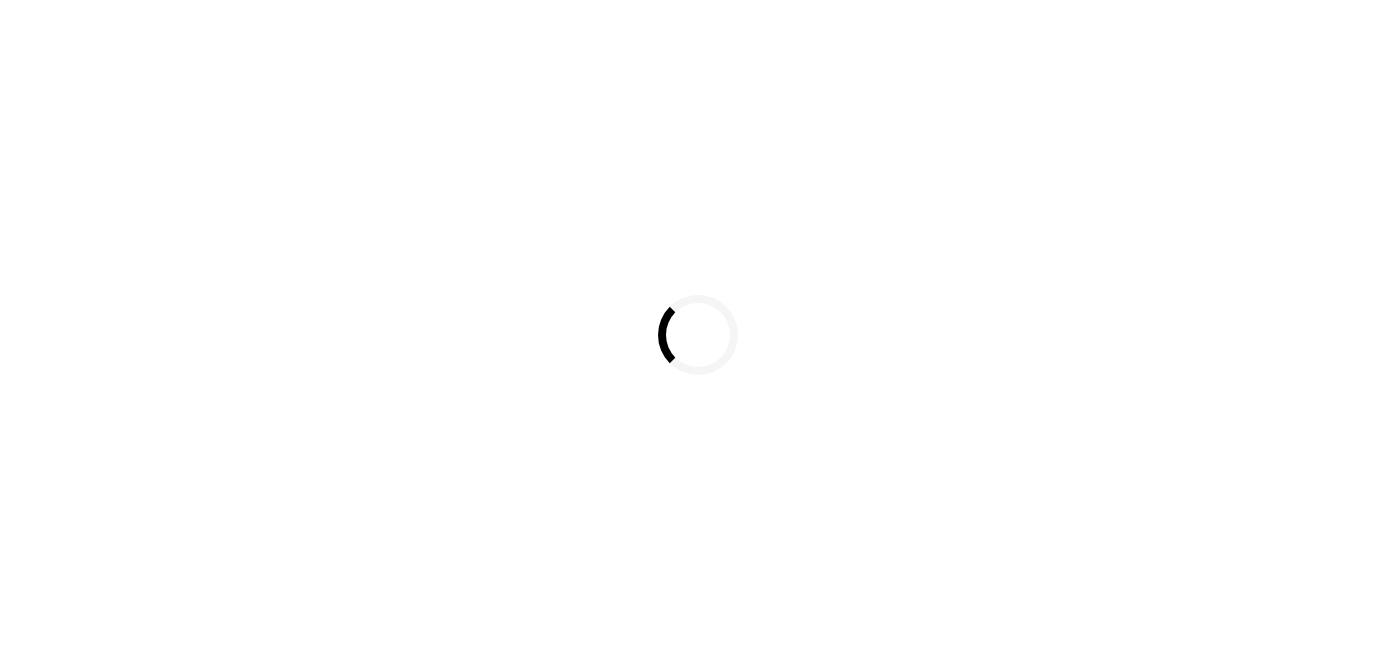 scroll, scrollTop: 0, scrollLeft: 0, axis: both 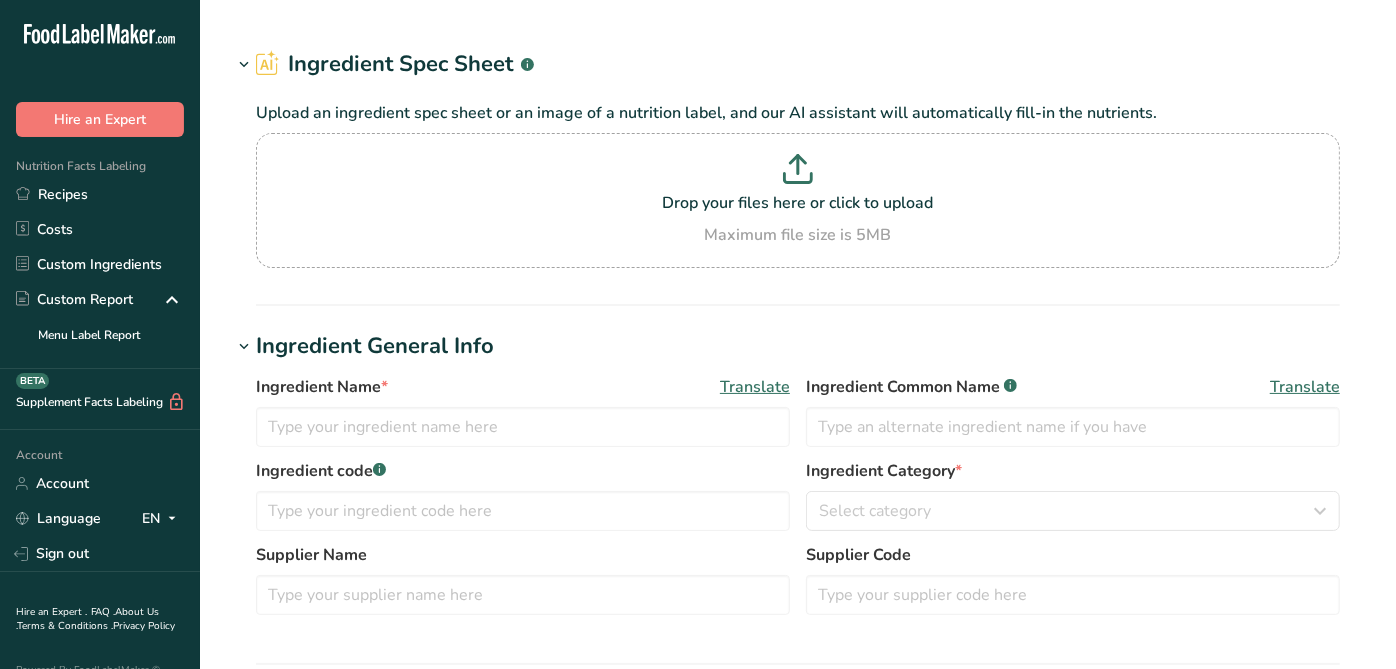 type on "RVE136SA No CaCl Diced Tomatoes in Juice, OSFS Ingomar [DATE] KM" 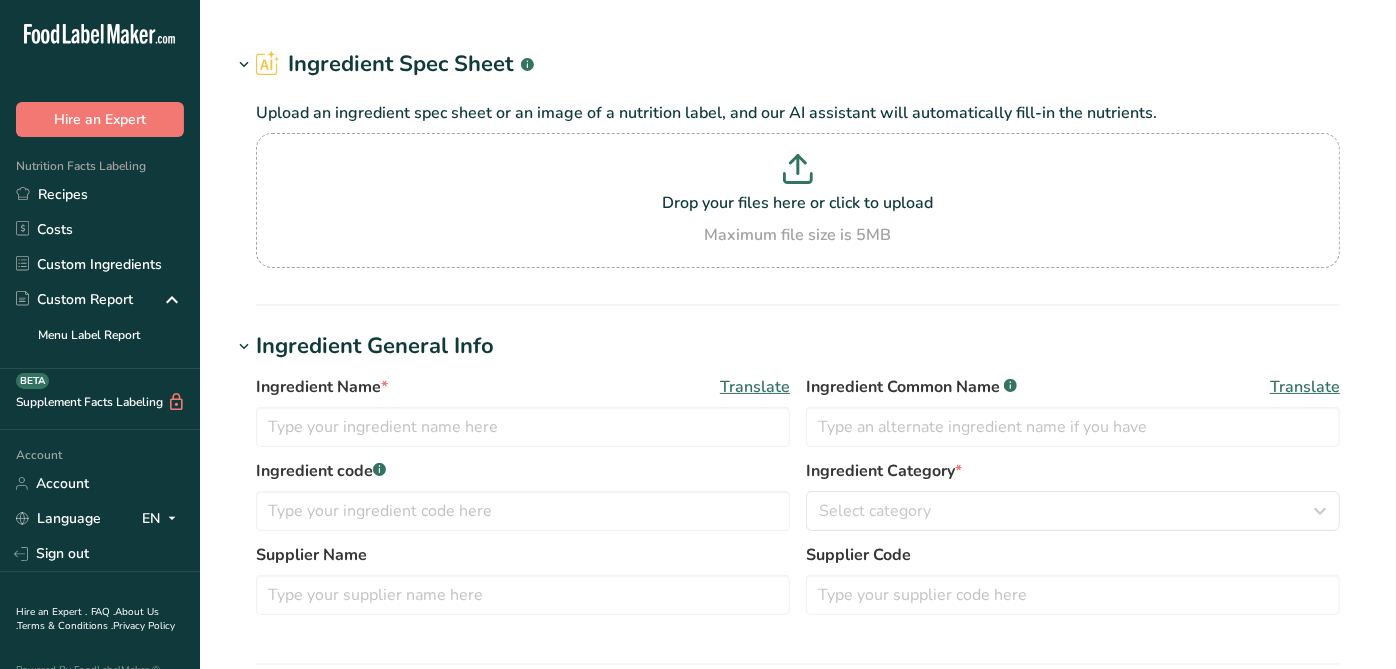 type on "Tomatoes" 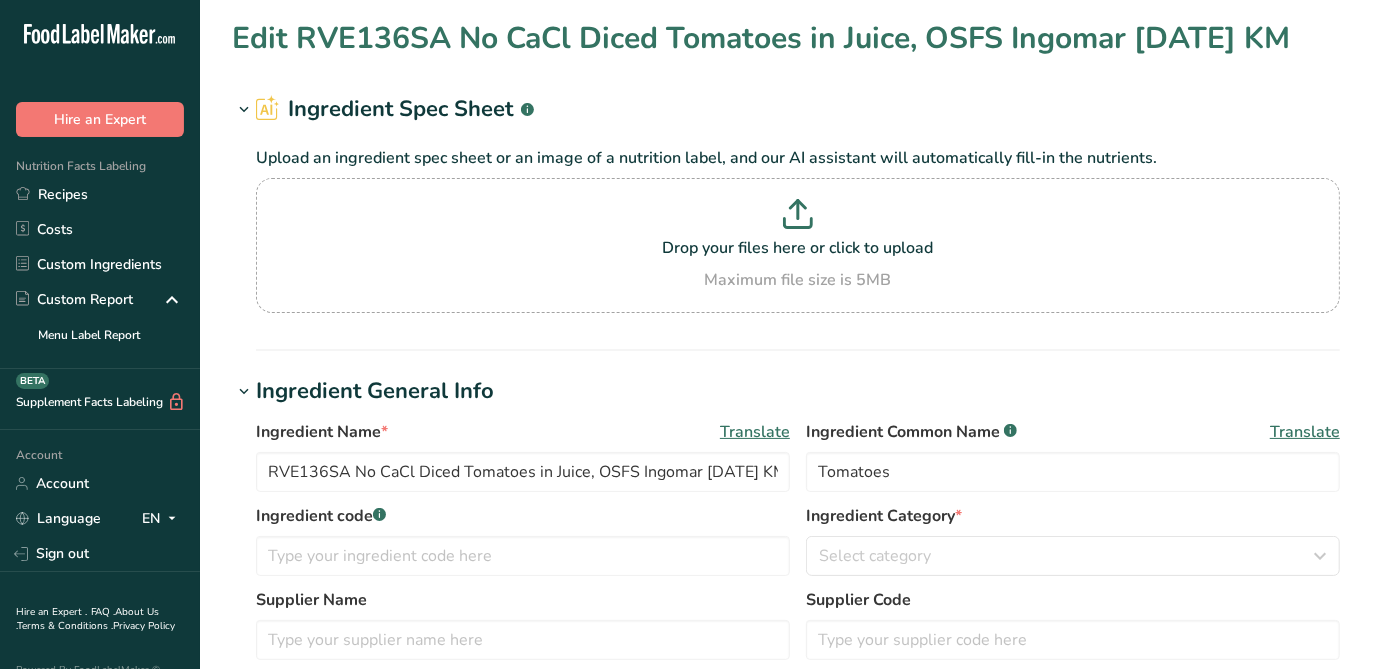 type on "19" 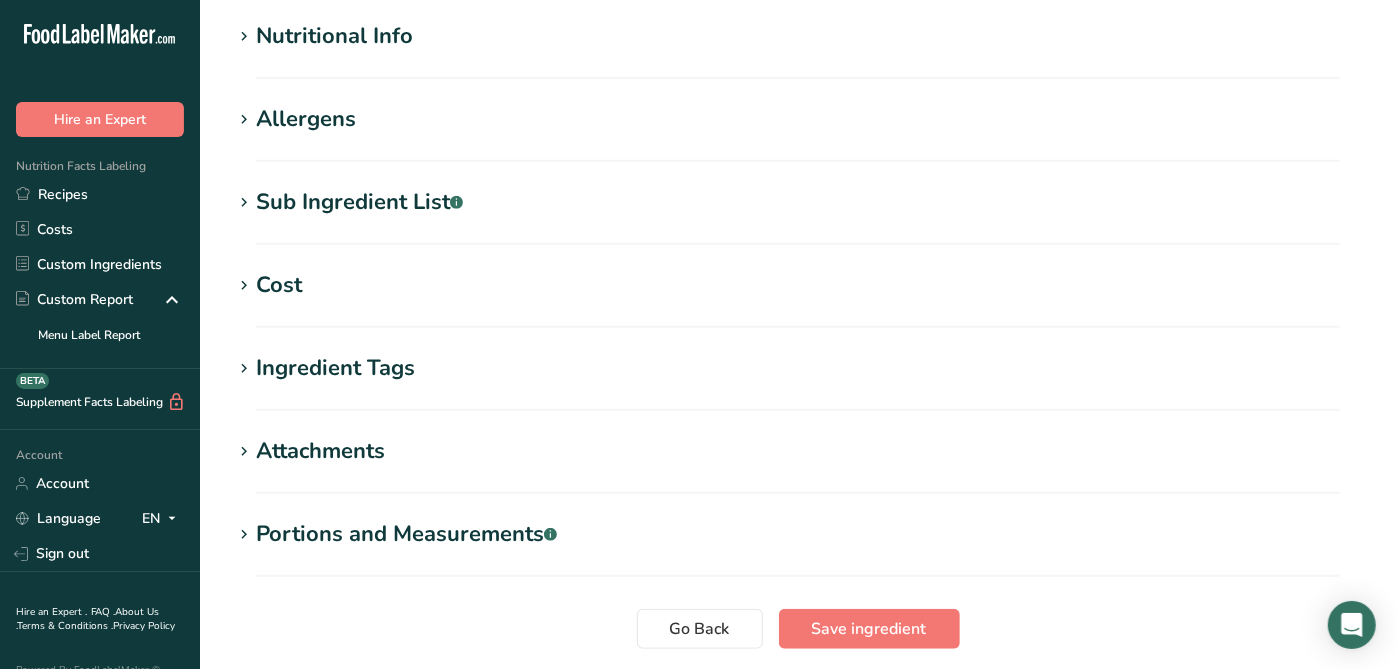 scroll, scrollTop: 666, scrollLeft: 0, axis: vertical 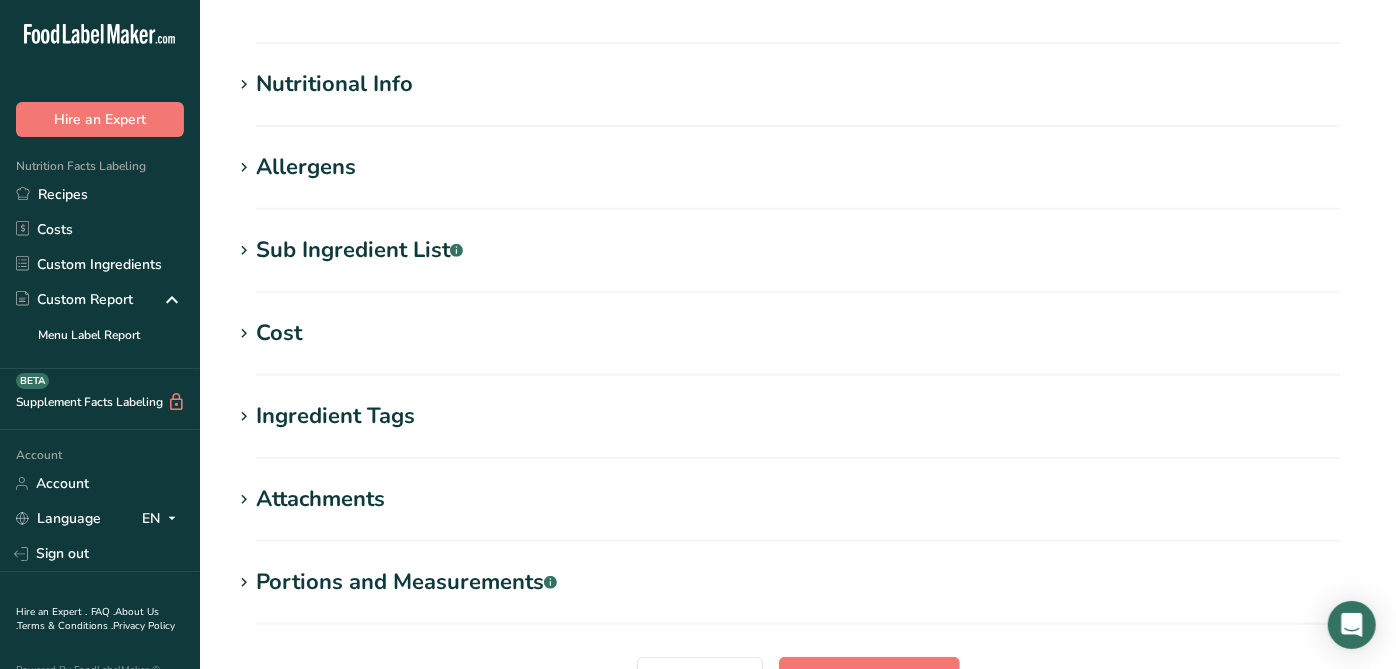 click on "Nutritional Info" at bounding box center (334, 84) 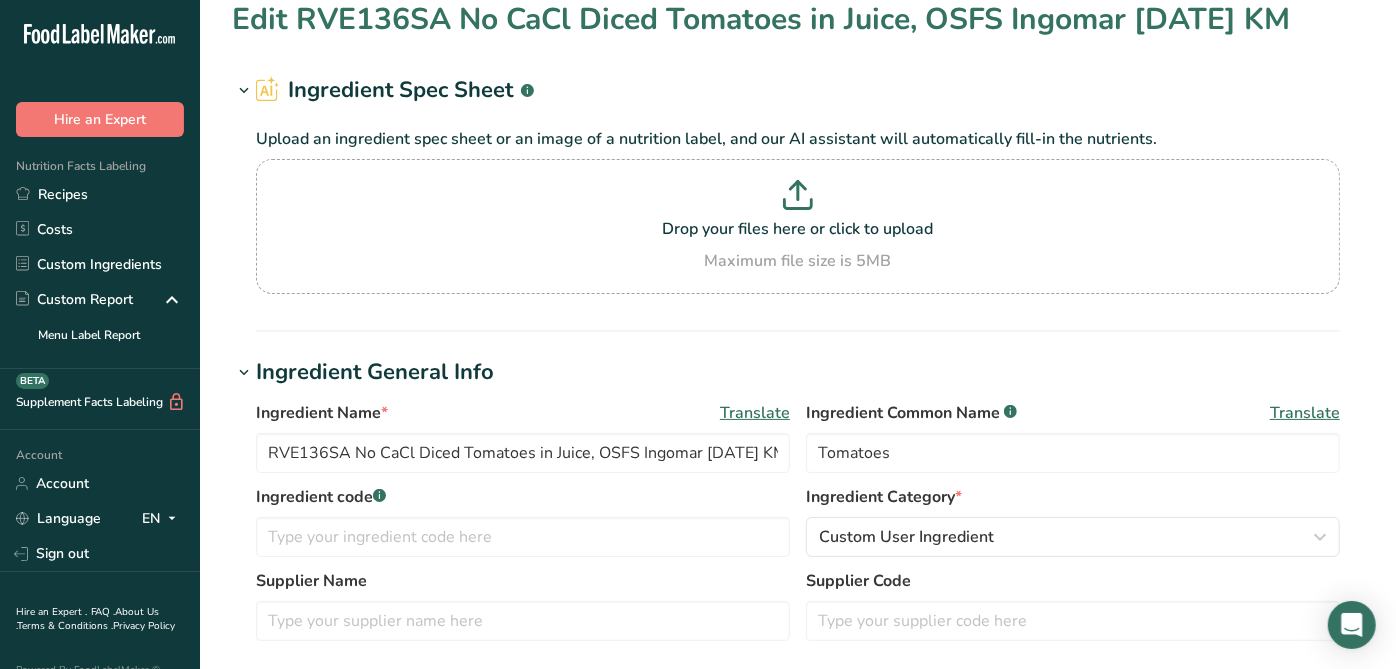 scroll, scrollTop: 0, scrollLeft: 0, axis: both 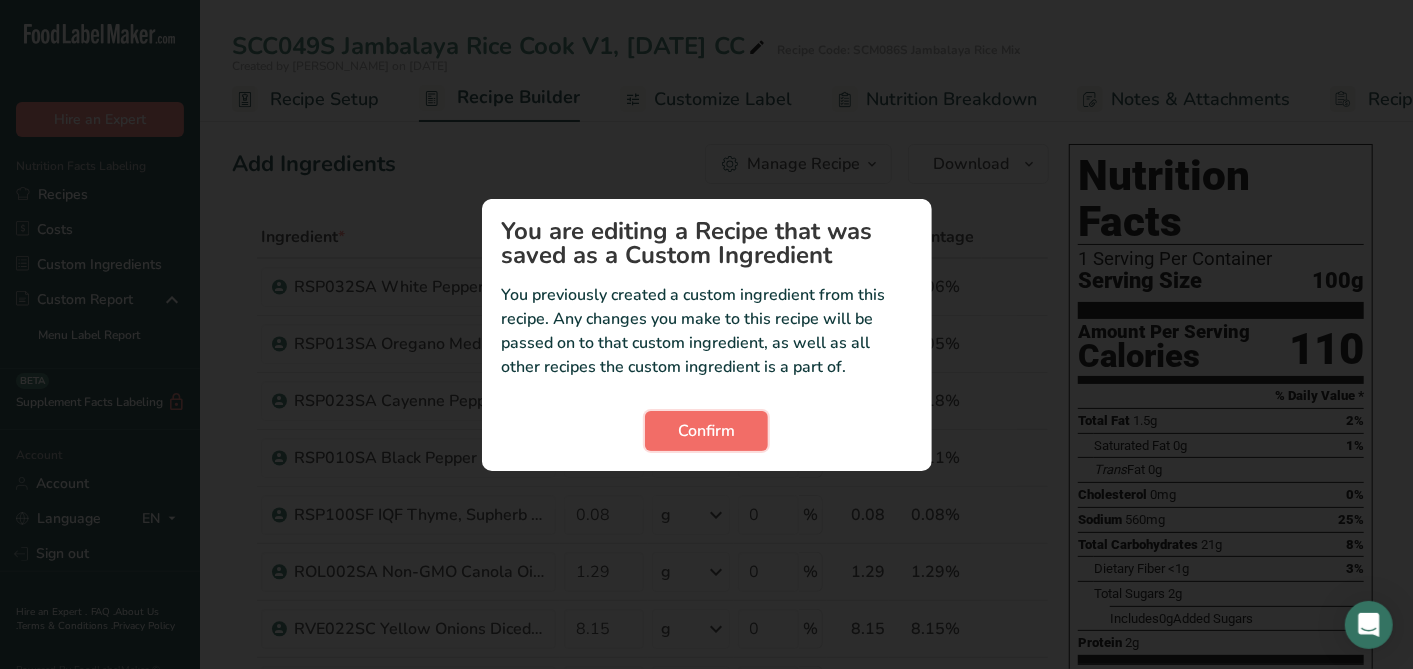 click on "Confirm" at bounding box center [706, 431] 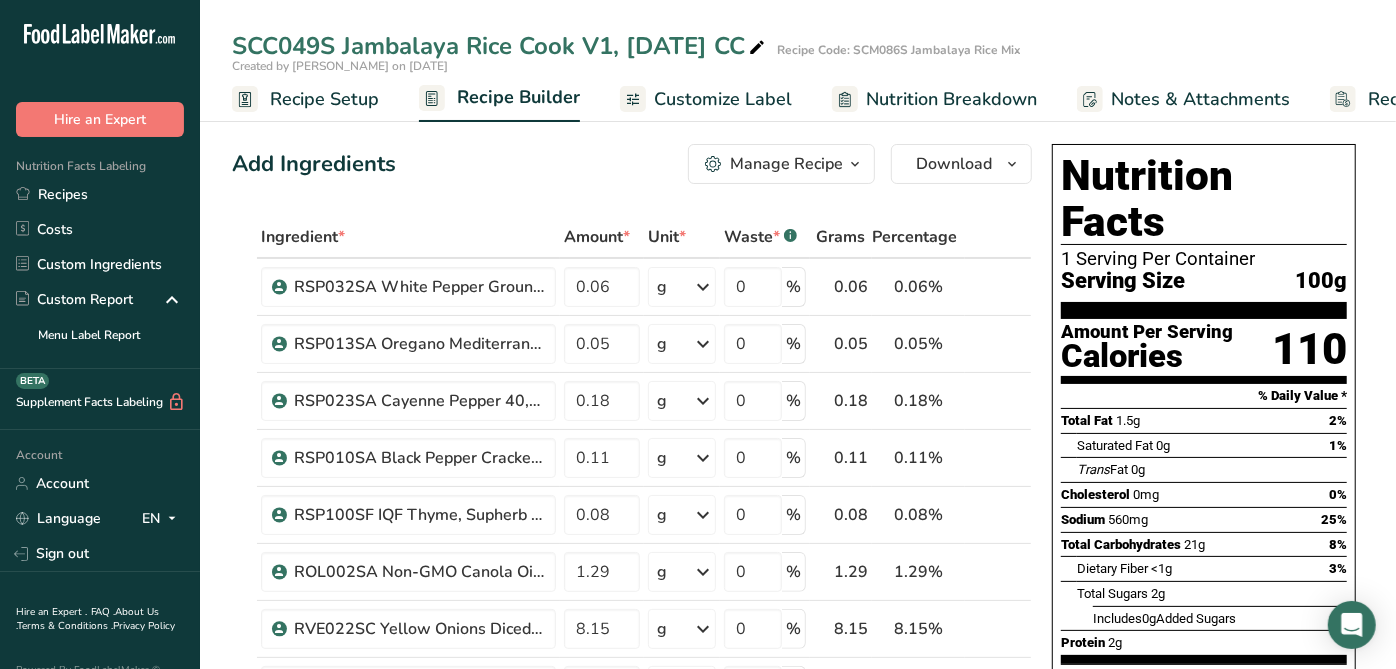 scroll, scrollTop: 666, scrollLeft: 0, axis: vertical 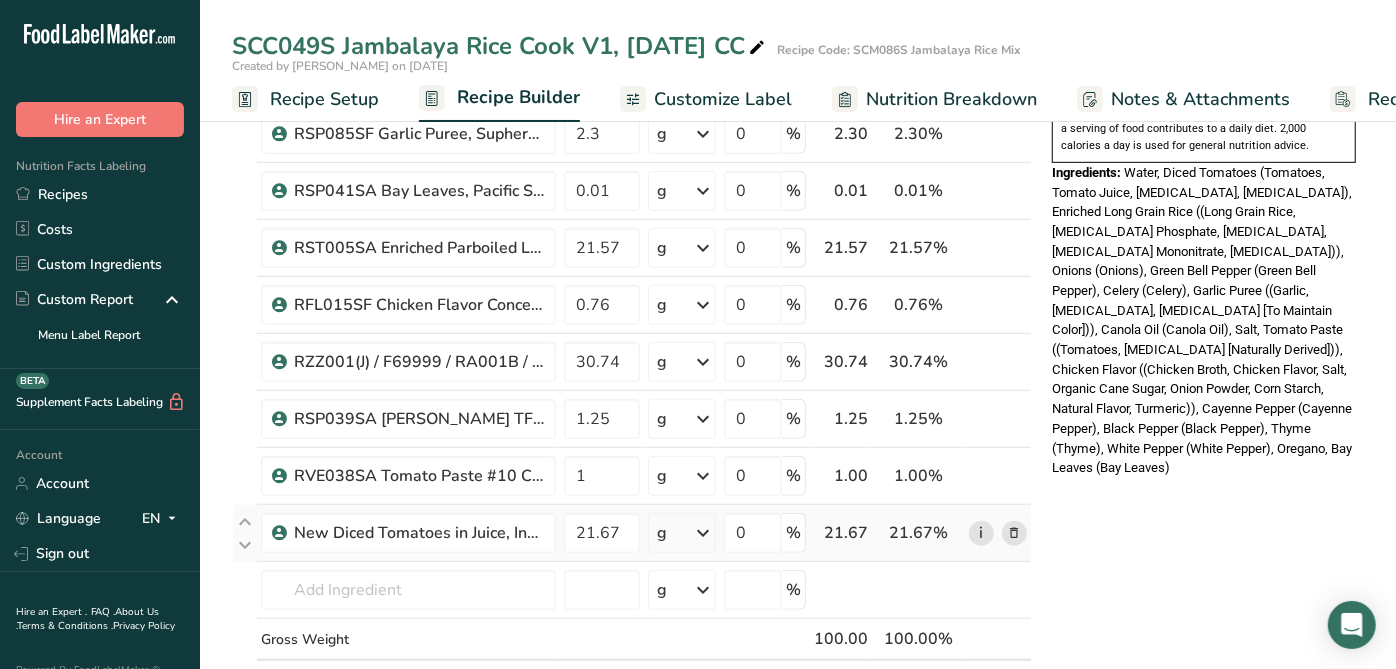 click on "i" at bounding box center (981, 533) 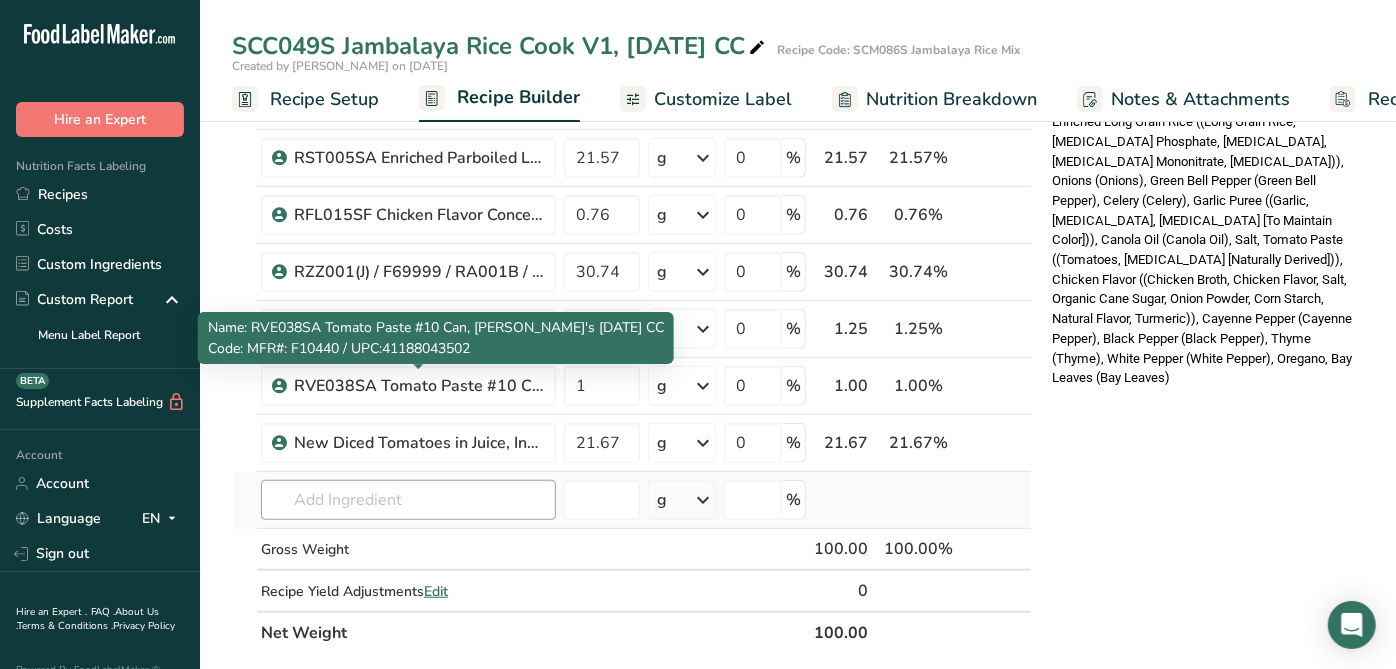 scroll, scrollTop: 777, scrollLeft: 0, axis: vertical 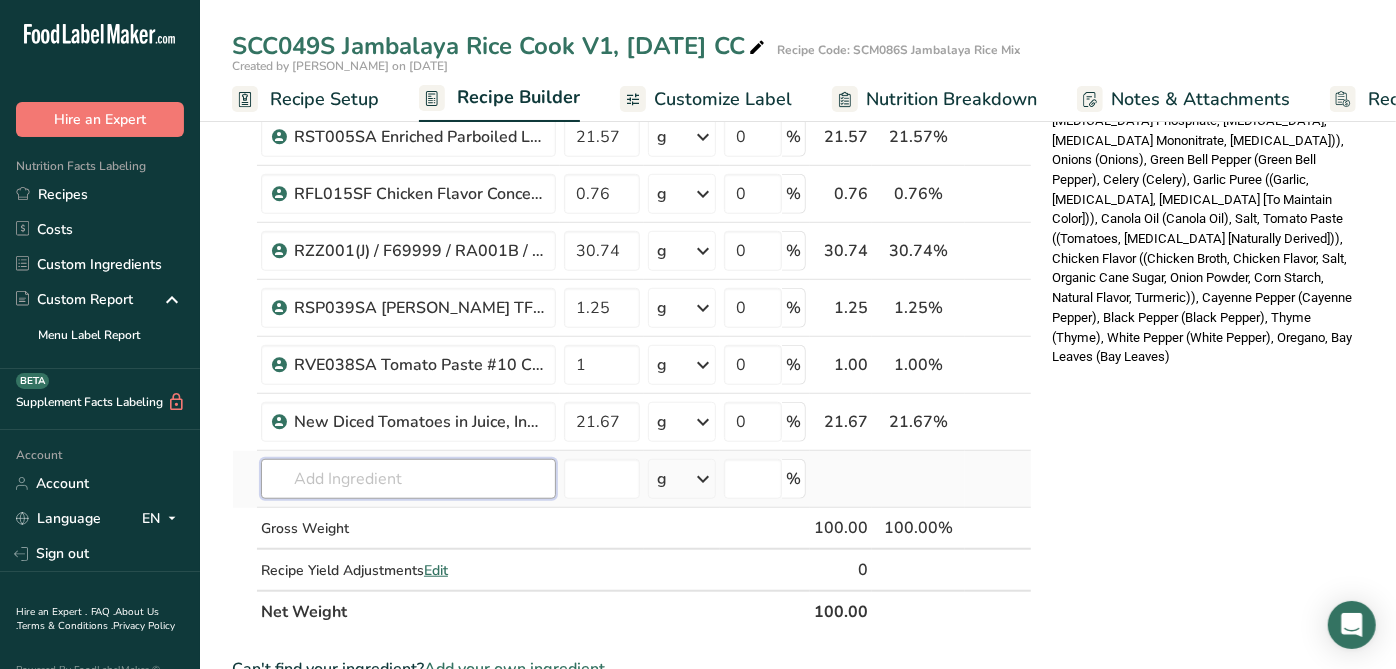 click at bounding box center (408, 479) 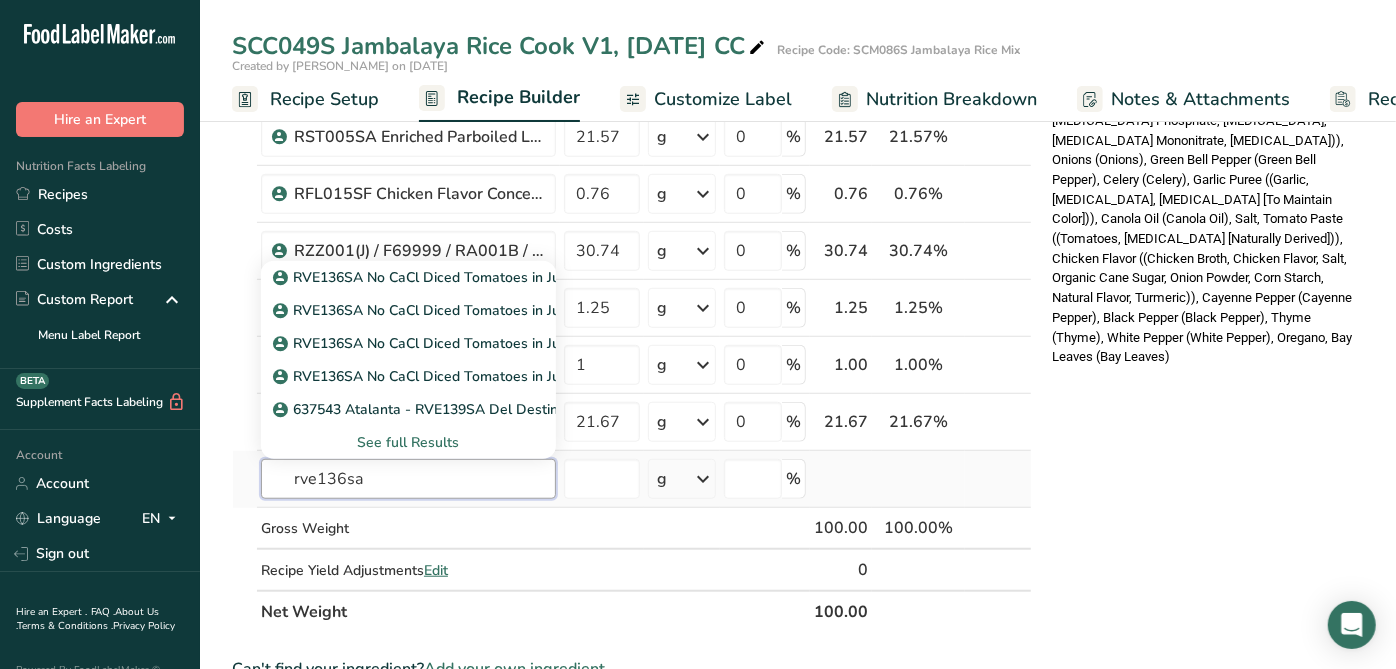 type on "rve136sa" 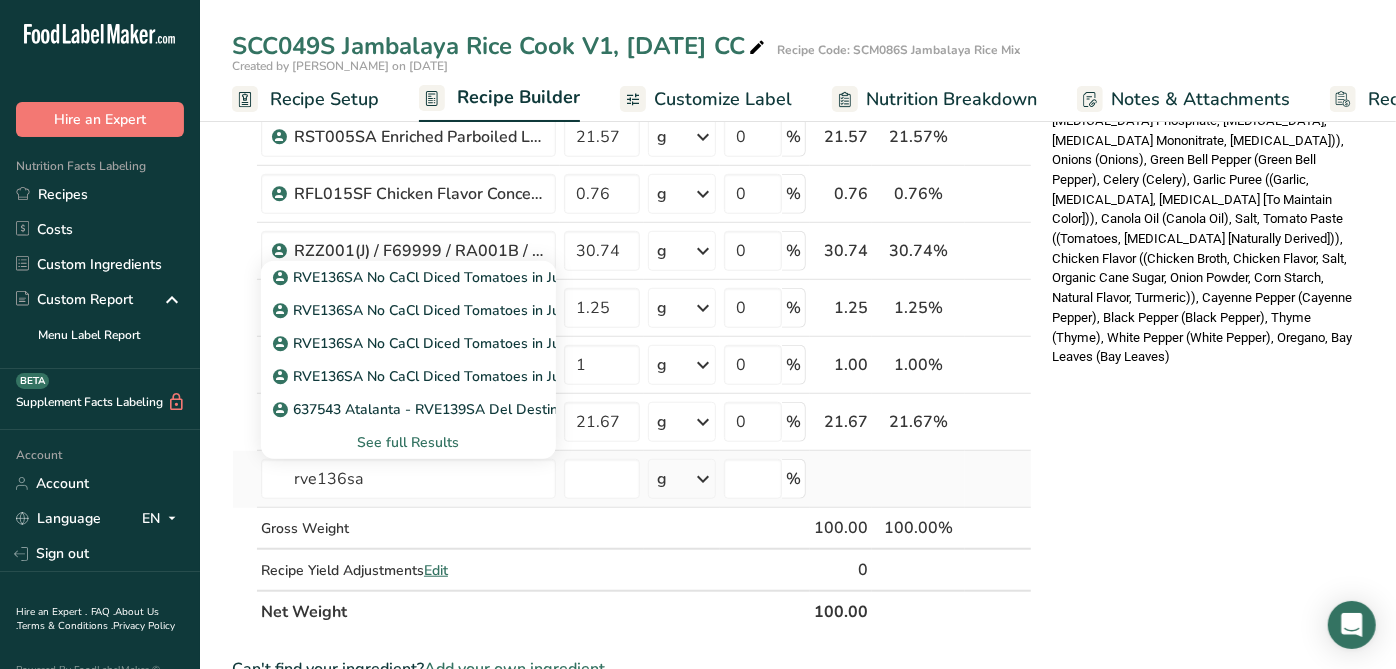 type 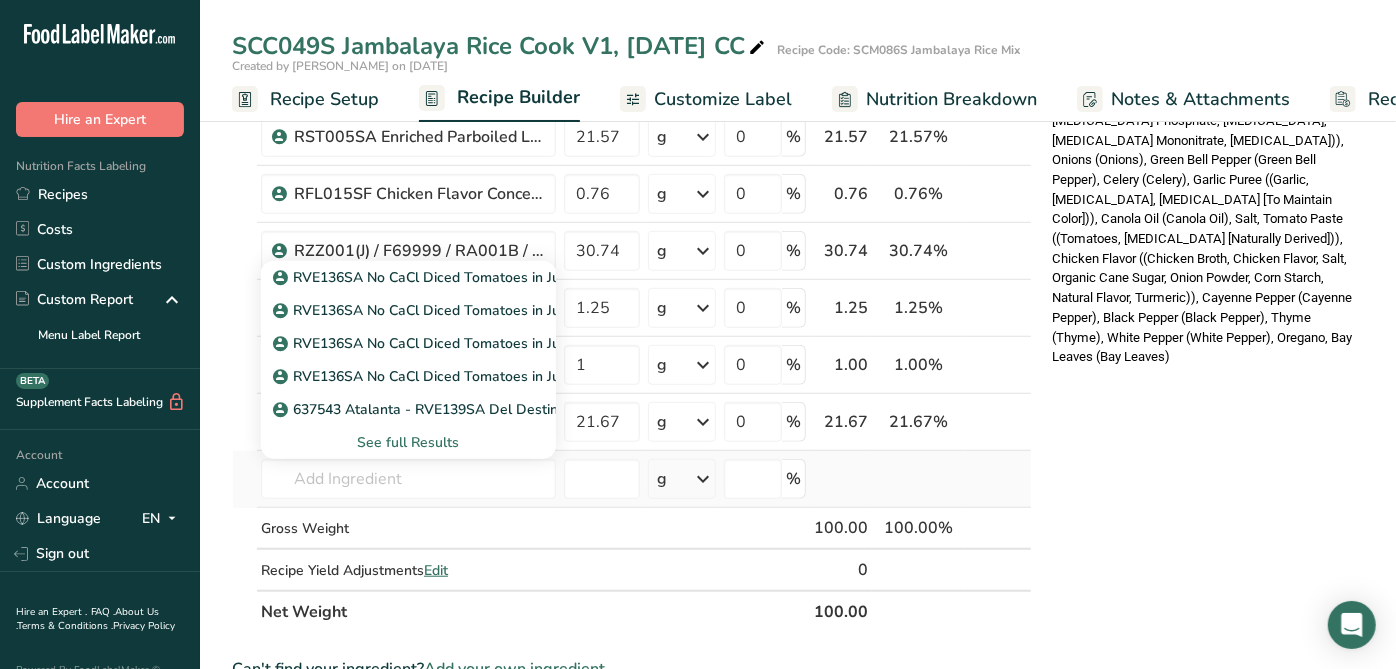 click on "See full Results" at bounding box center [408, 442] 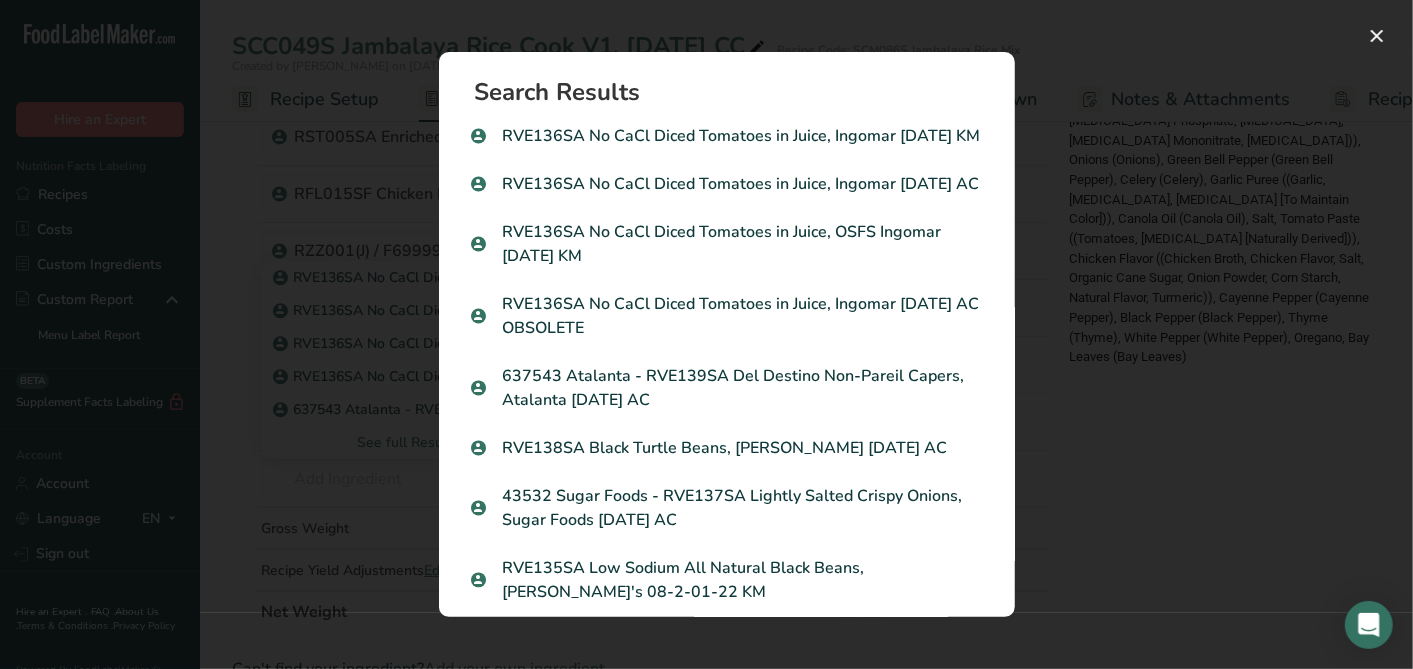 click on "RVE136SA No CaCl Diced Tomatoes in Juice, Ingomar 08-07-18 AC OBSOLETE" at bounding box center [727, 316] 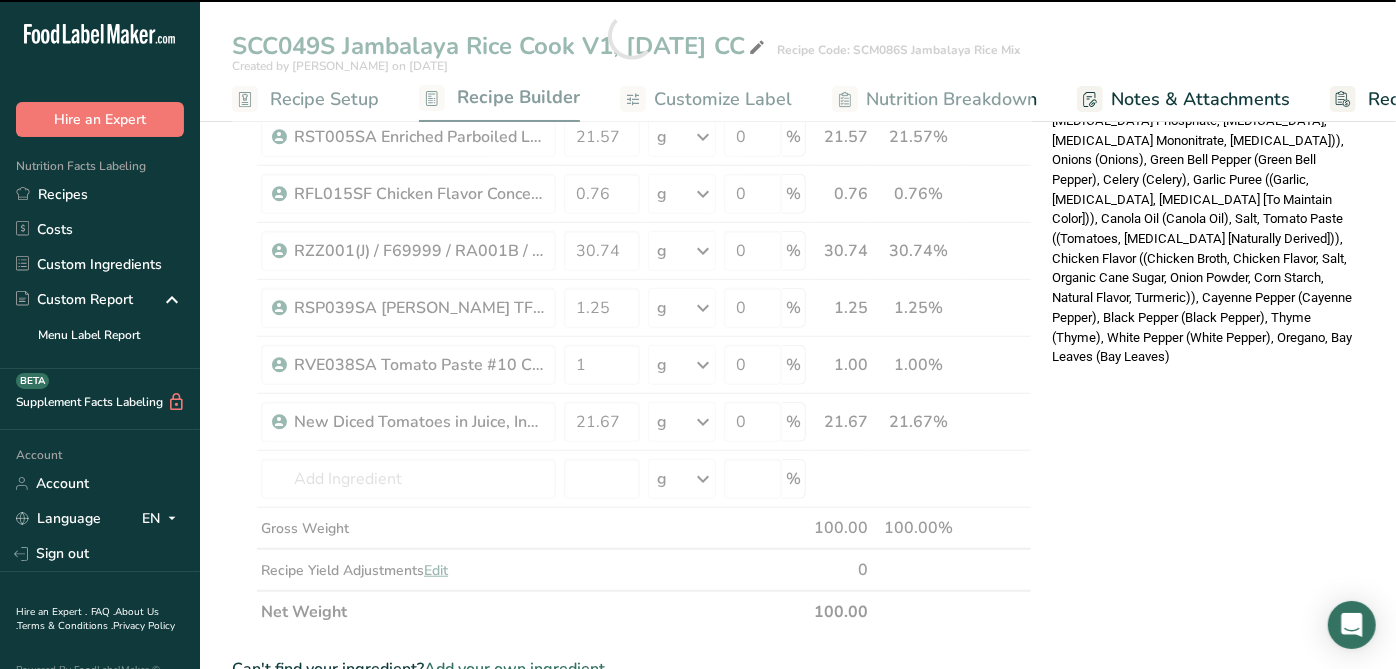type on "0" 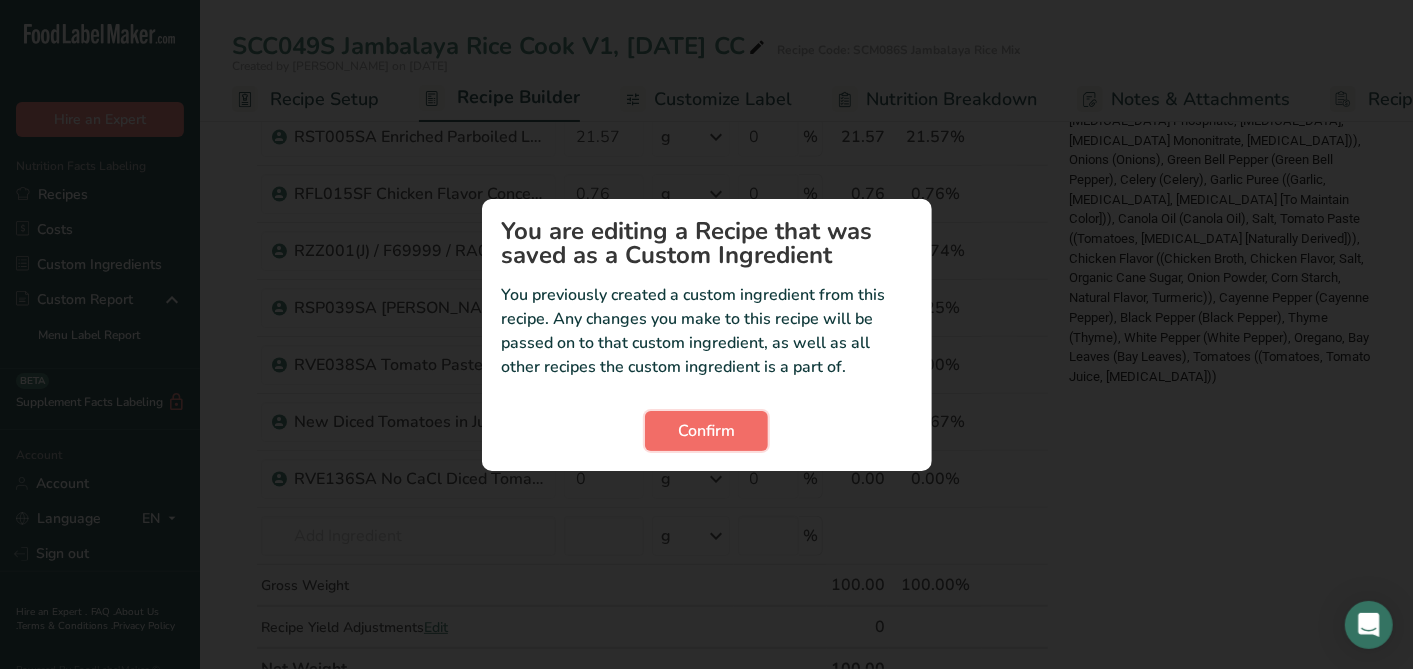 click on "Confirm" at bounding box center [706, 431] 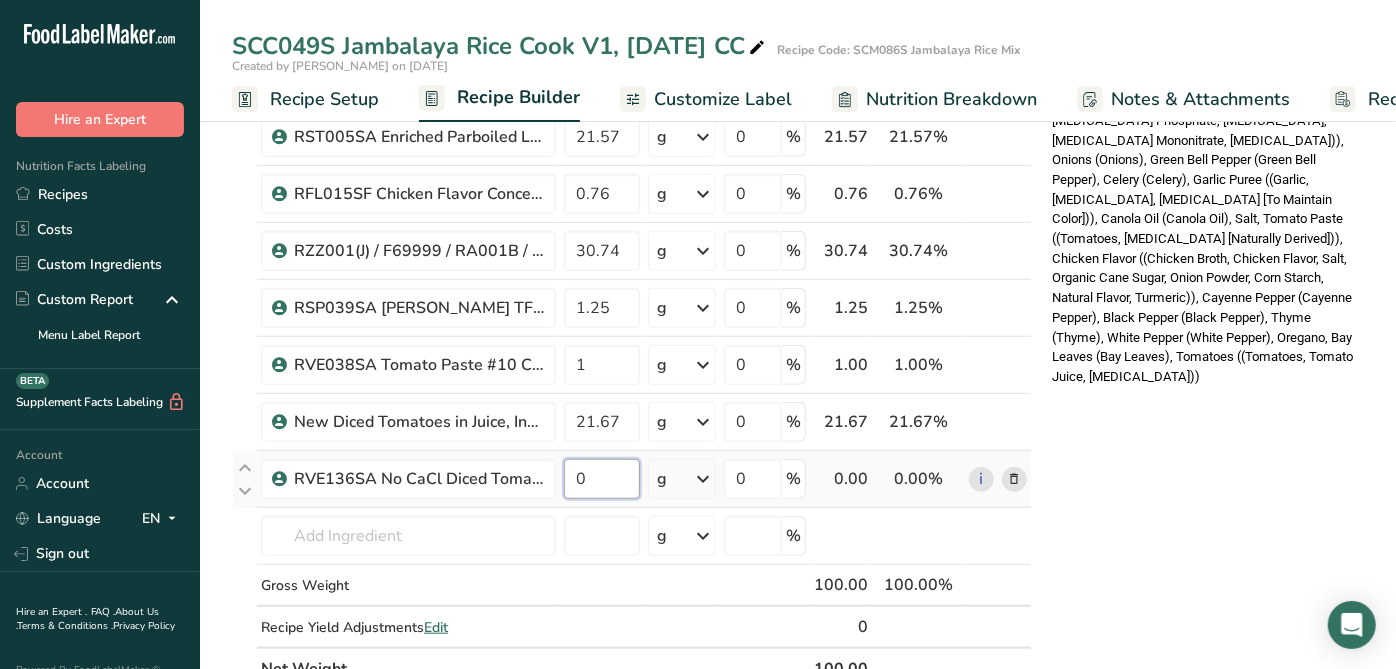 click on "0" at bounding box center (602, 479) 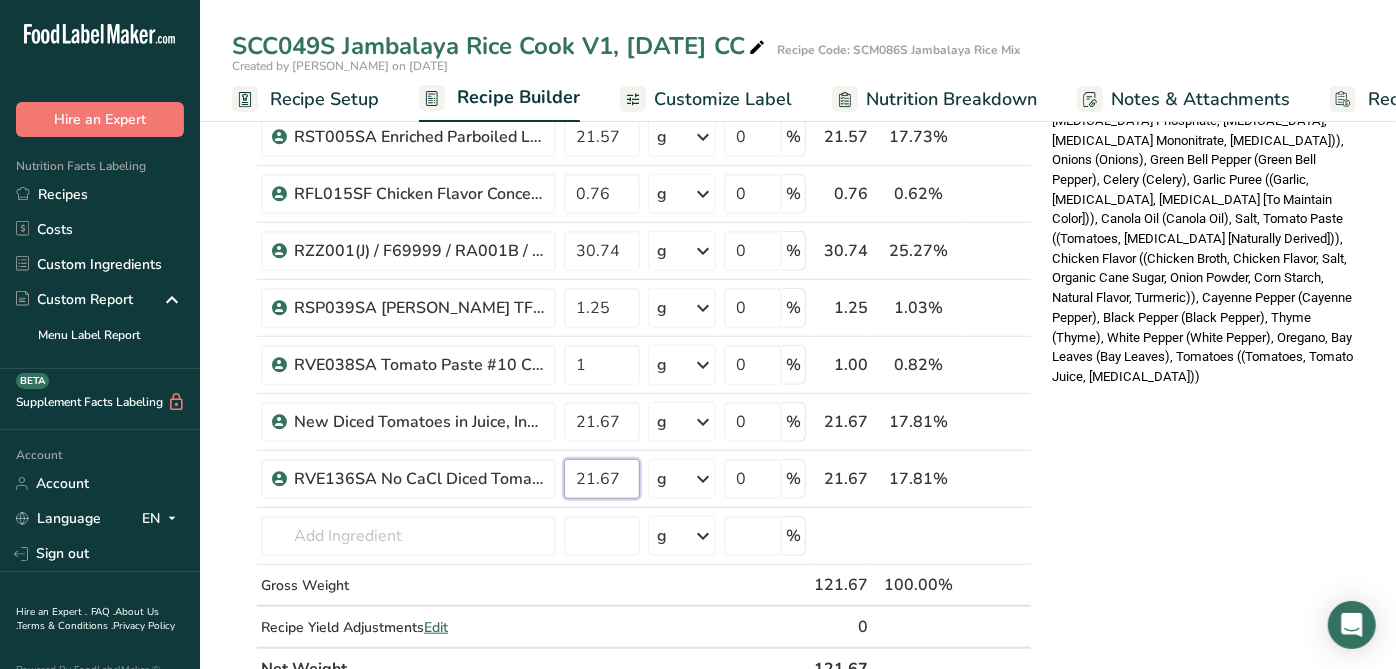 type on "21.67" 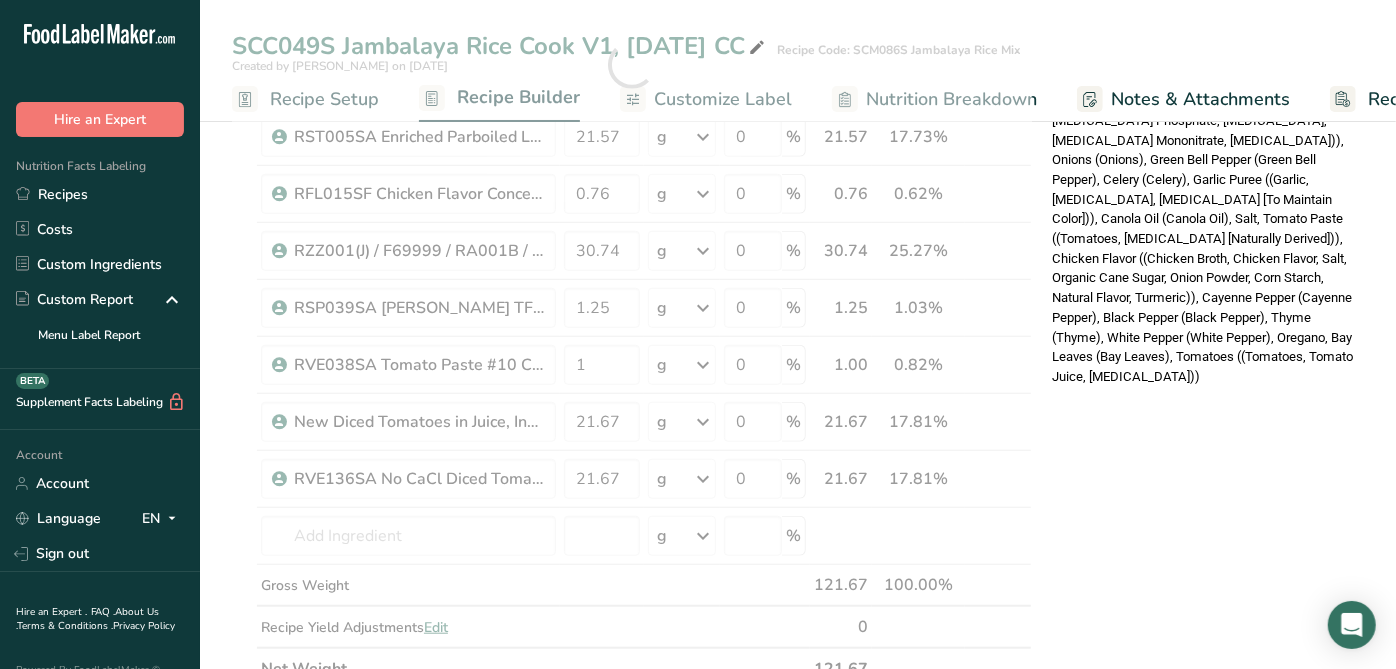 click on "Nutrition Facts
1 Serving Per Container
Serving Size
100g
Amount Per Serving
Calories
110
% Daily Value *
Total Fat
1.5g
2%
Saturated Fat
0g
1%
Trans  Fat
0g
Cholesterol
0mg
0%
Sodium
560mg
25%
Total Carbohydrates
21g
8%
Dietary Fiber
<1g
3%" at bounding box center [1204, 369] 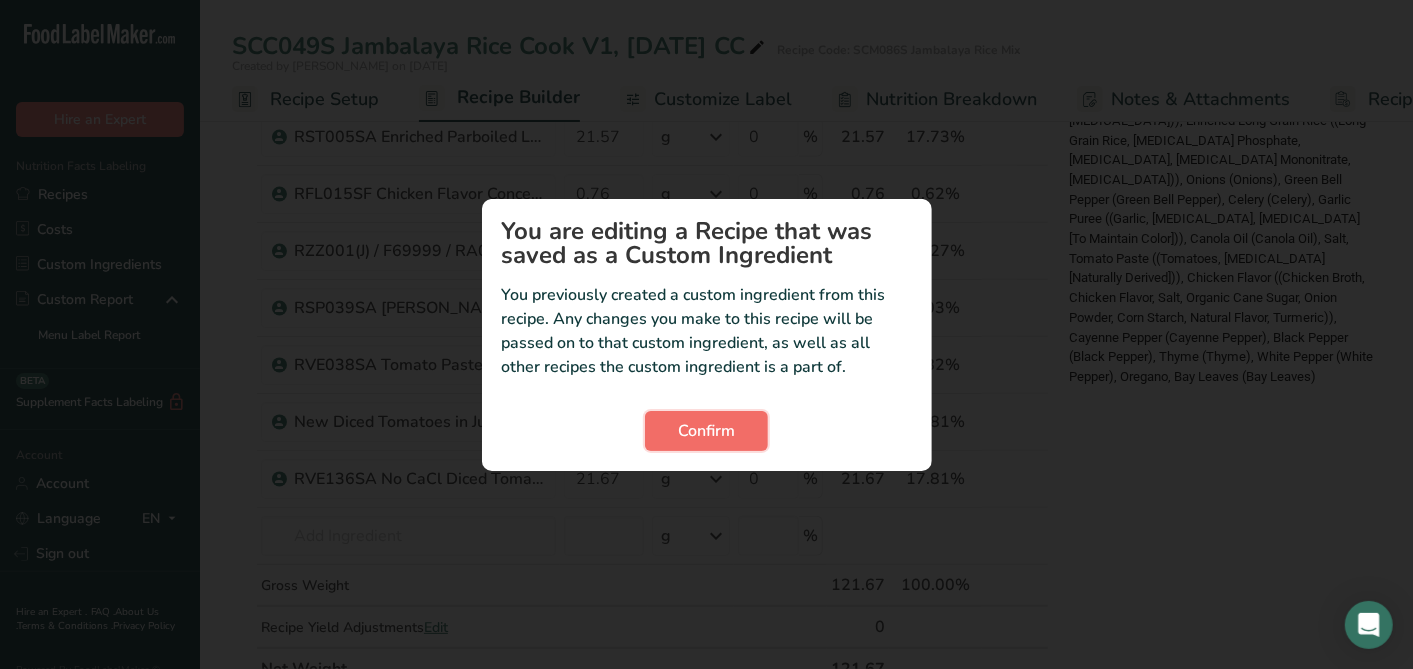 click on "Confirm" at bounding box center (706, 431) 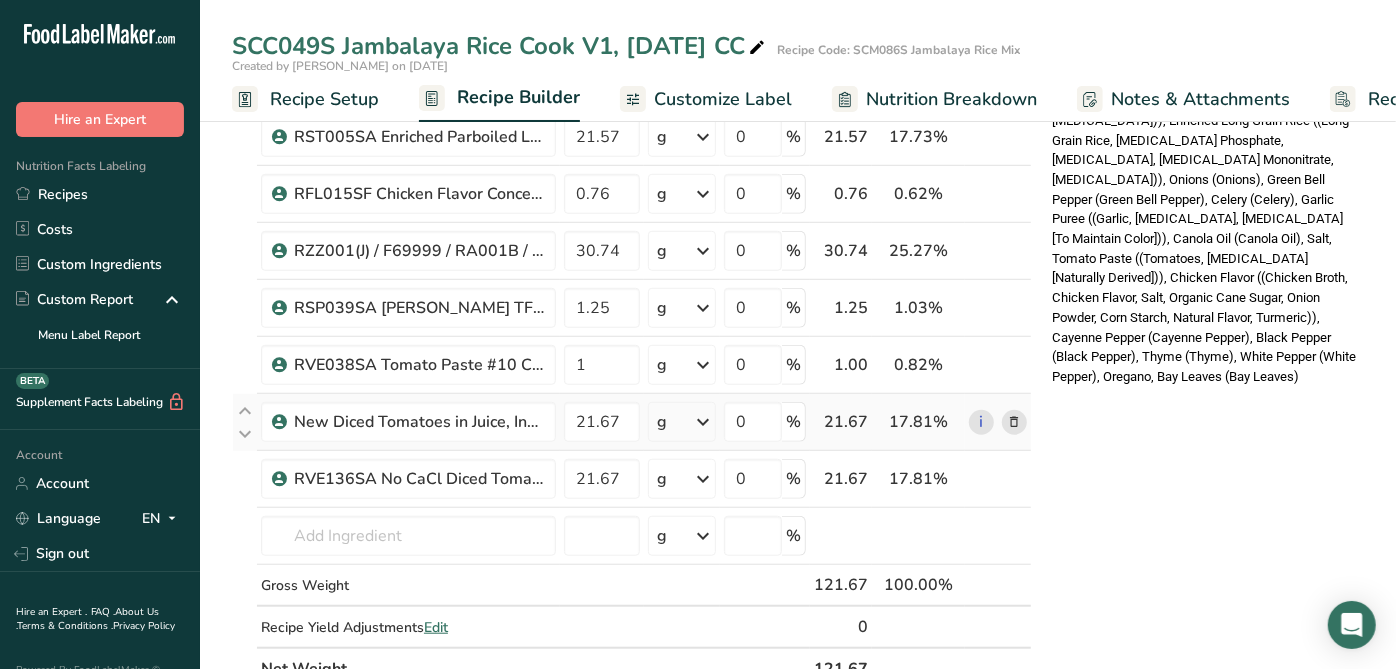 click at bounding box center [1014, 422] 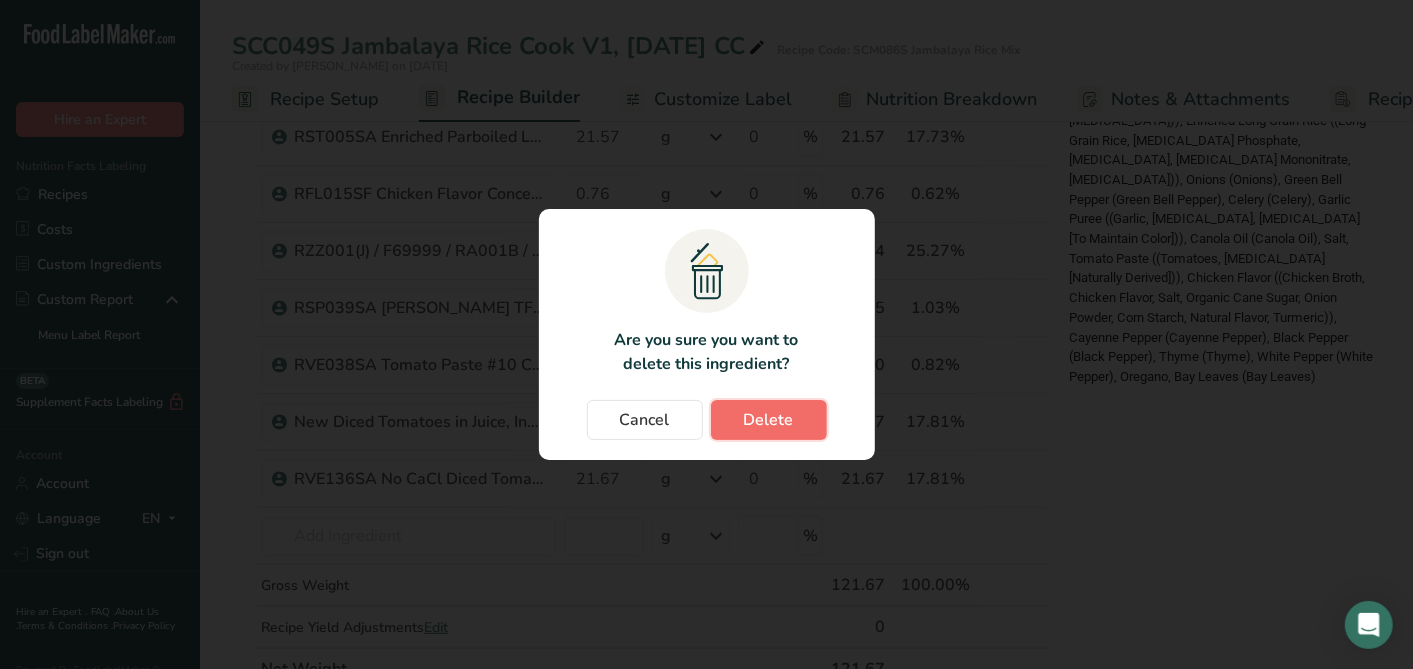 click on "Delete" at bounding box center (769, 420) 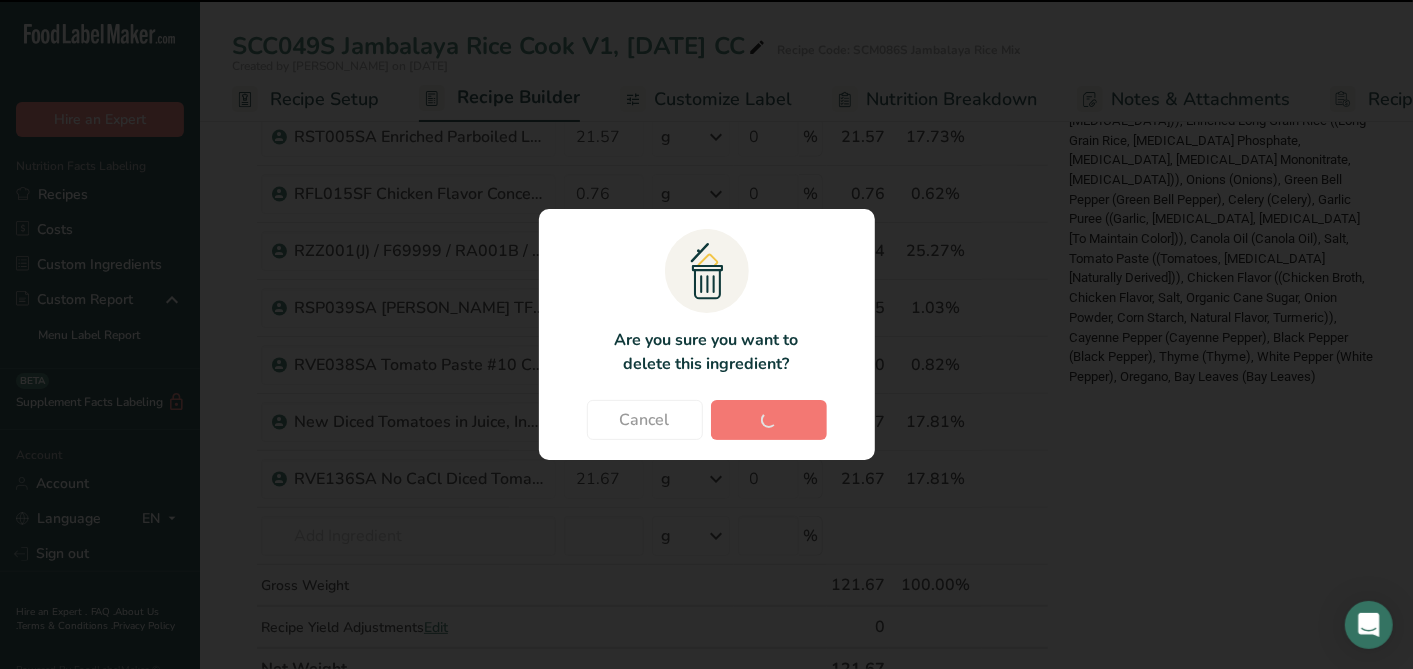 type 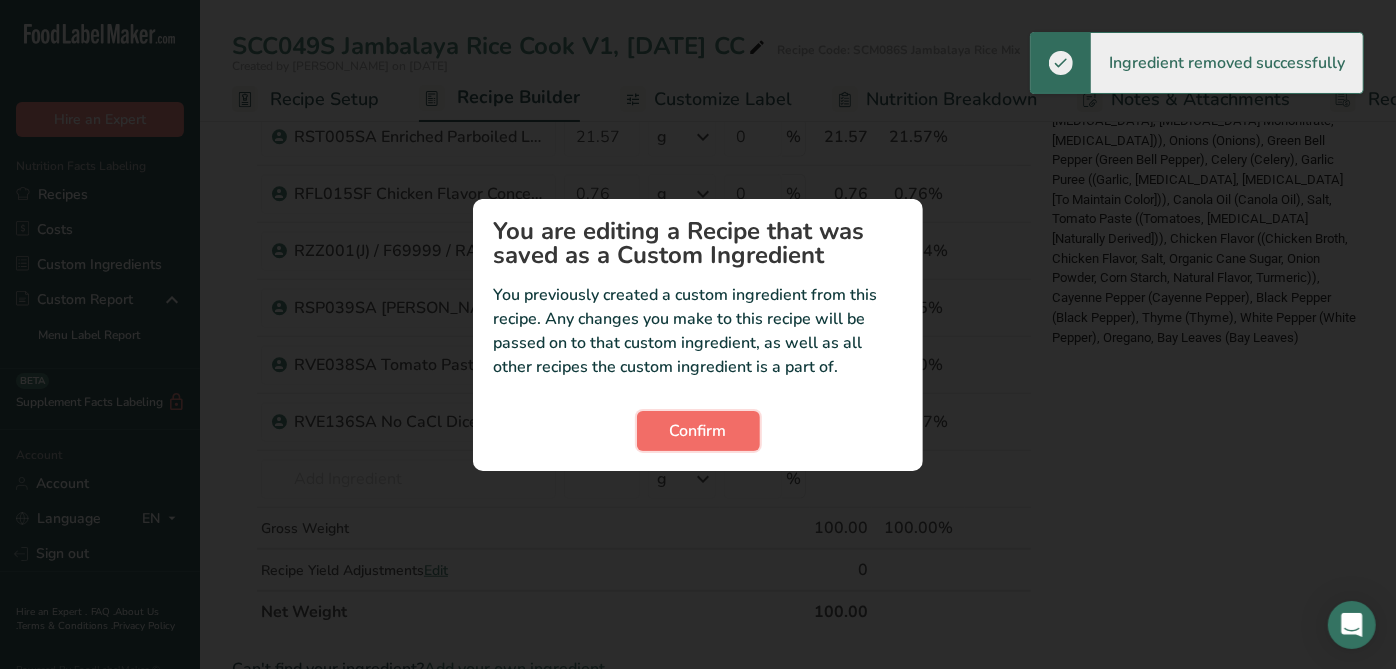 click on "Confirm" at bounding box center [698, 431] 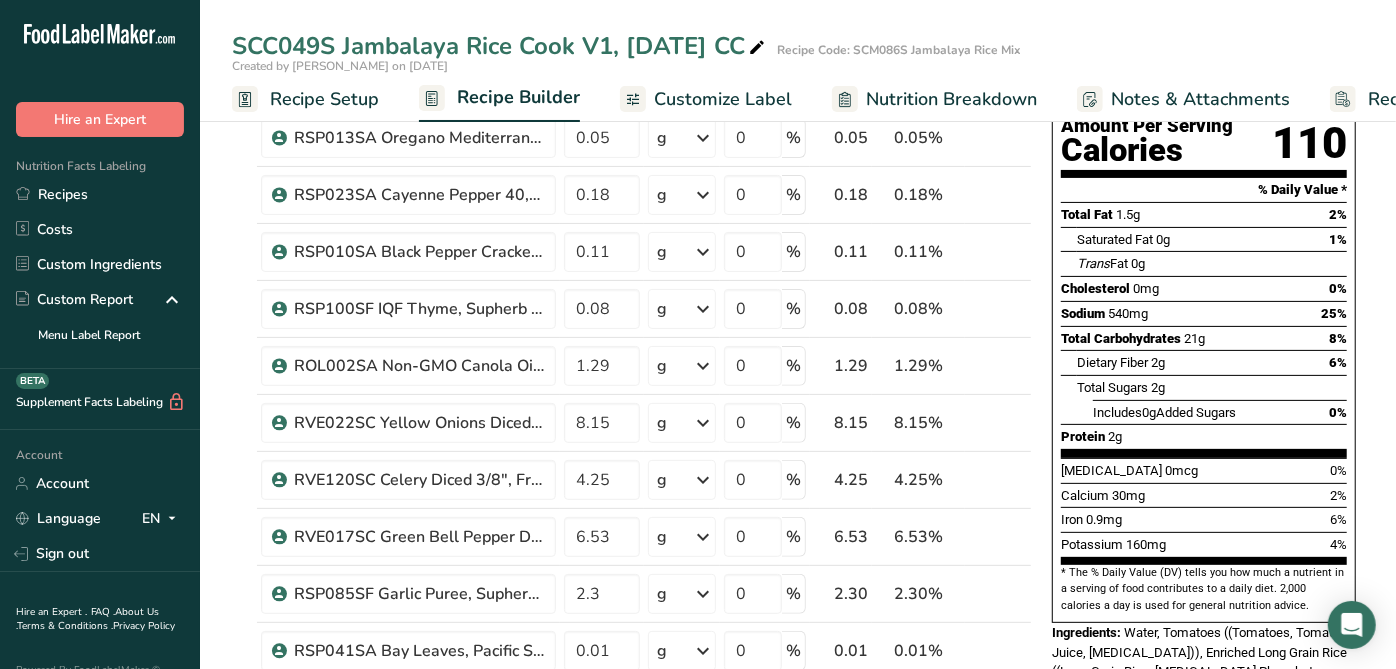 scroll, scrollTop: 0, scrollLeft: 0, axis: both 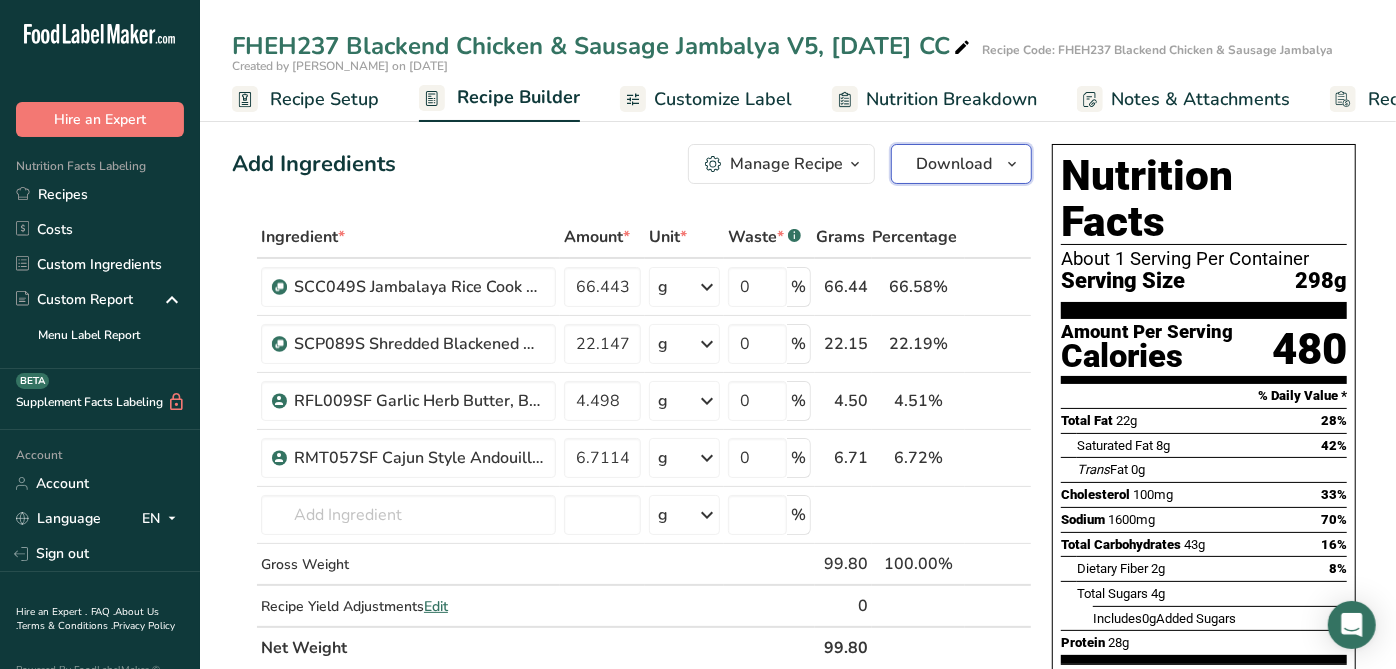click on "Download" at bounding box center (954, 164) 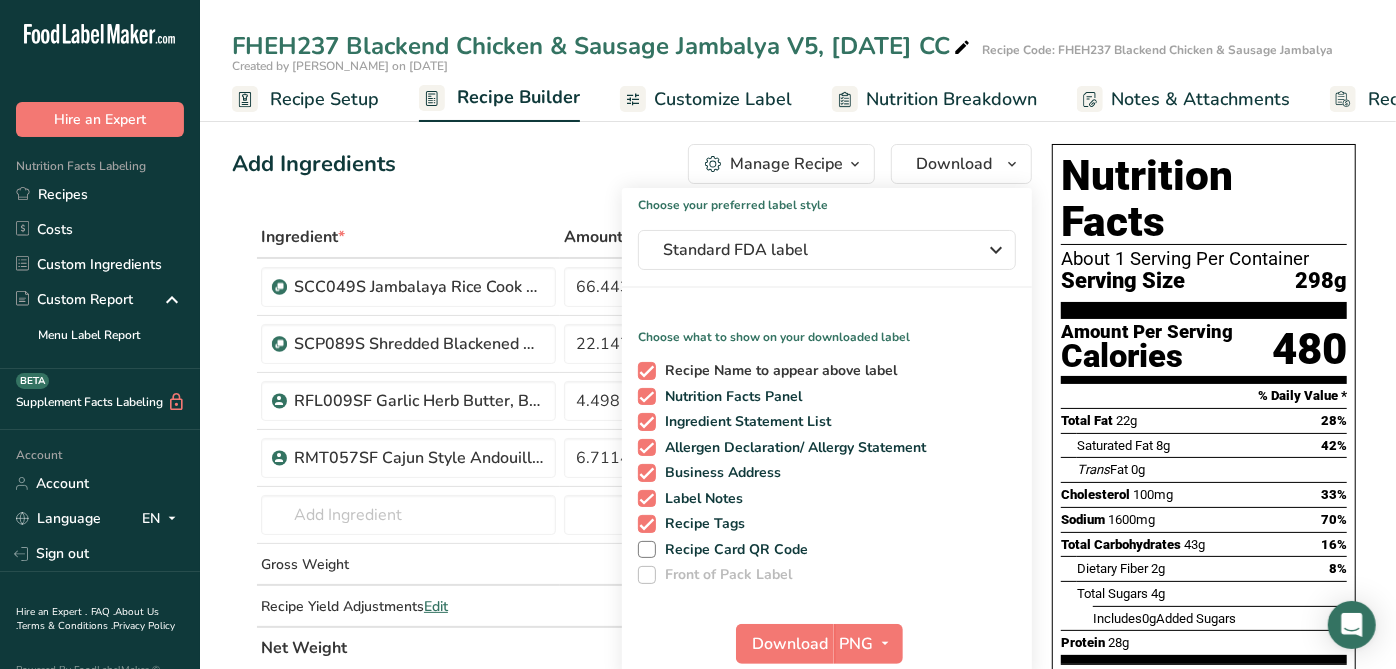 click at bounding box center [647, 371] 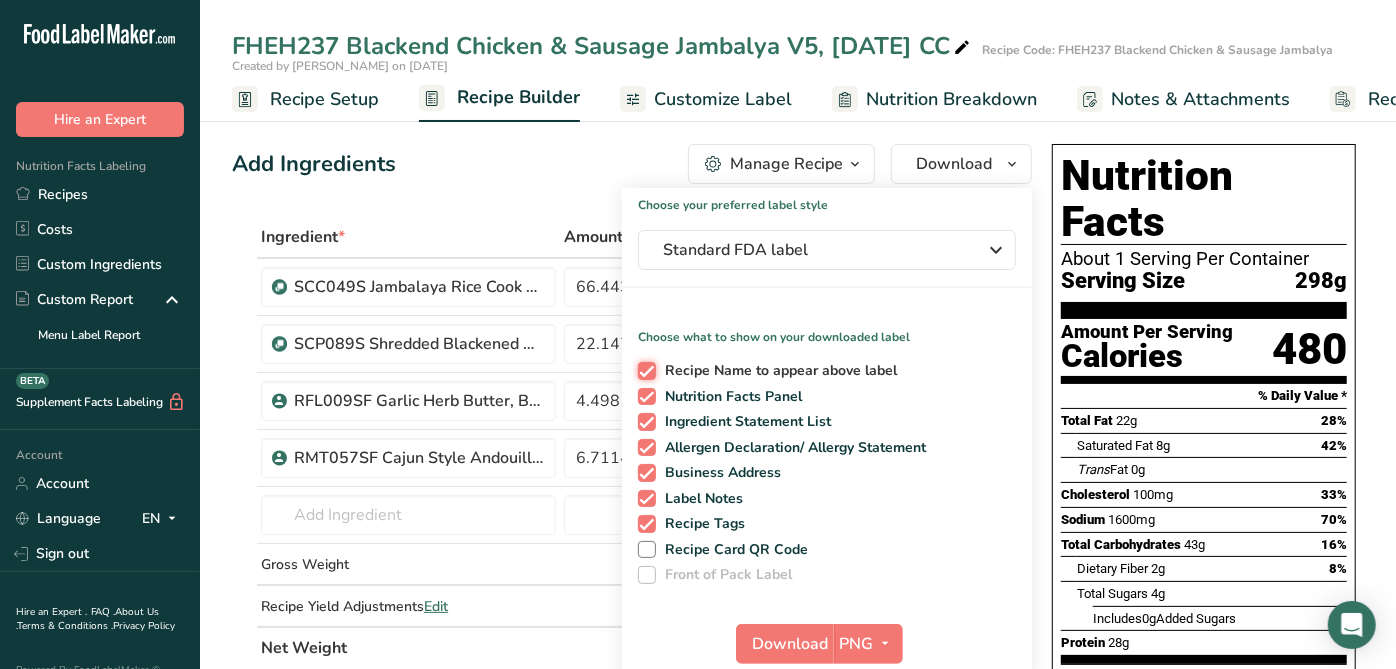 click on "Recipe Name to appear above label" at bounding box center [644, 370] 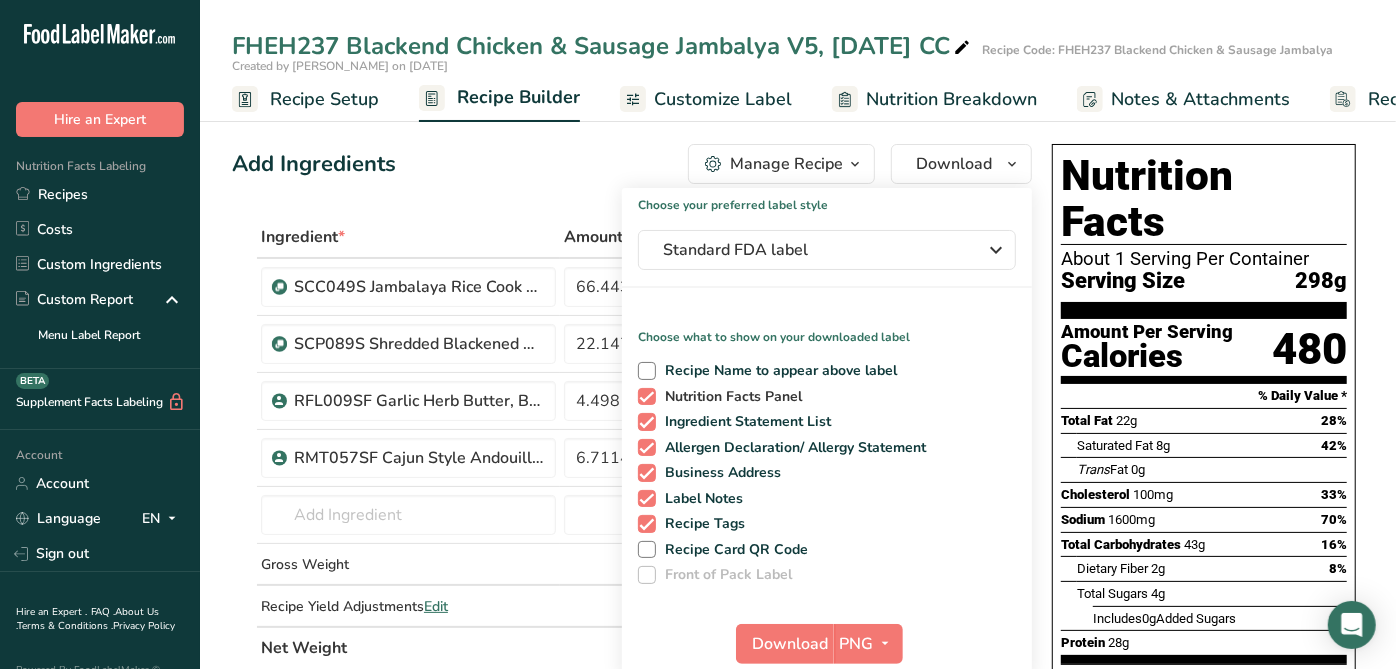click at bounding box center (647, 397) 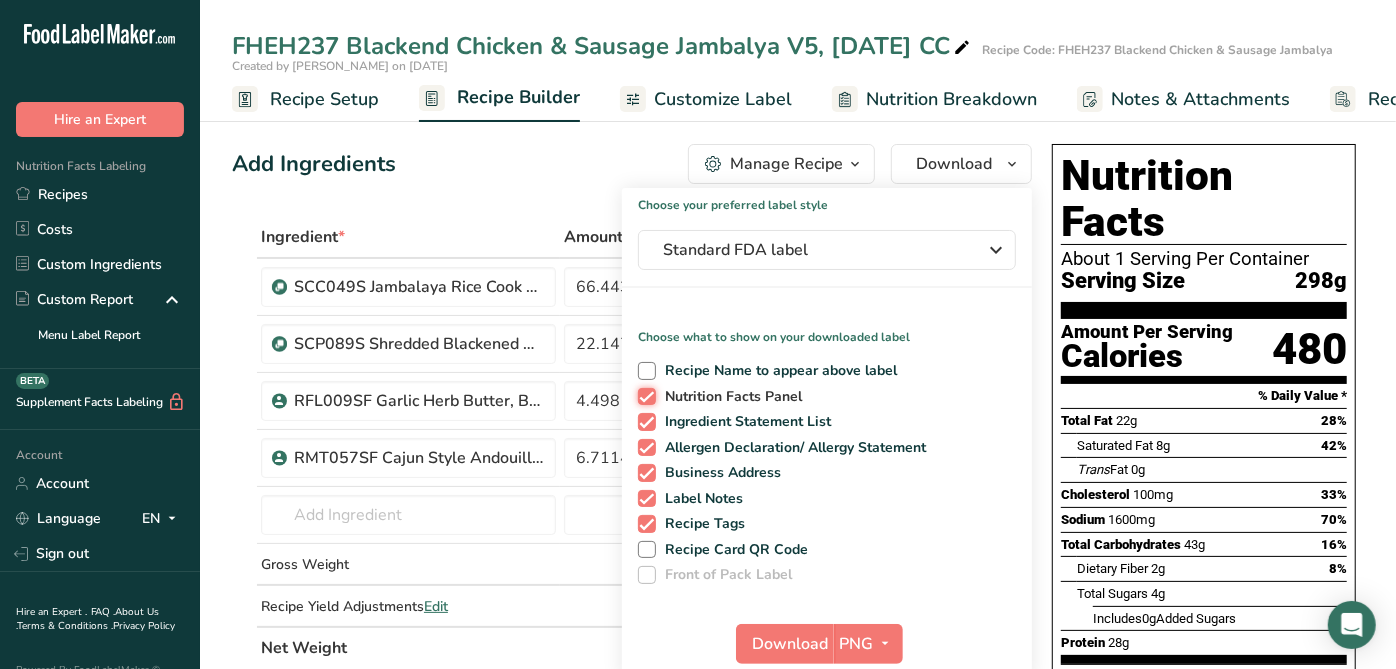 click on "Nutrition Facts Panel" at bounding box center (644, 396) 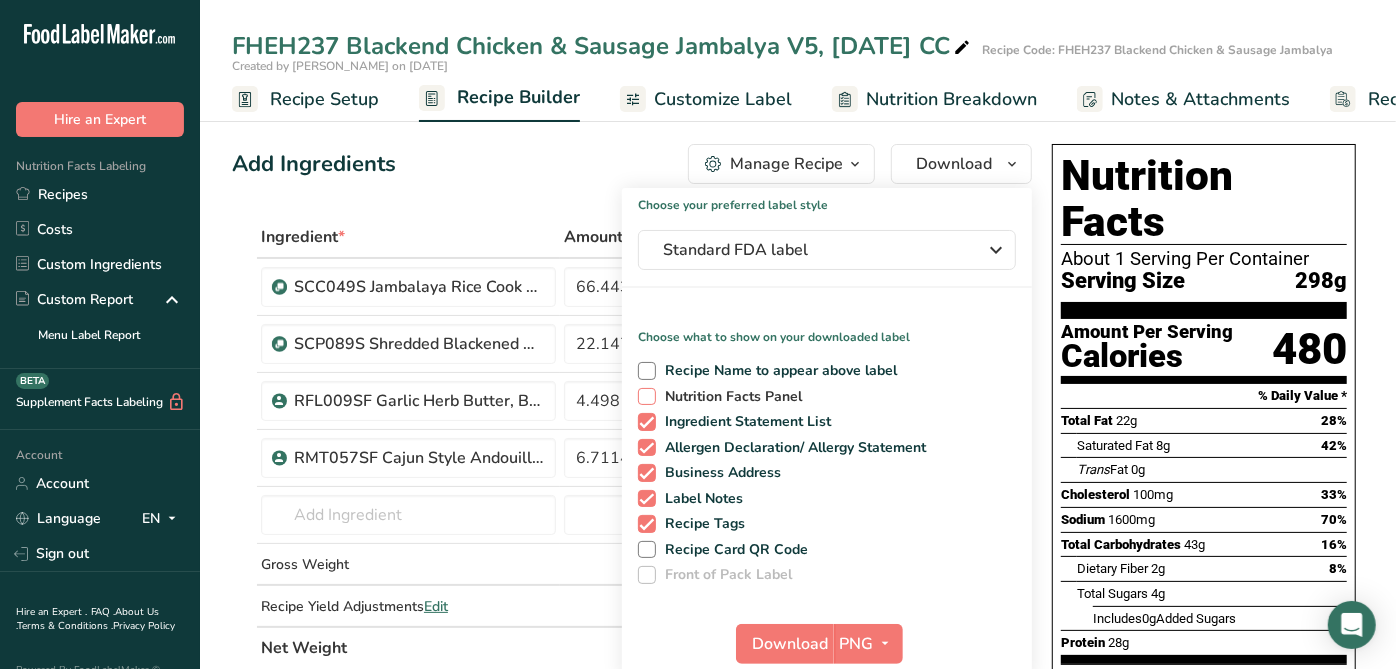 click at bounding box center [647, 397] 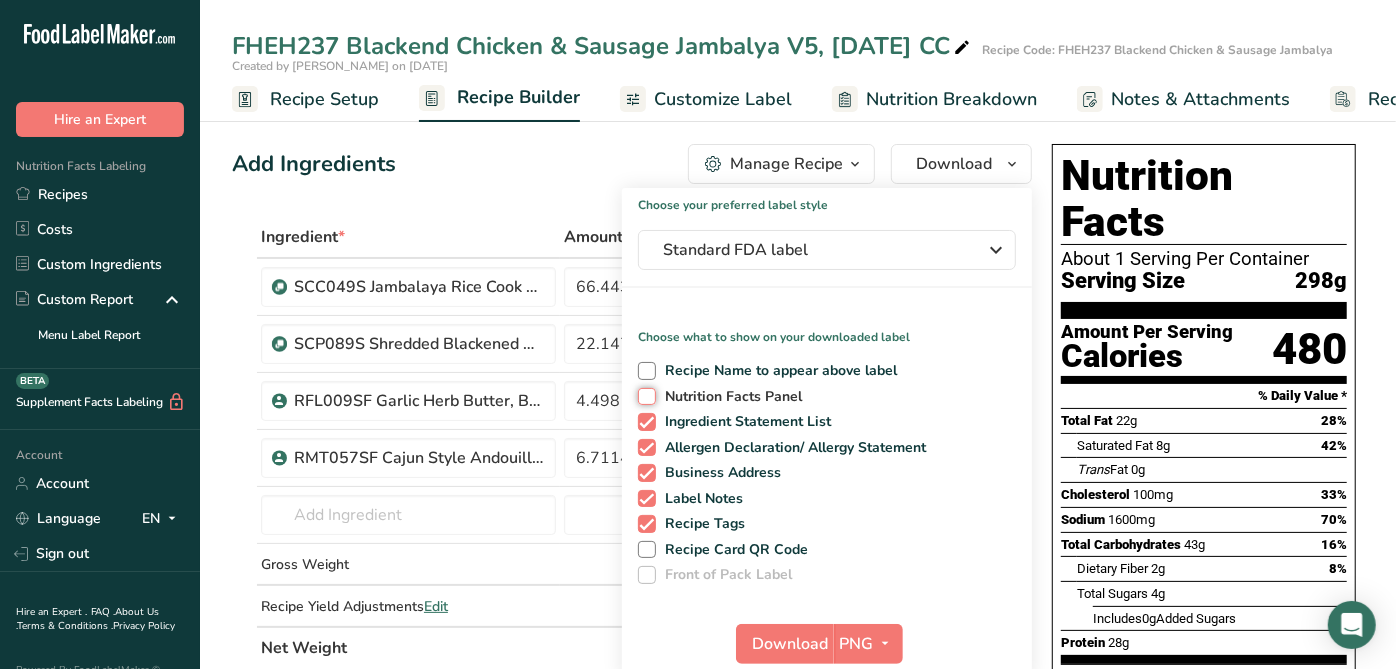 click on "Nutrition Facts Panel" at bounding box center (644, 396) 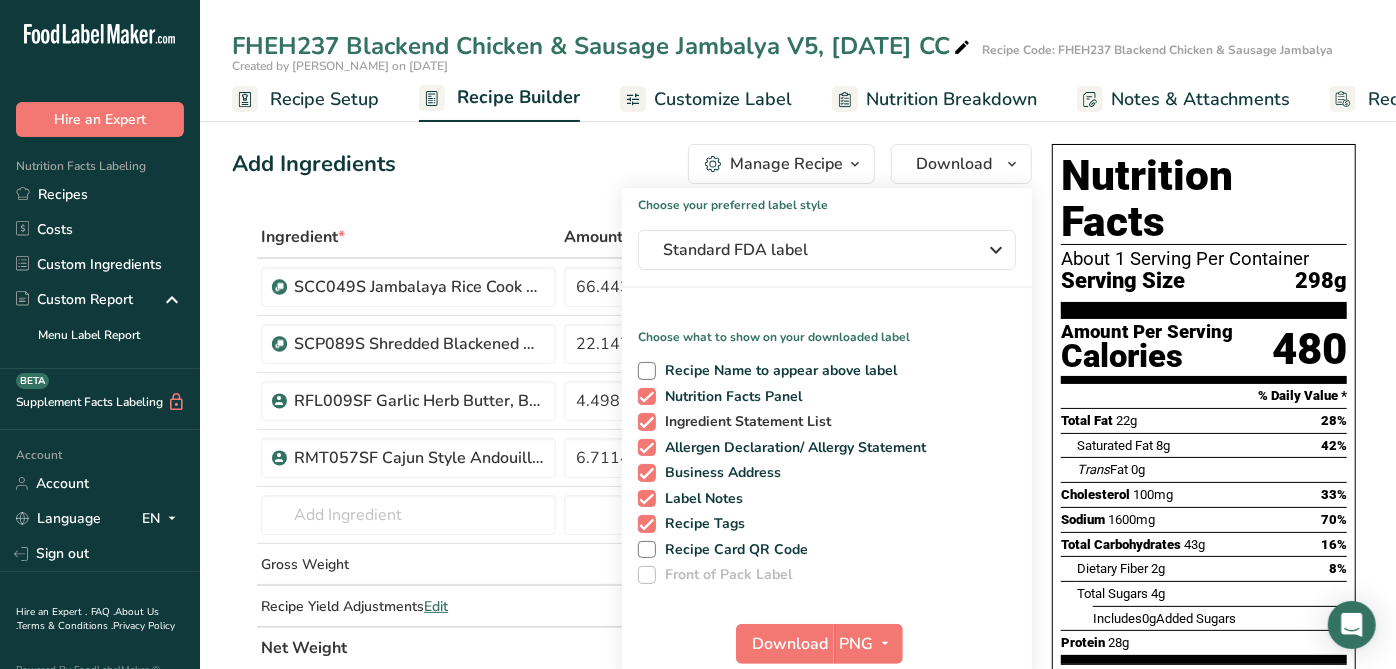 click at bounding box center [647, 422] 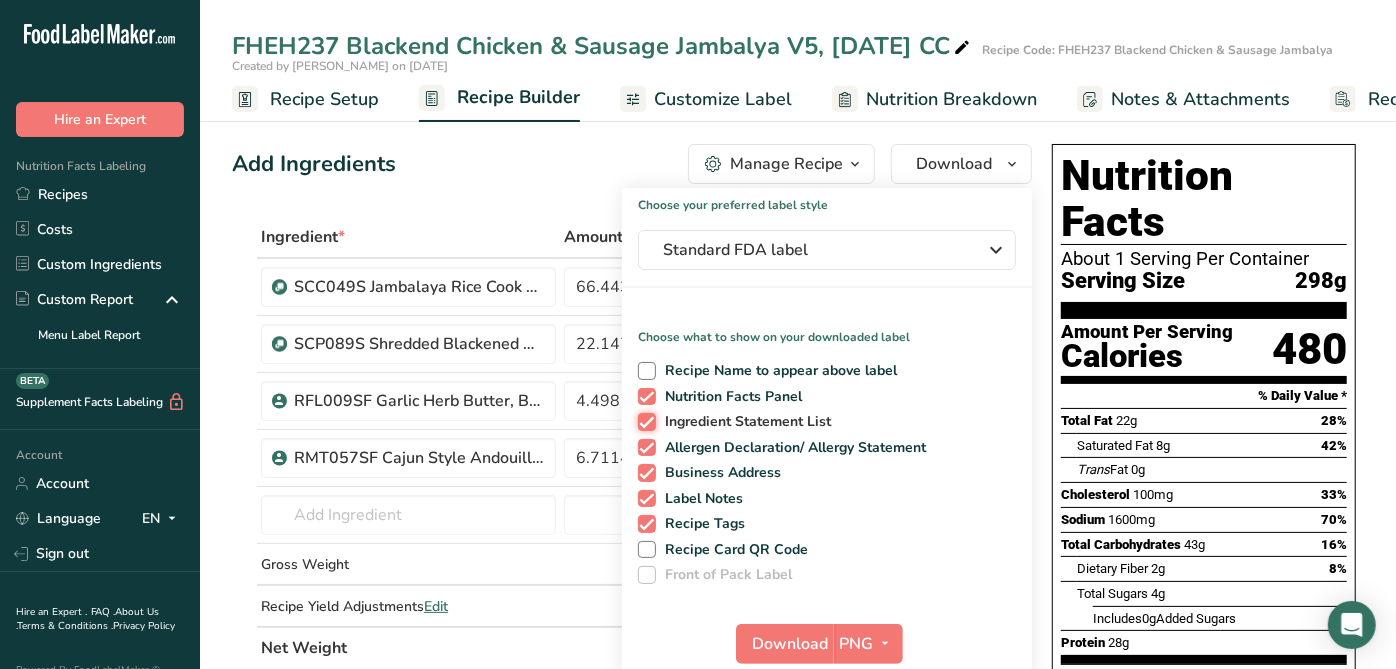 checkbox on "false" 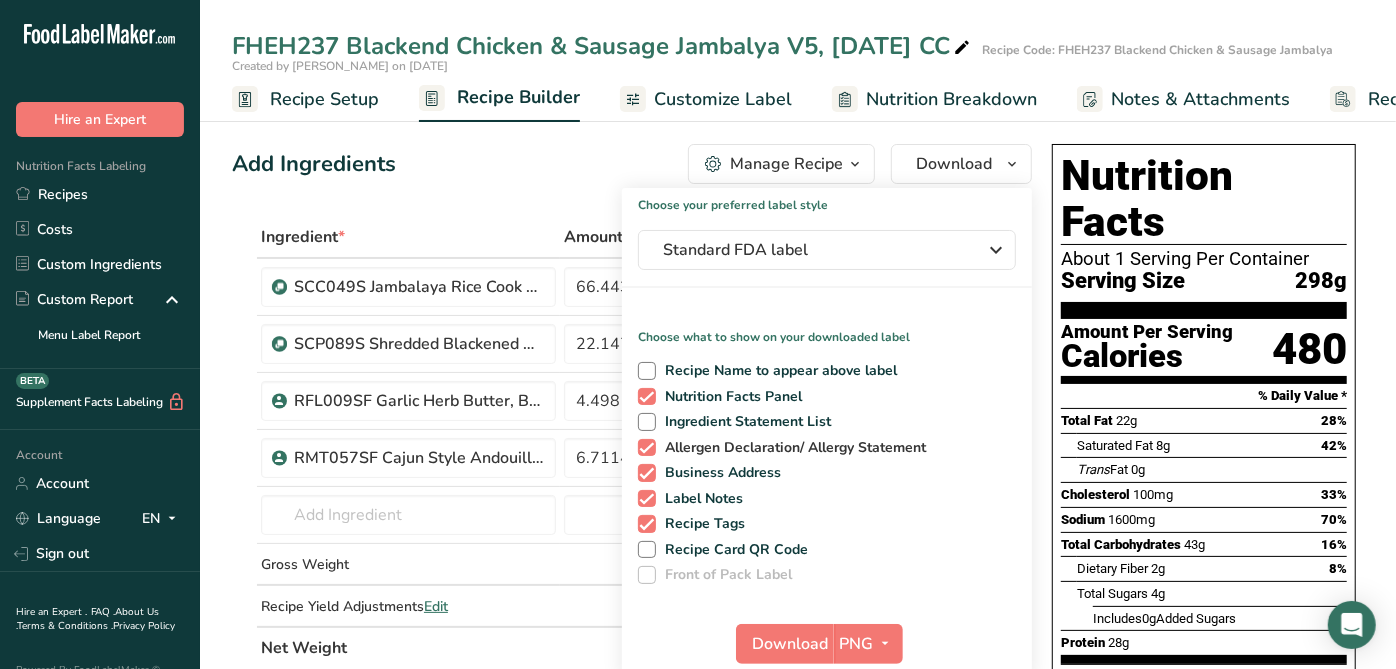 click at bounding box center [647, 448] 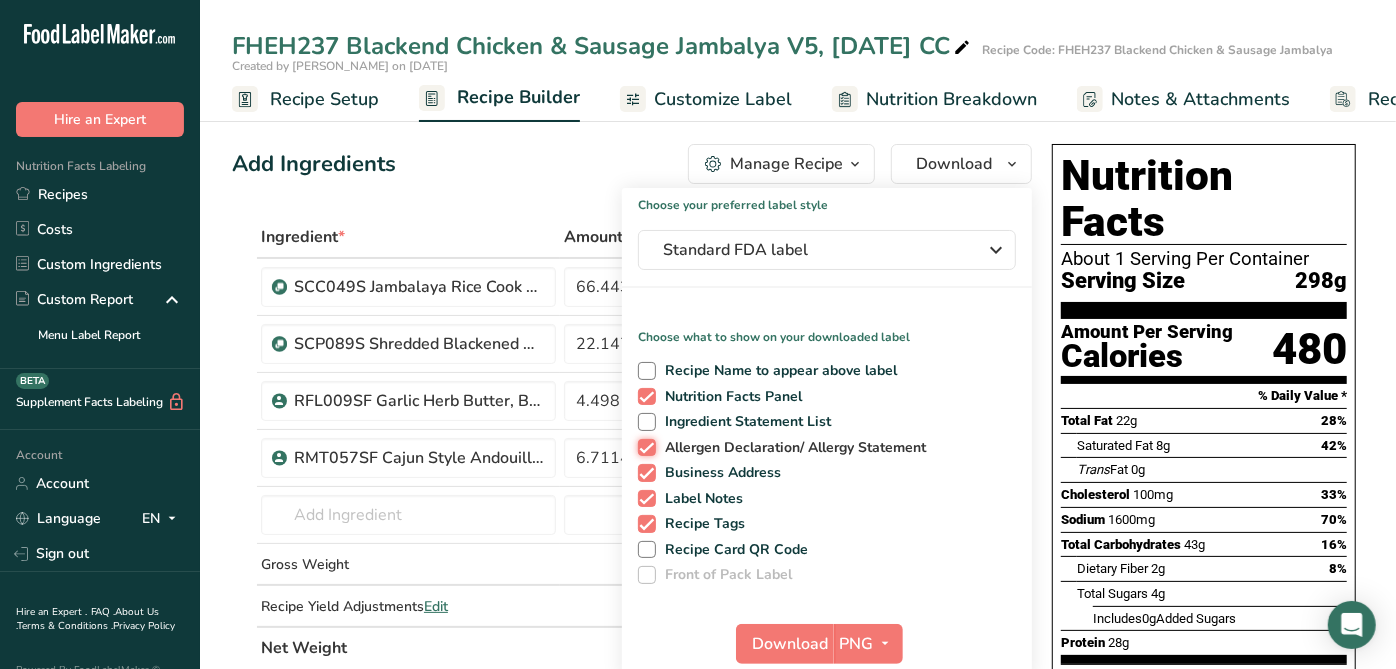 click on "Allergen Declaration/ Allergy Statement" at bounding box center (644, 447) 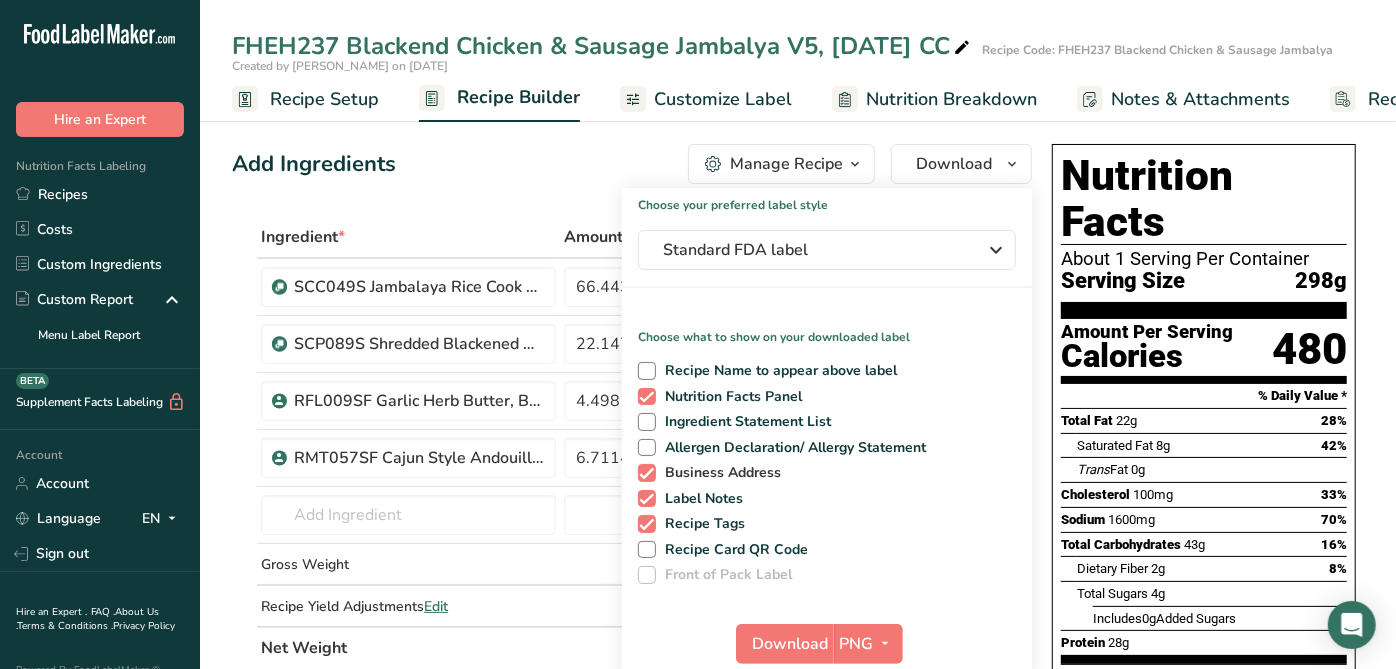 click at bounding box center [647, 473] 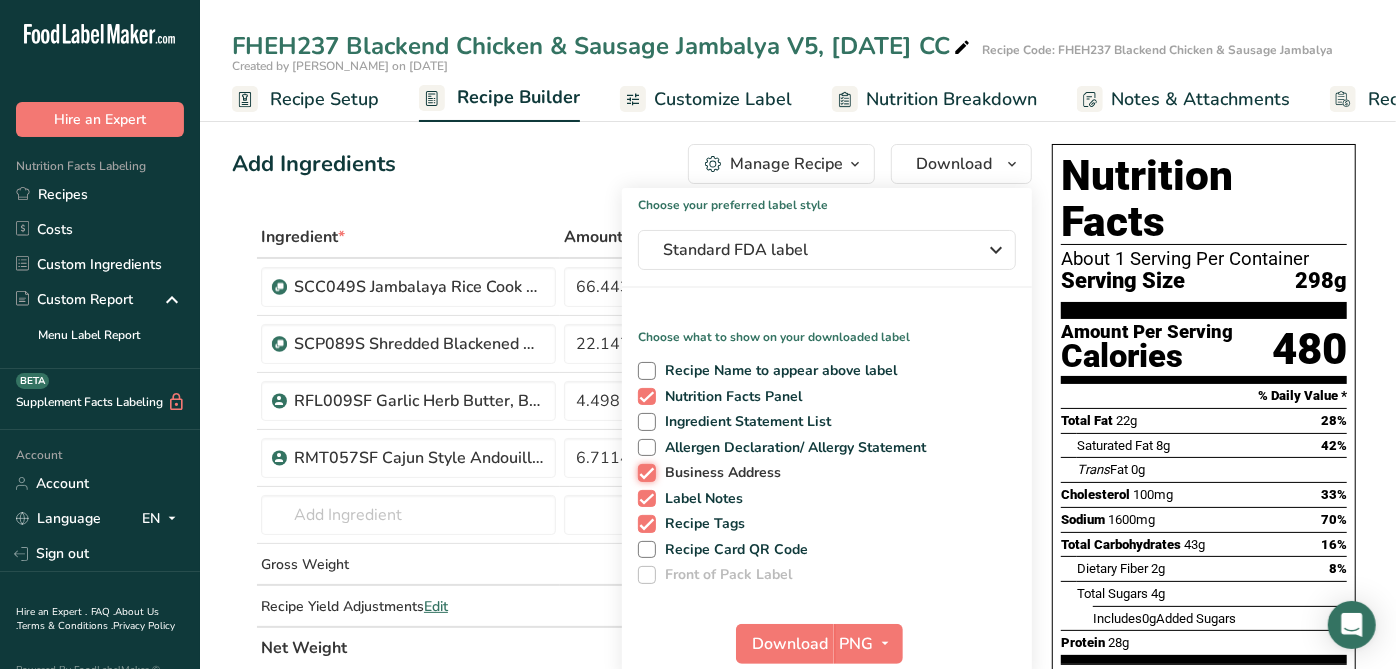 click on "Business Address" at bounding box center (644, 472) 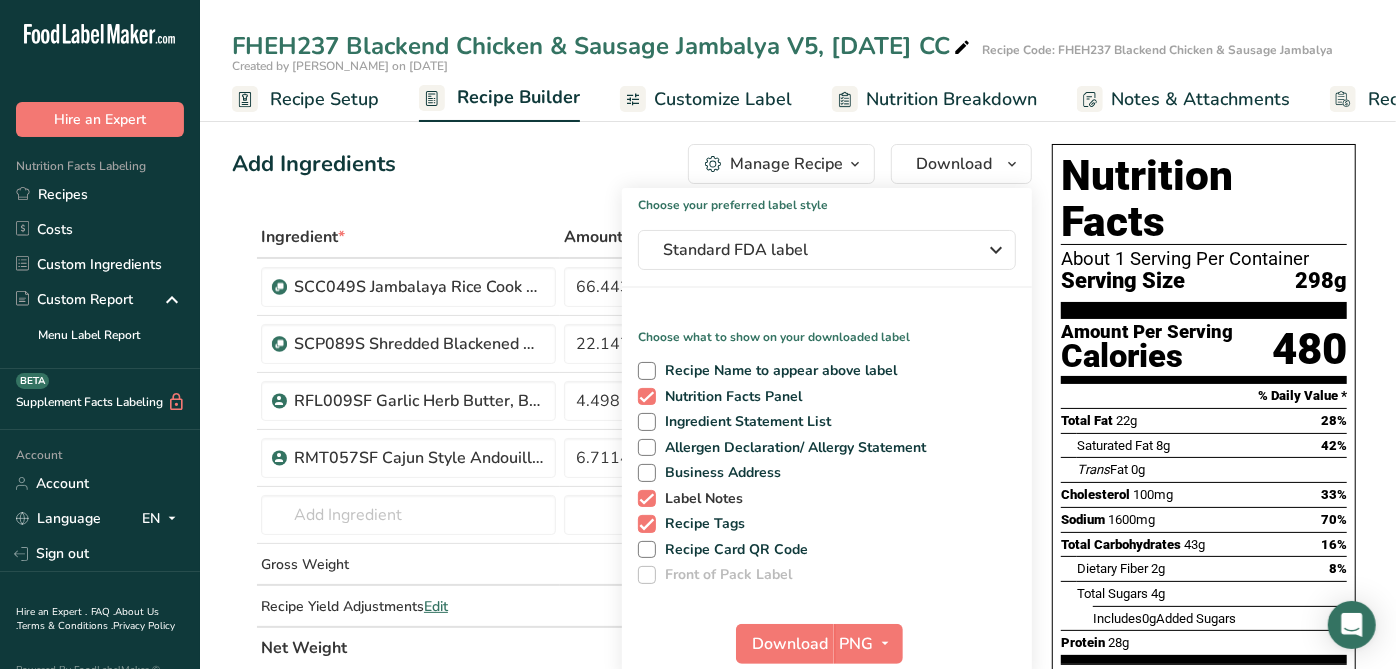 click at bounding box center [647, 499] 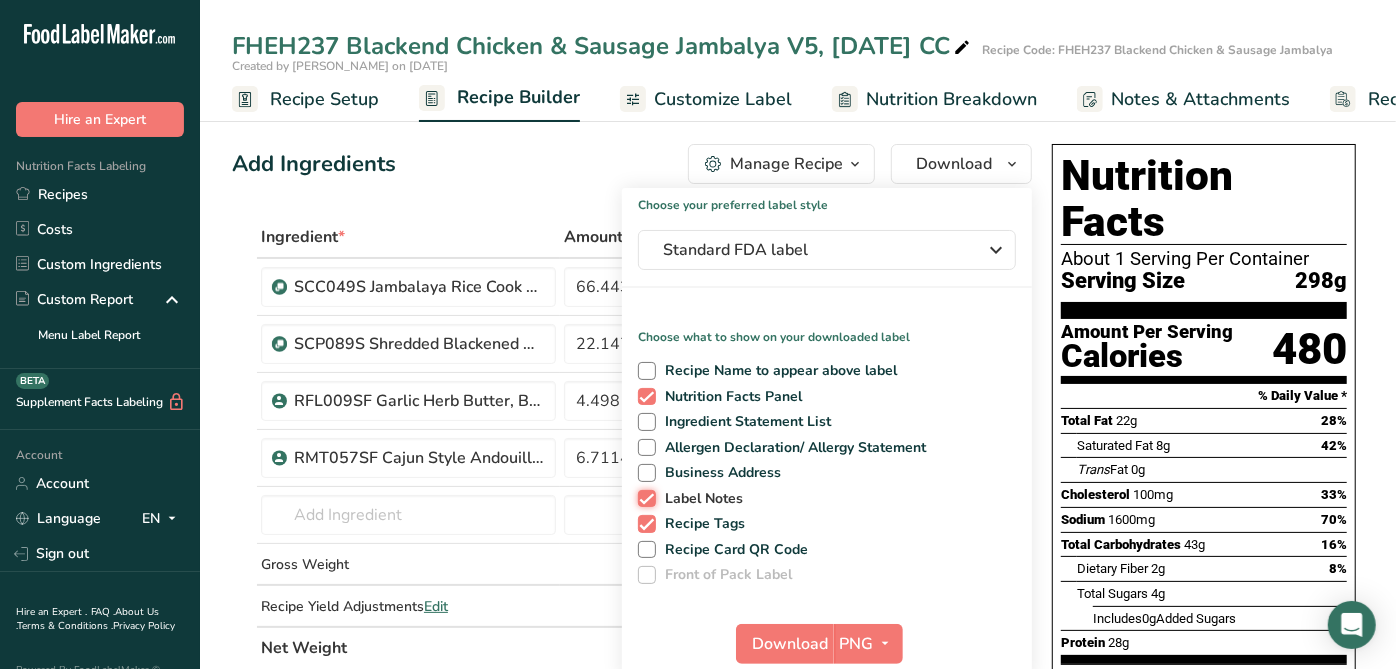 click on "Label Notes" at bounding box center [644, 498] 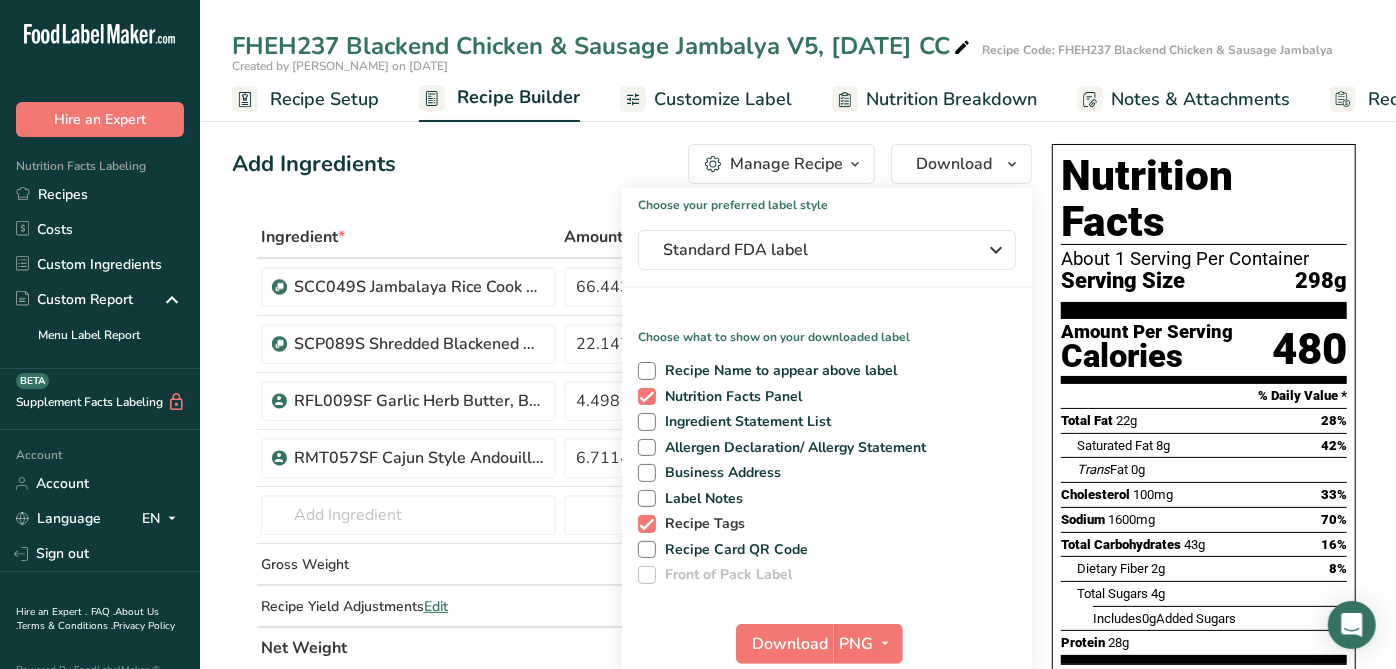click at bounding box center (647, 524) 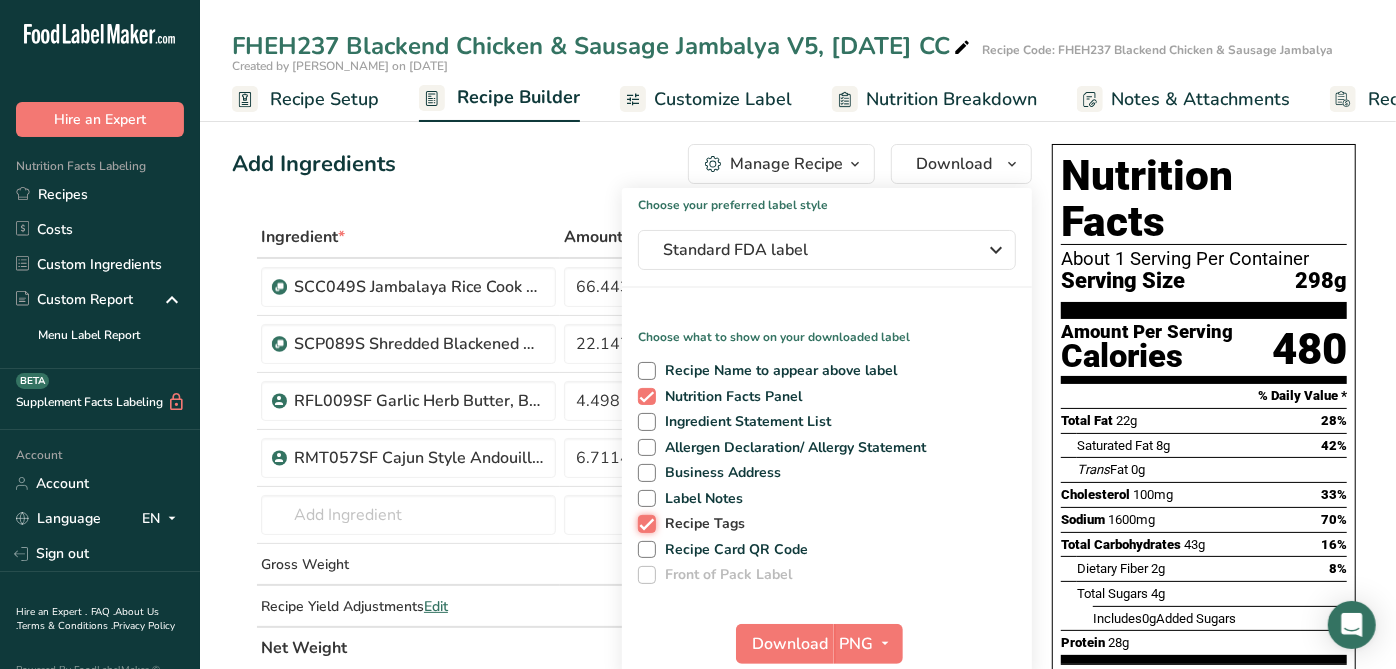 click on "Recipe Tags" at bounding box center (644, 523) 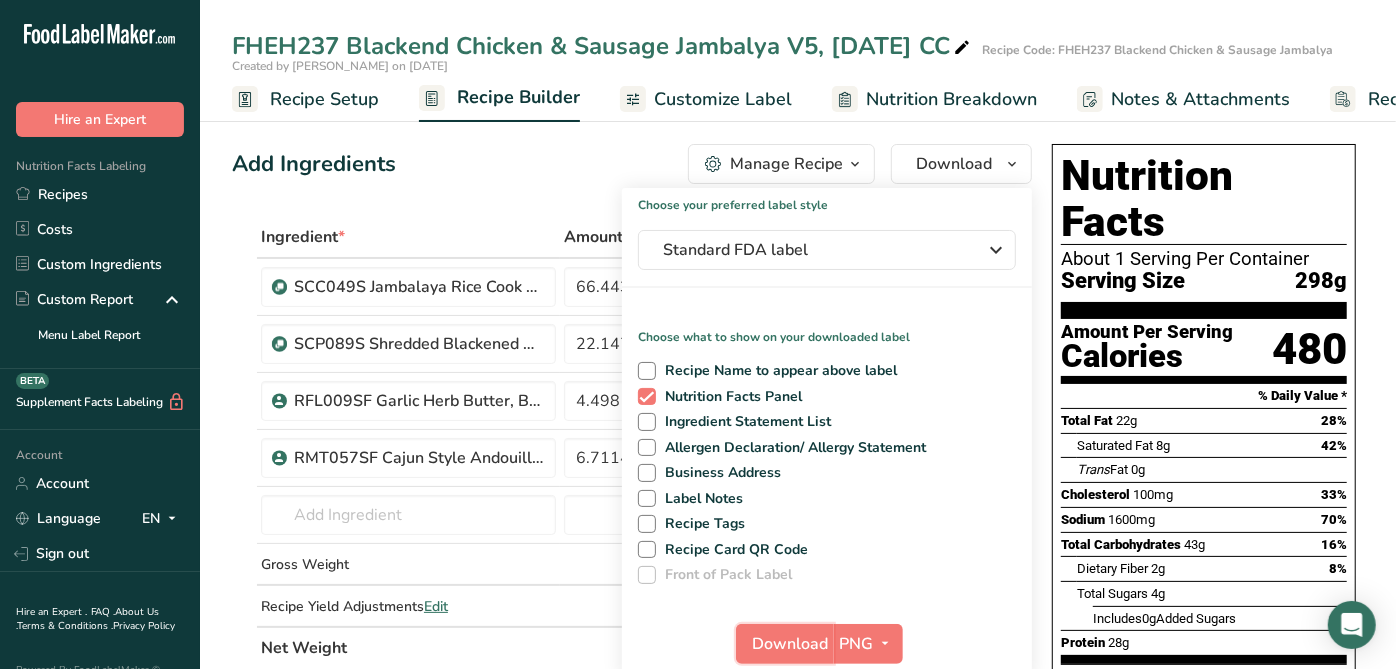 click on "Download" at bounding box center (791, 644) 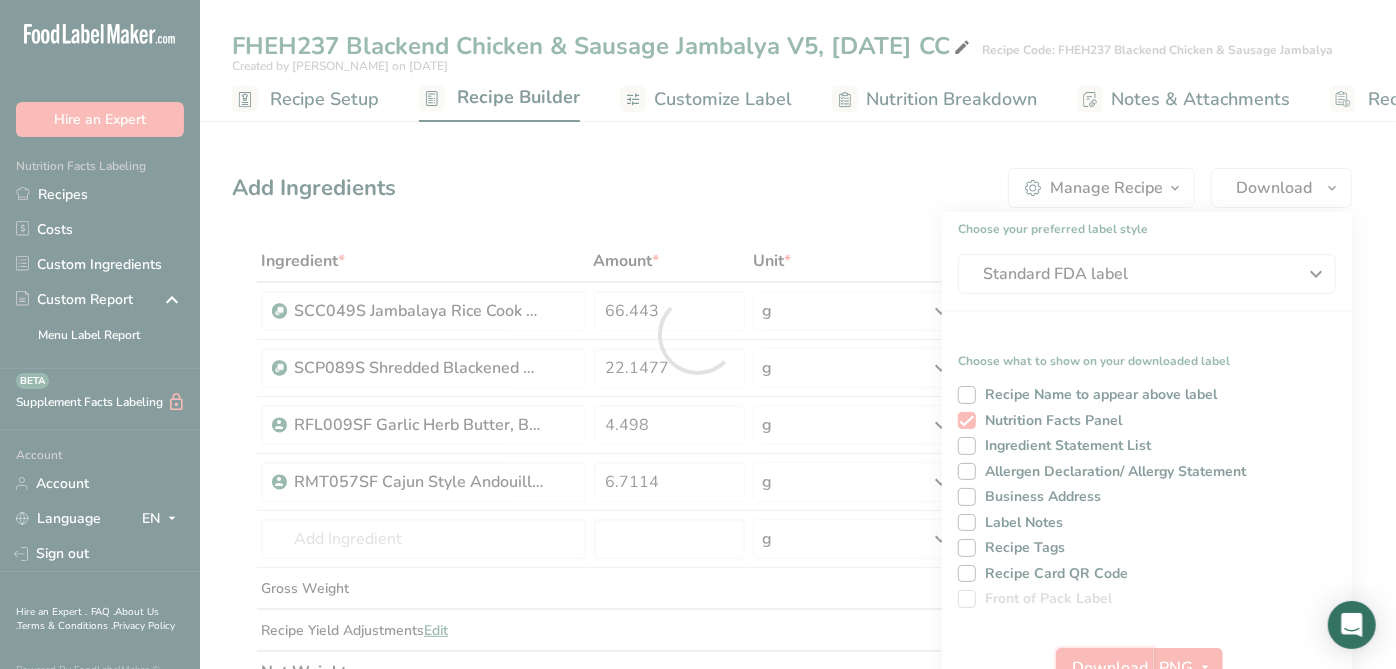 scroll, scrollTop: 0, scrollLeft: 0, axis: both 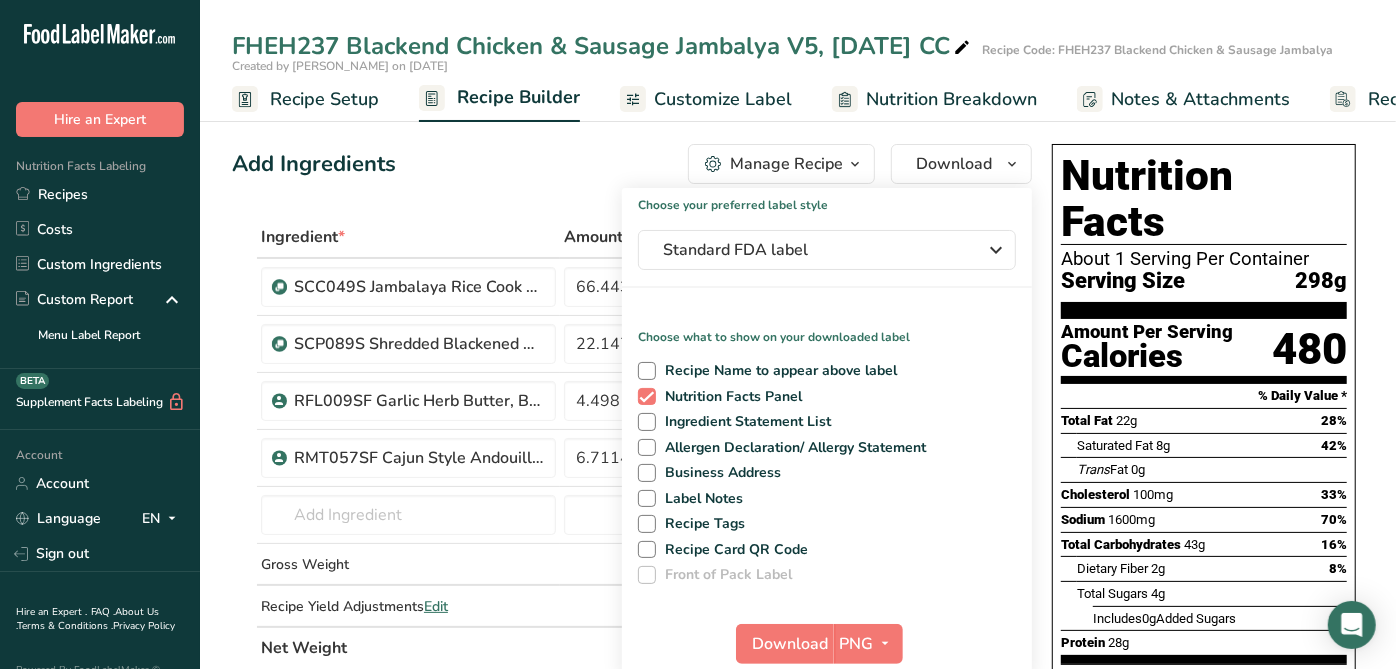 click on "Add Ingredients
Manage Recipe         Delete Recipe           Duplicate Recipe             Scale Recipe             Save as Sub-Recipe   .a-a{fill:#347362;}.b-a{fill:#fff;}                               Nutrition Breakdown                 Recipe Card
NEW
Amino Acids Pattern Report           Activity History
Download
Choose your preferred label style
Standard FDA label
Standard FDA label
The most common format for nutrition facts labels in compliance with the FDA's typeface, style and requirements
Tabular FDA label
A label format compliant with the FDA regulations presented in a tabular (horizontal) display.
Linear FDA label
A simple linear display for small sized packages.
Simplified FDA label" at bounding box center [632, 164] 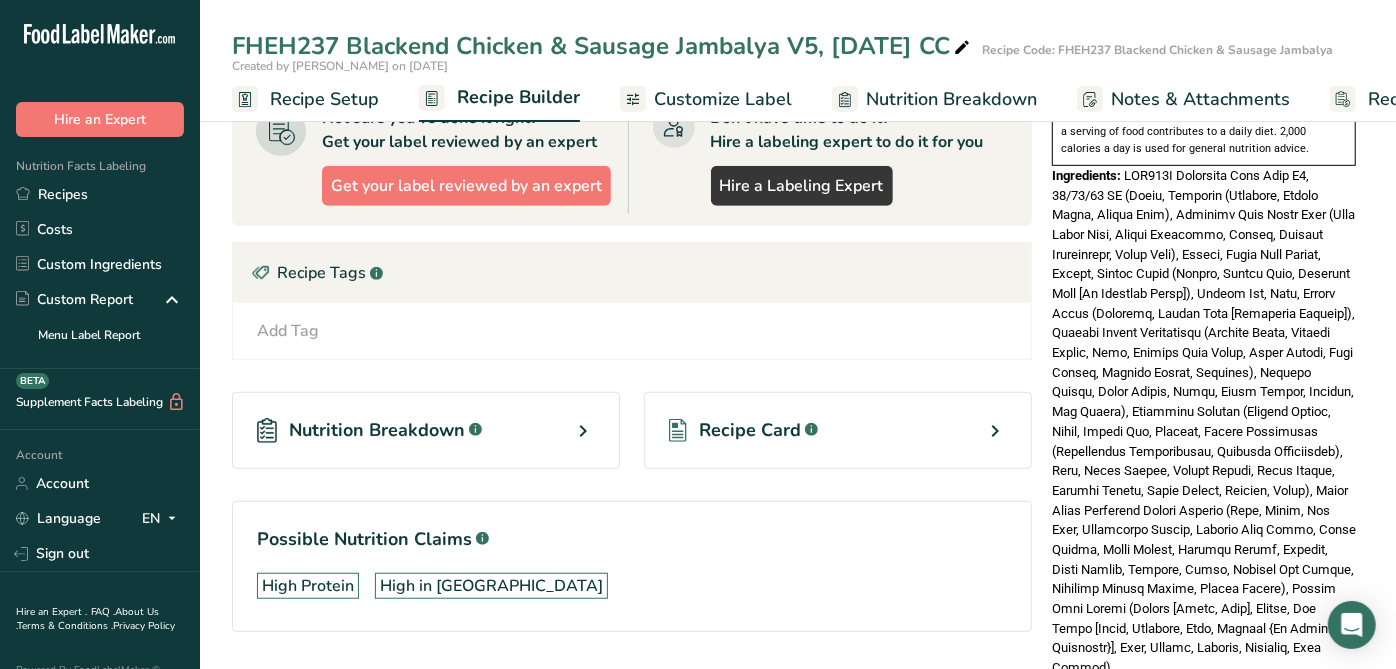 scroll, scrollTop: 628, scrollLeft: 0, axis: vertical 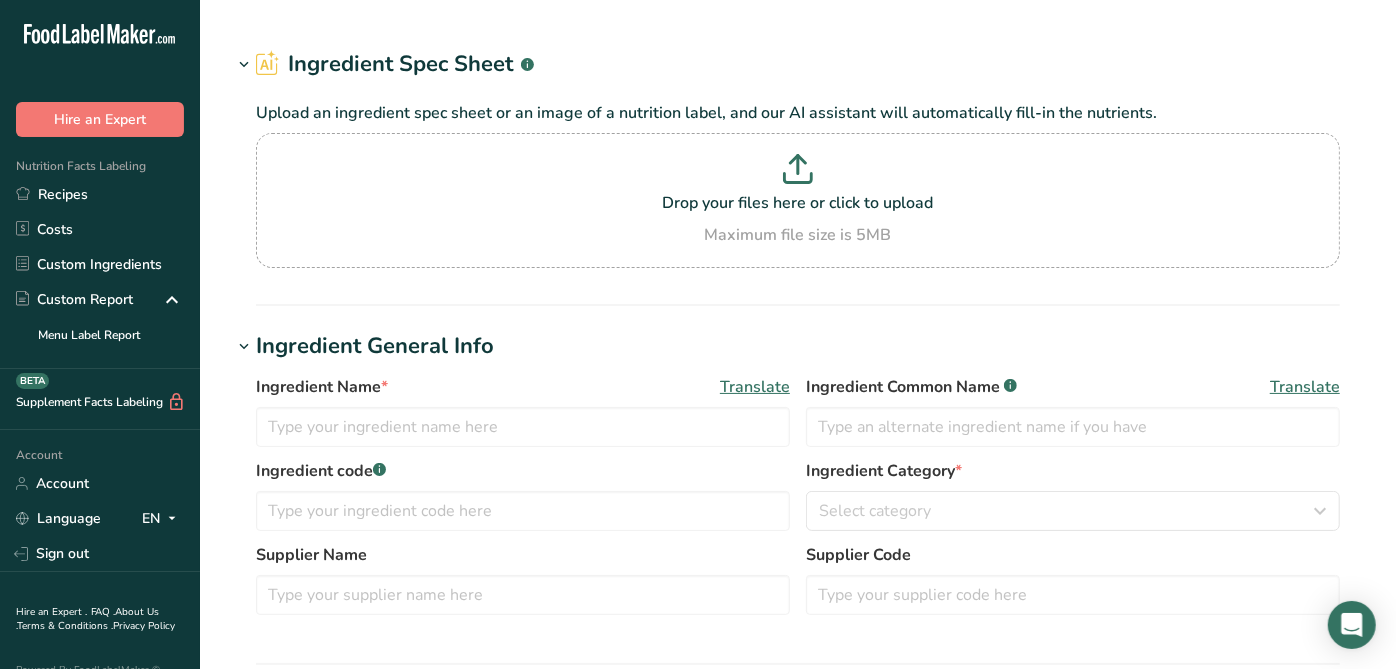 type on "New Diced Tomatoes in Juice, Ingomar [DATE] AL" 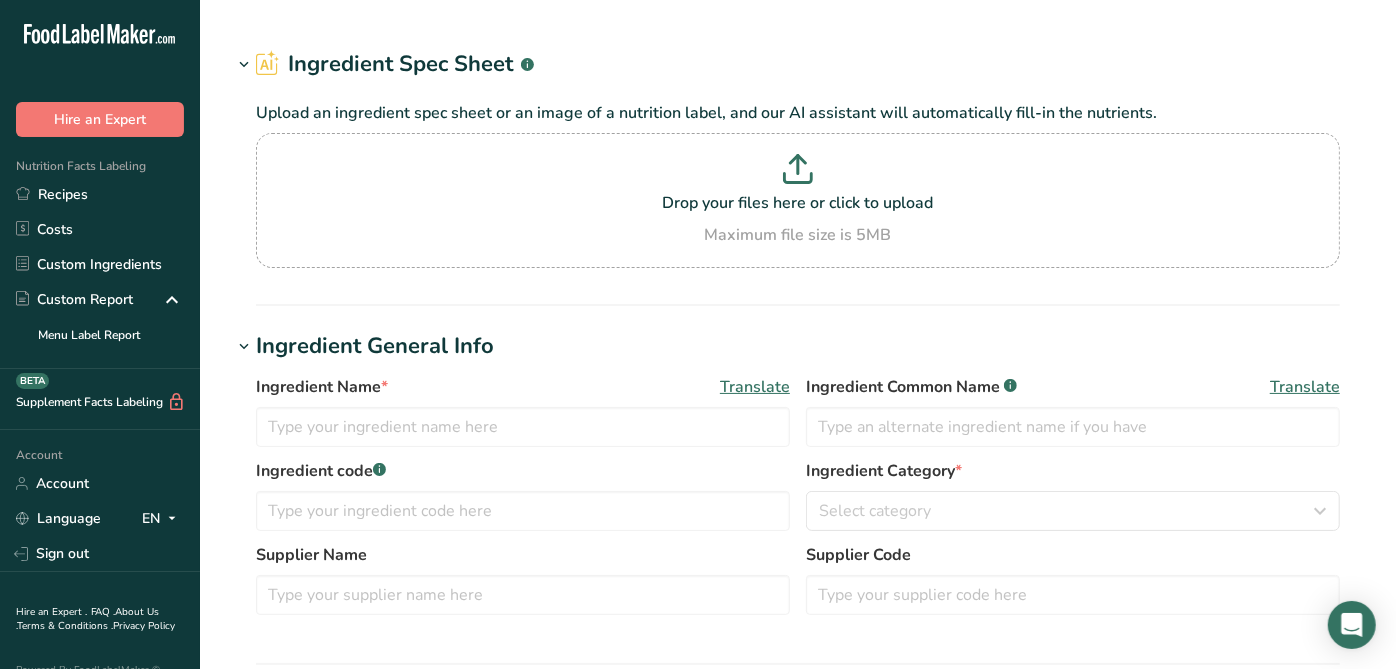 type on "Diced Tomatoes" 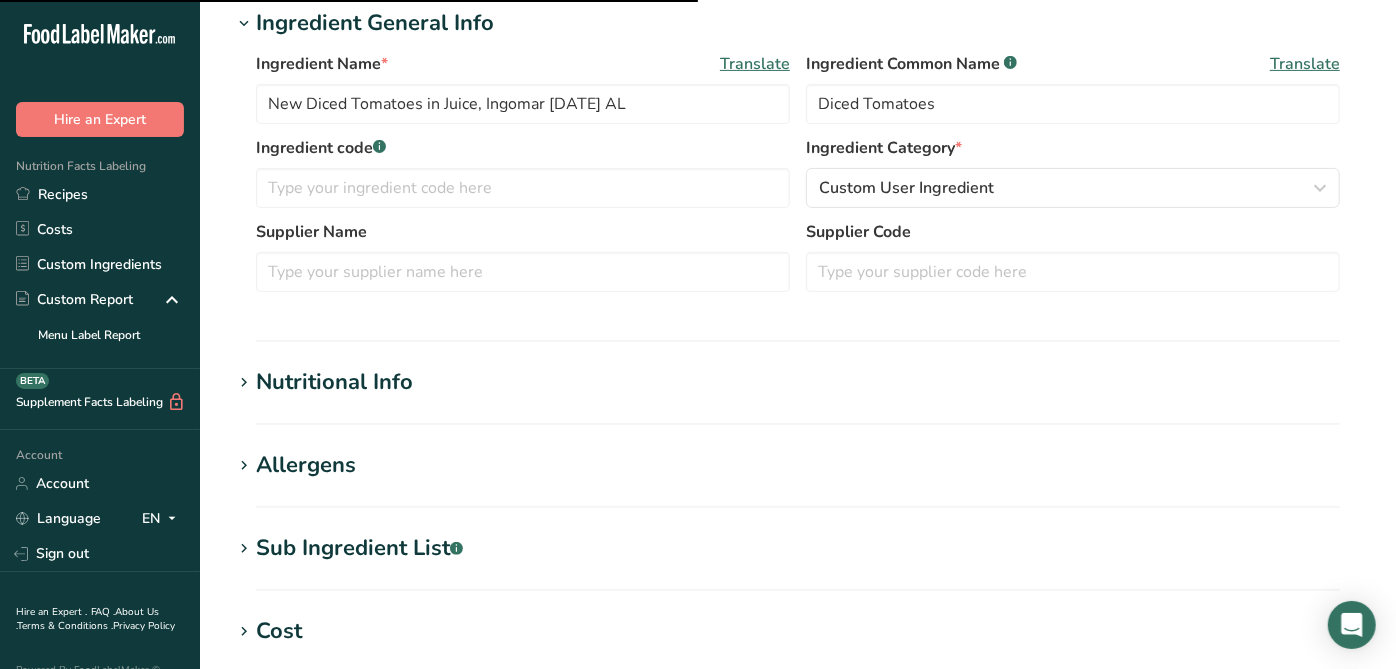 scroll, scrollTop: 444, scrollLeft: 0, axis: vertical 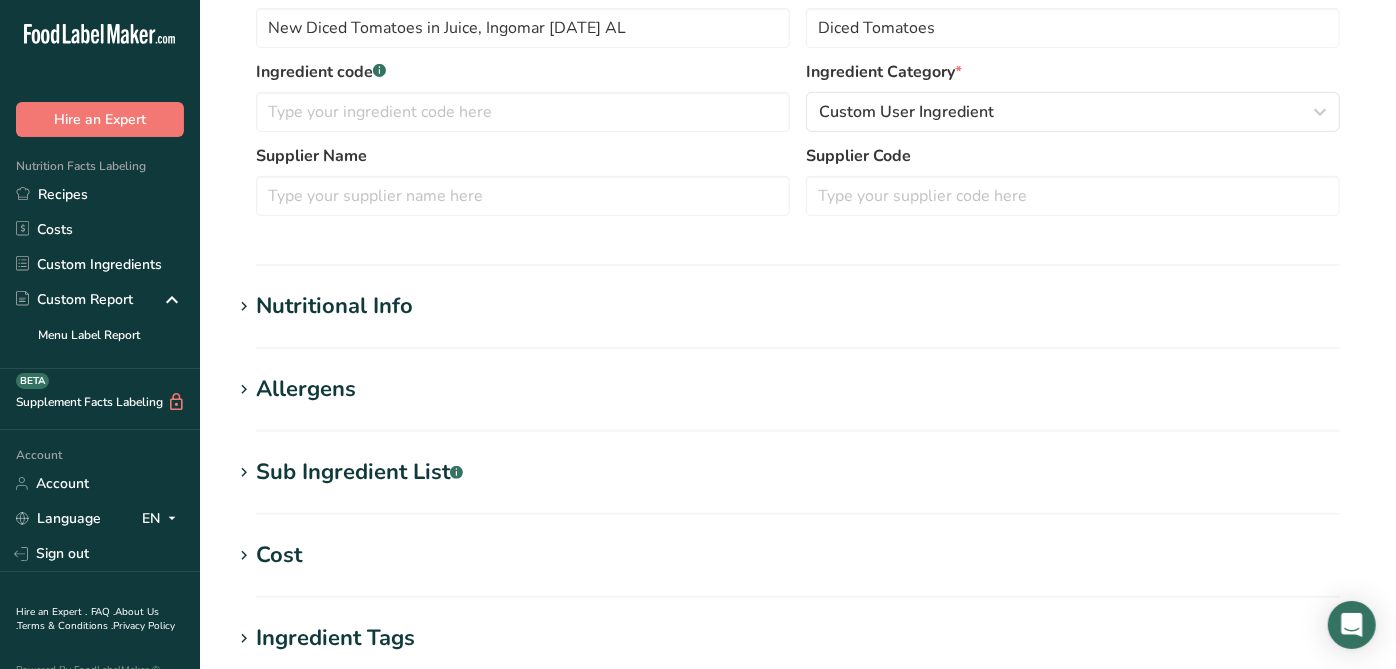 click on "Sub Ingredient List
.a-a{fill:#347362;}.b-a{fill:#fff;}" at bounding box center [359, 472] 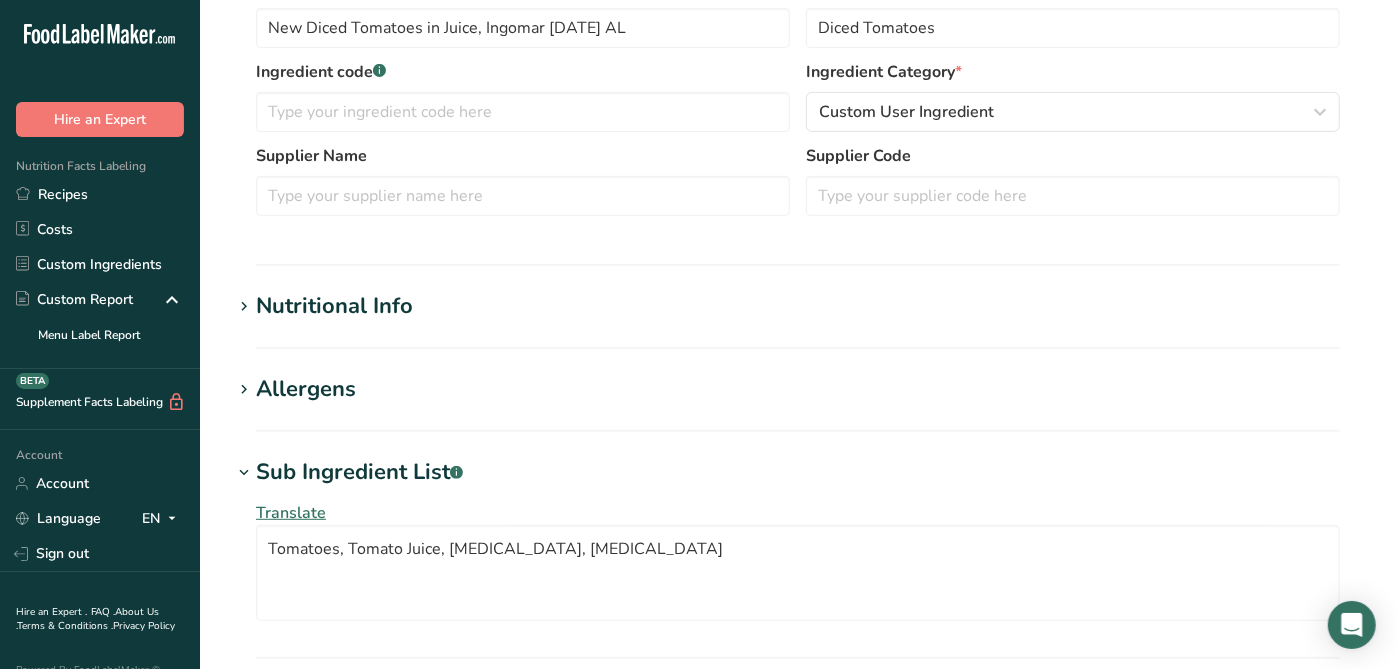 click on "Sub Ingredient List
.a-a{fill:#347362;}.b-a{fill:#fff;}" at bounding box center [359, 472] 